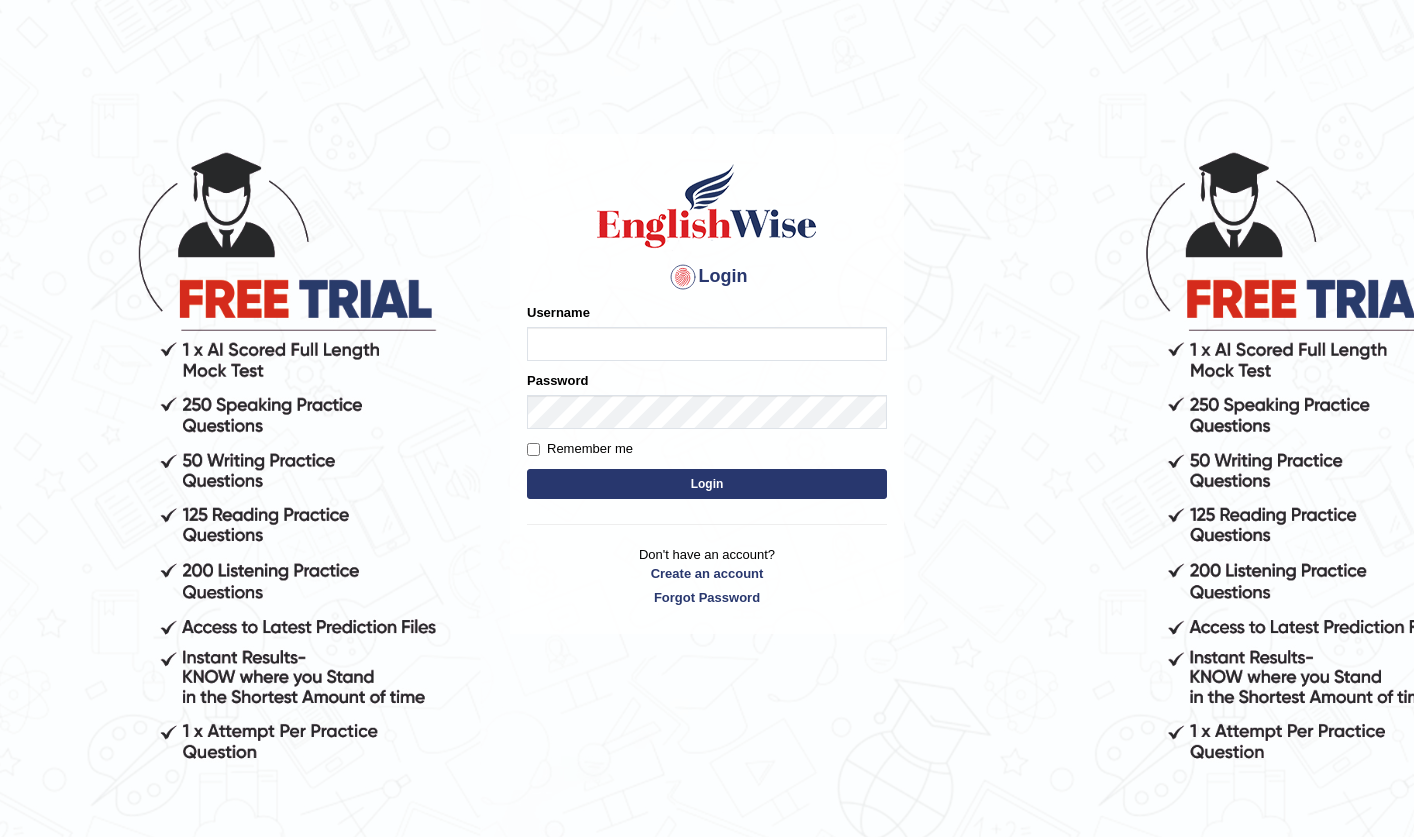scroll, scrollTop: 0, scrollLeft: 0, axis: both 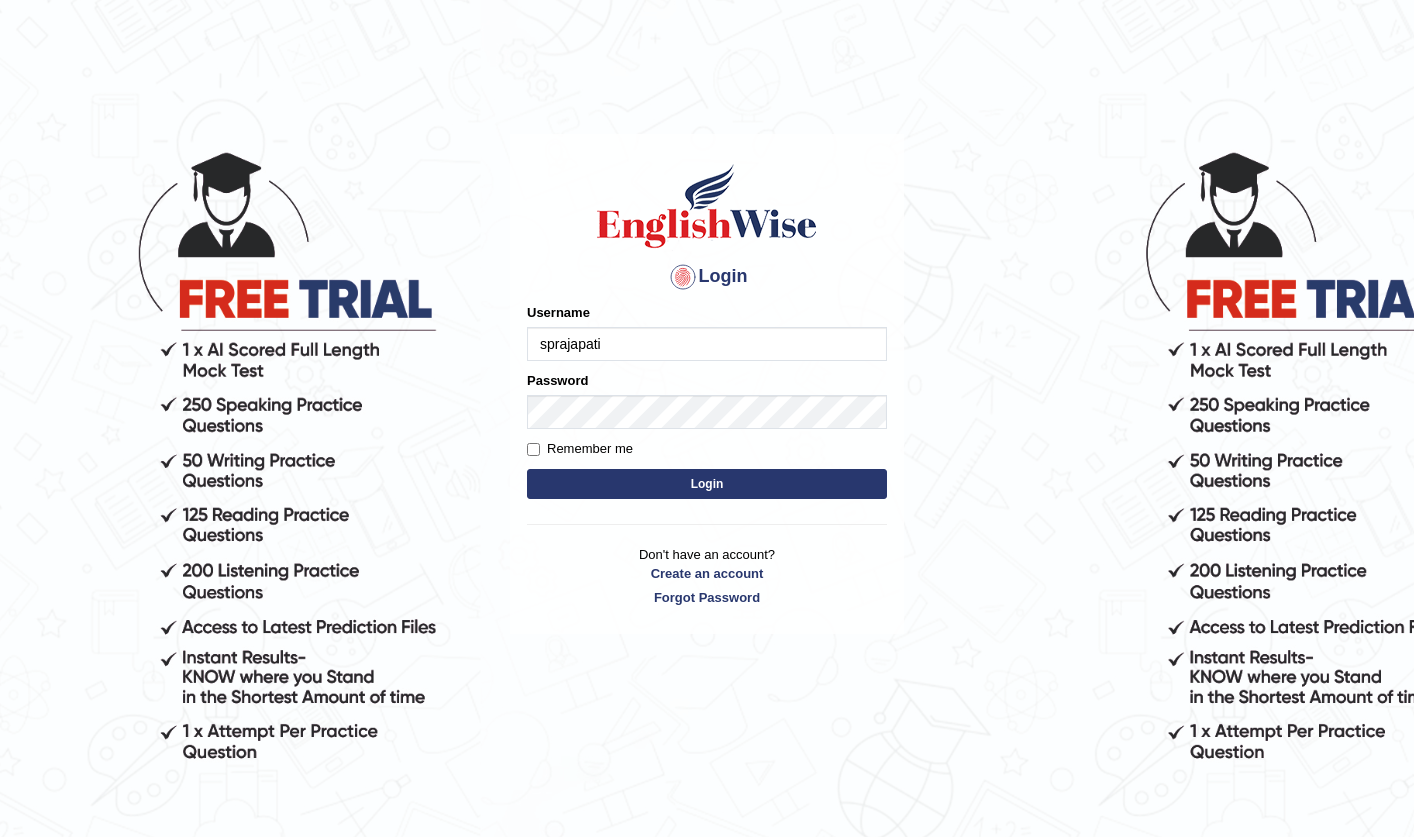 click on "Login" at bounding box center [707, 484] 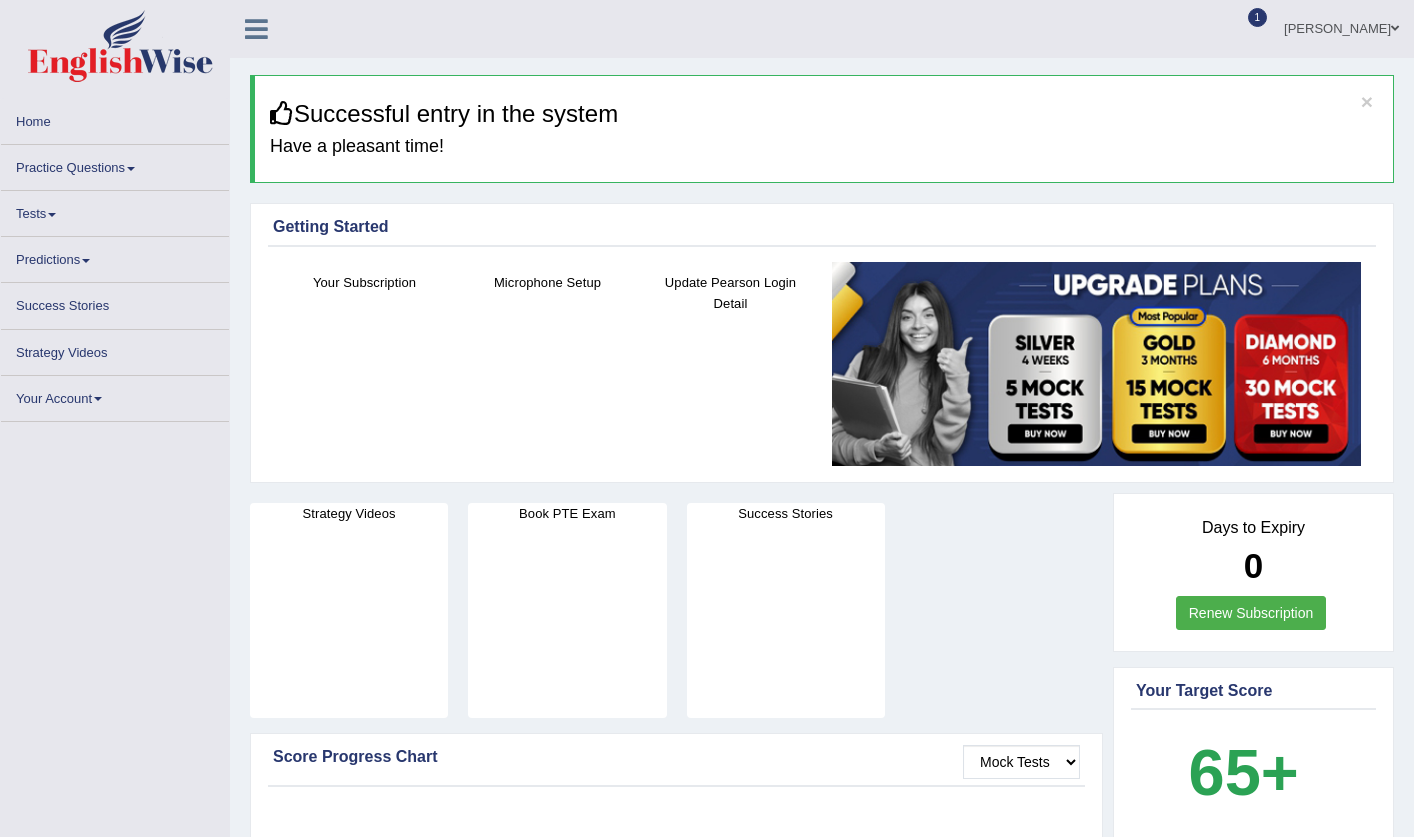 scroll, scrollTop: 0, scrollLeft: 0, axis: both 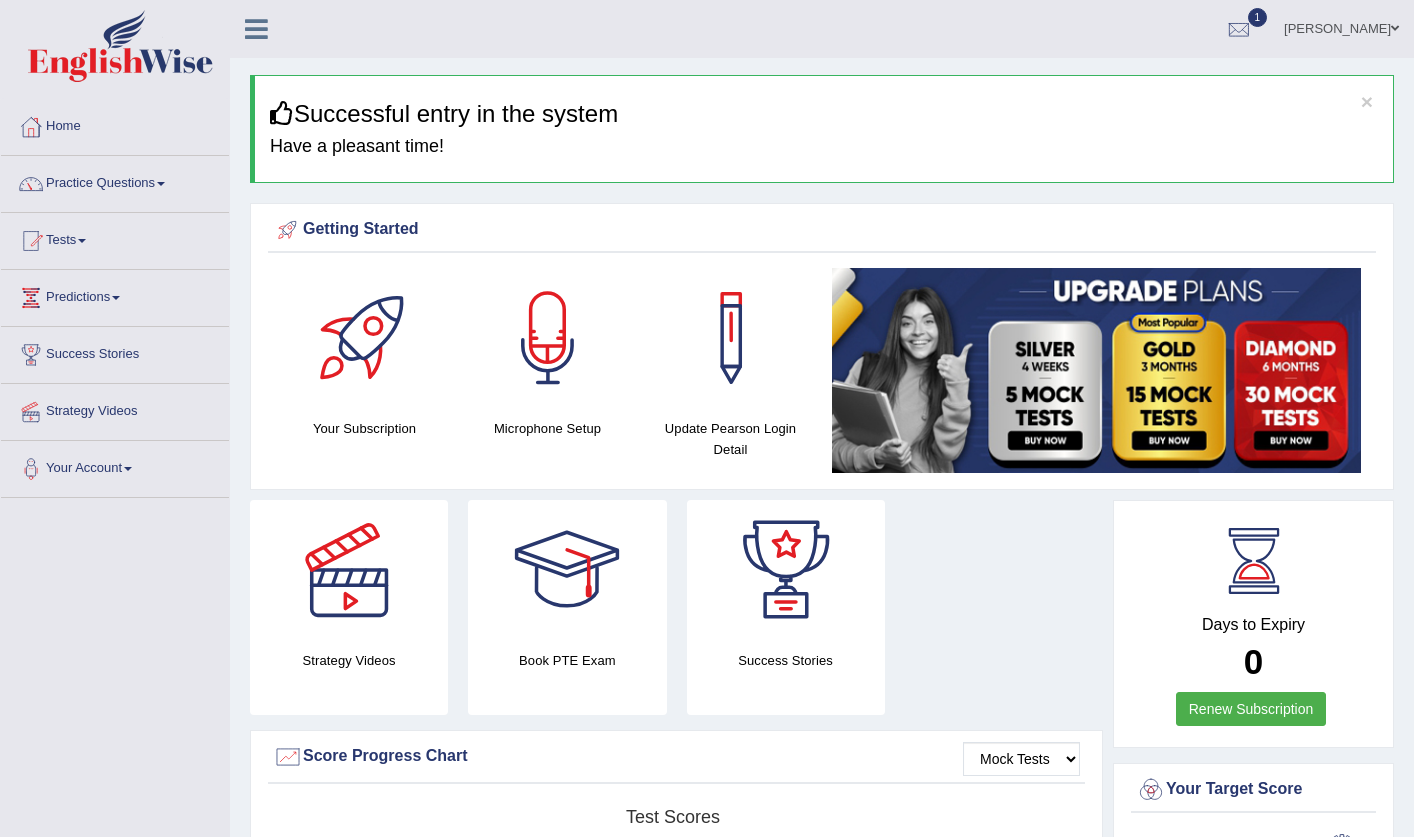click on "Home" at bounding box center (115, 124) 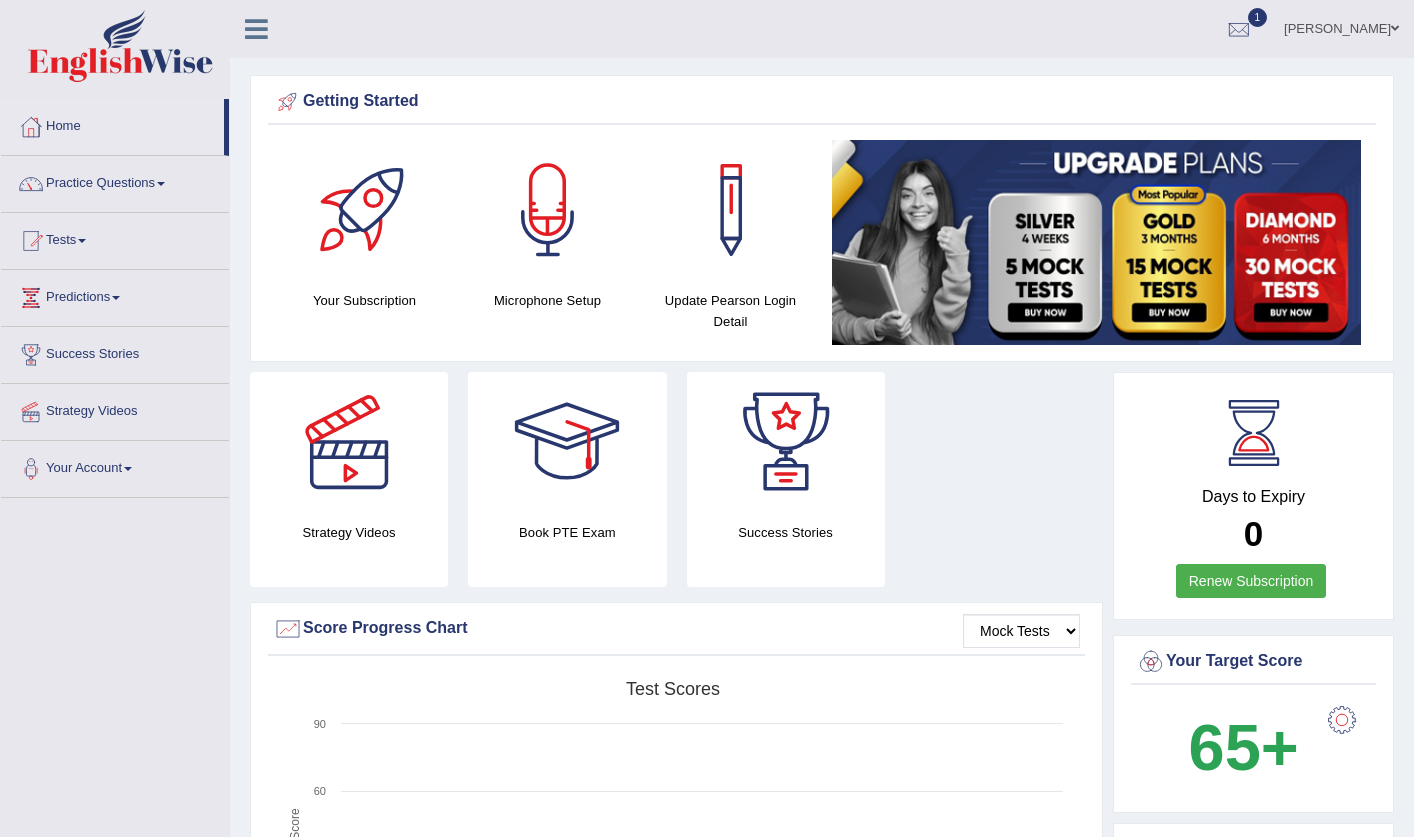 scroll, scrollTop: 0, scrollLeft: 0, axis: both 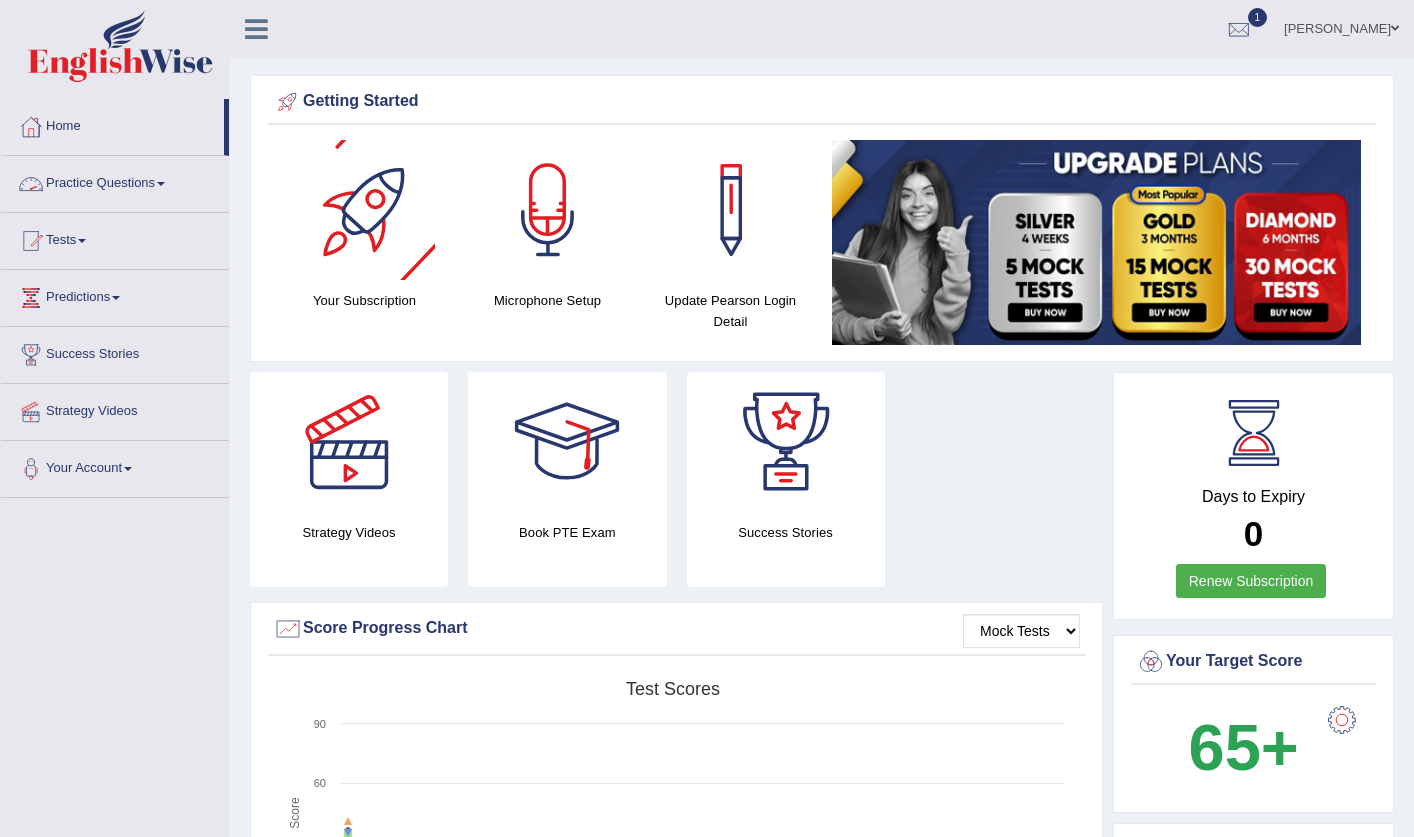 click on "Practice Questions" at bounding box center (115, 181) 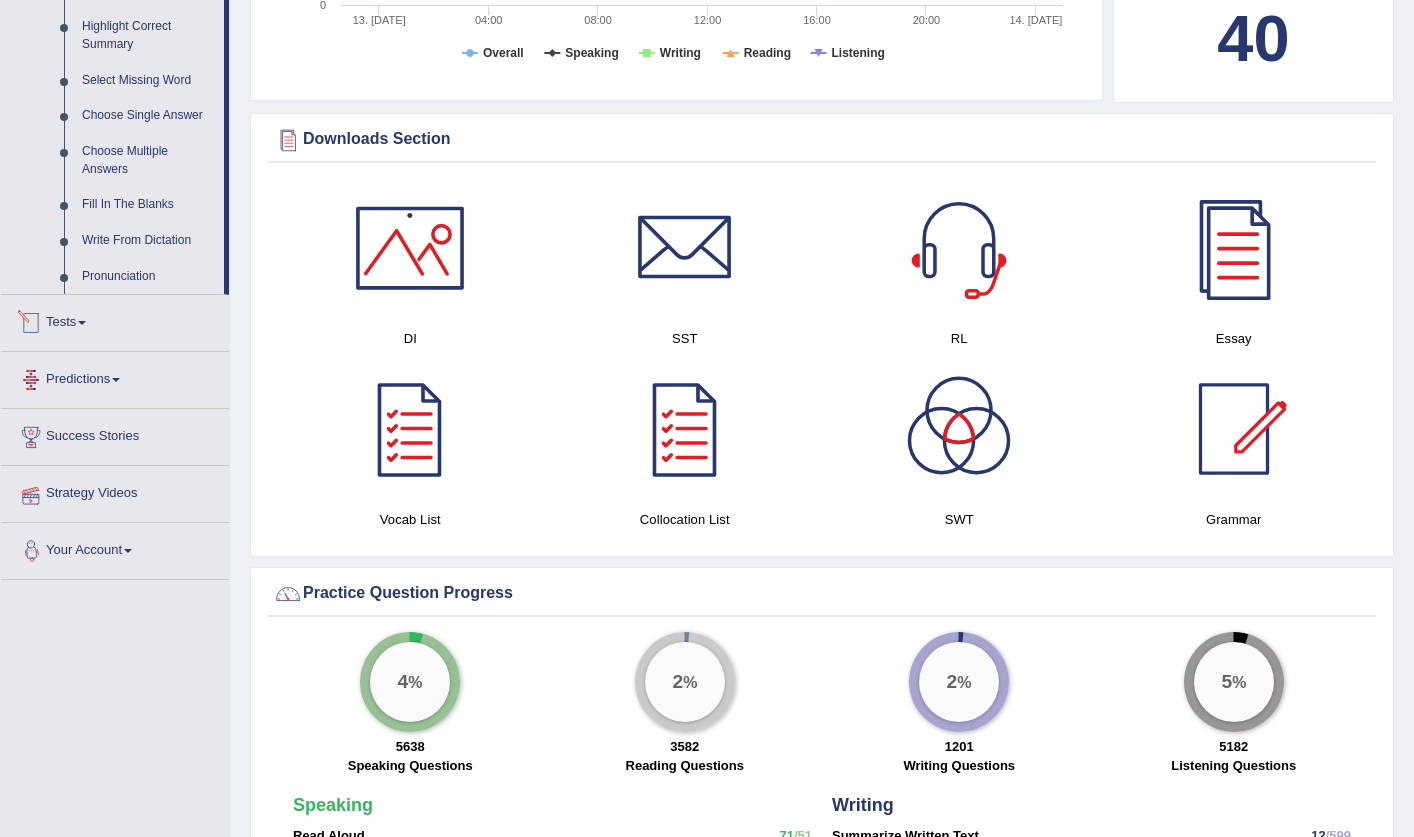 scroll, scrollTop: 900, scrollLeft: 0, axis: vertical 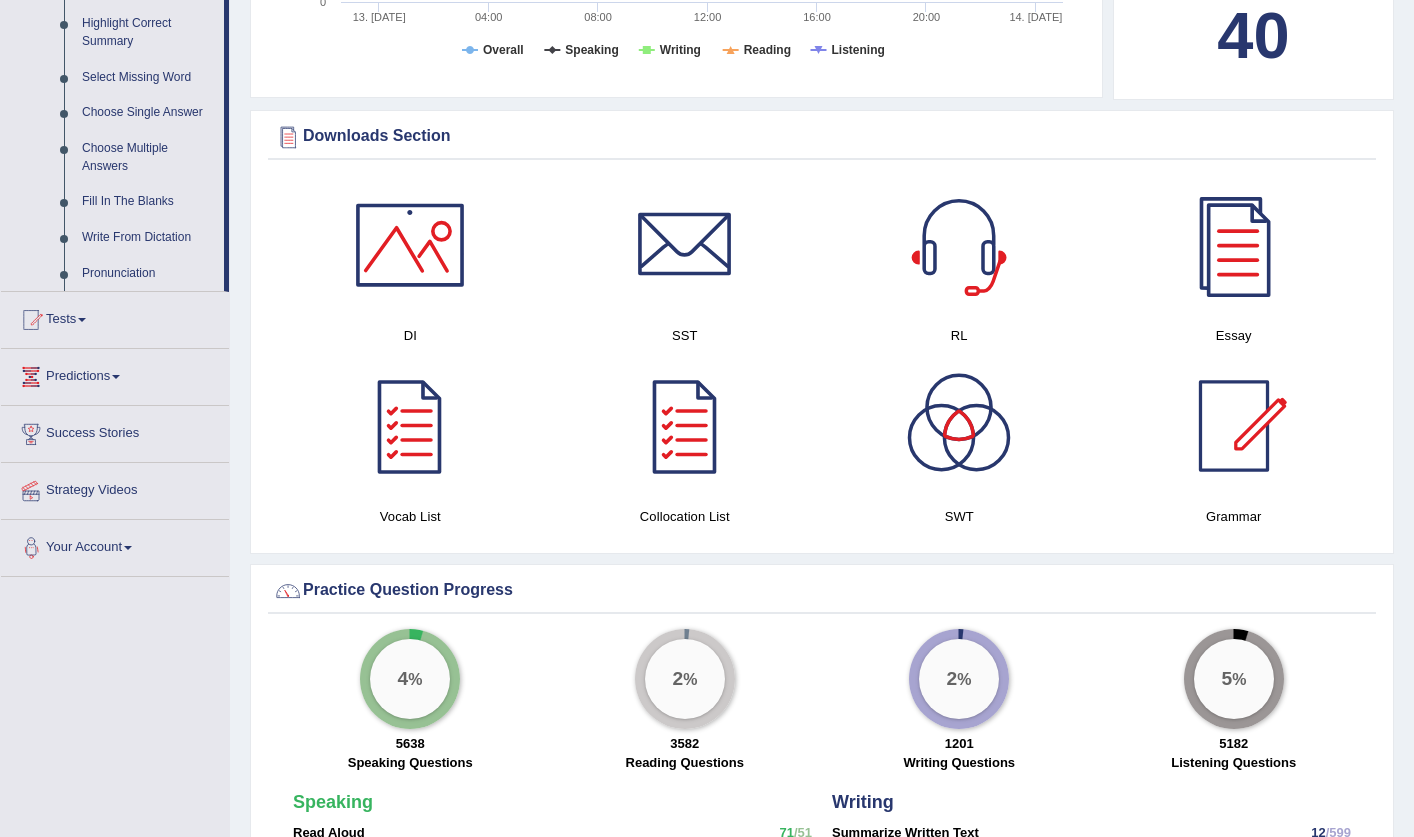 click on "Tests" at bounding box center [115, 317] 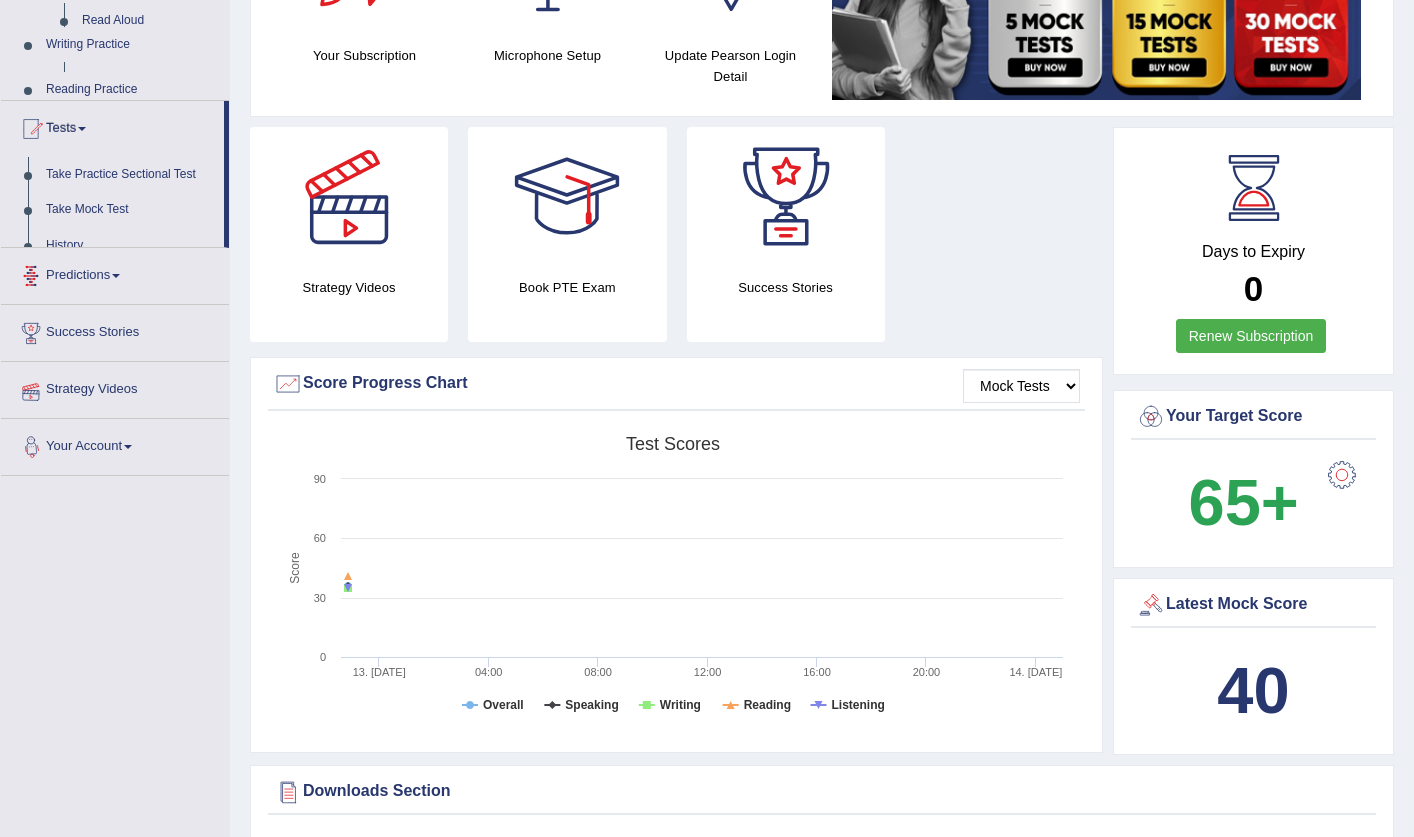 scroll, scrollTop: 219, scrollLeft: 0, axis: vertical 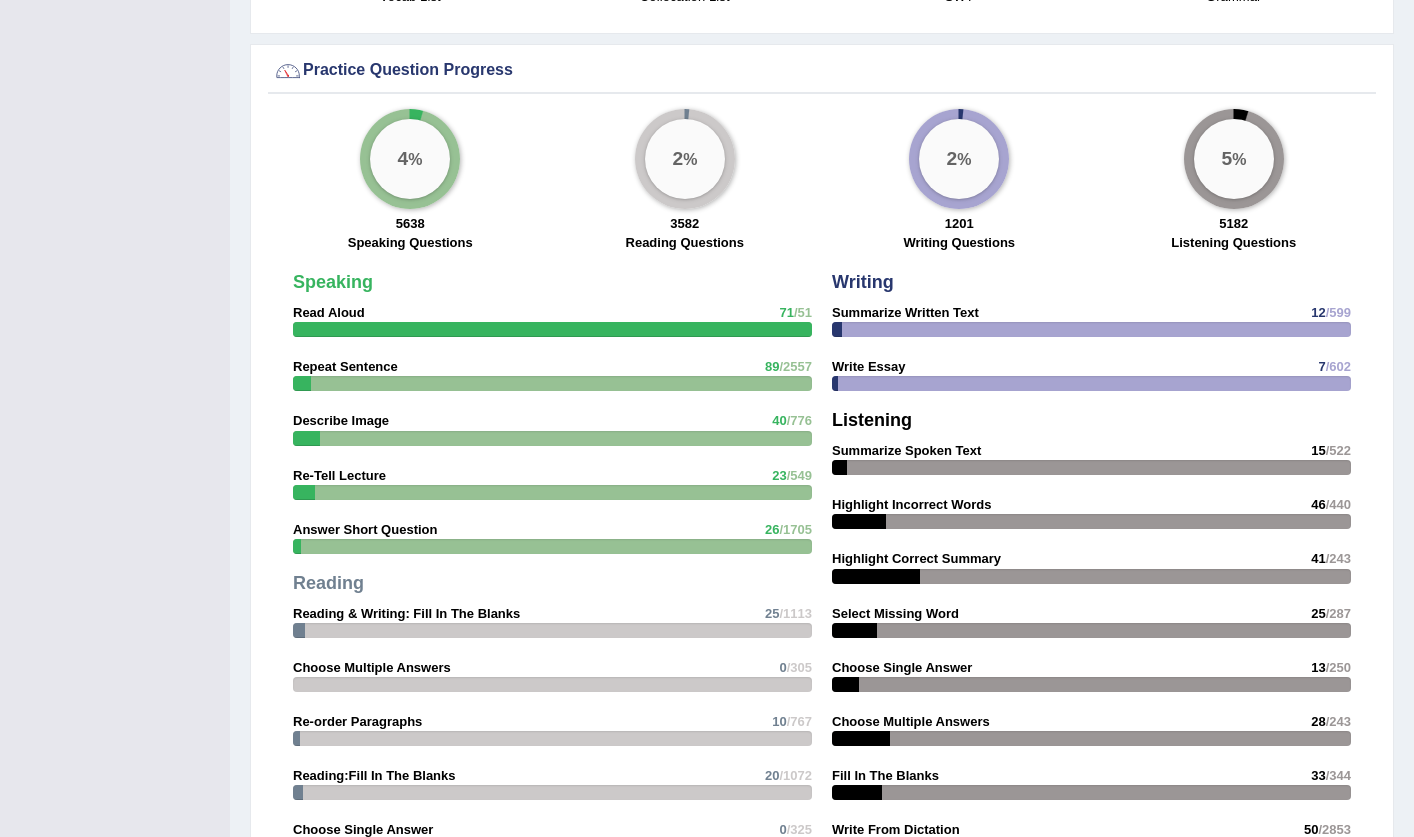 click on "Please login from Desktop. If you think this is an error (or logged in from desktop),  please click here to contact us
Getting Started
Your Subscription
Microphone Setup
Update Pearson Login Detail
×" at bounding box center (822, -32) 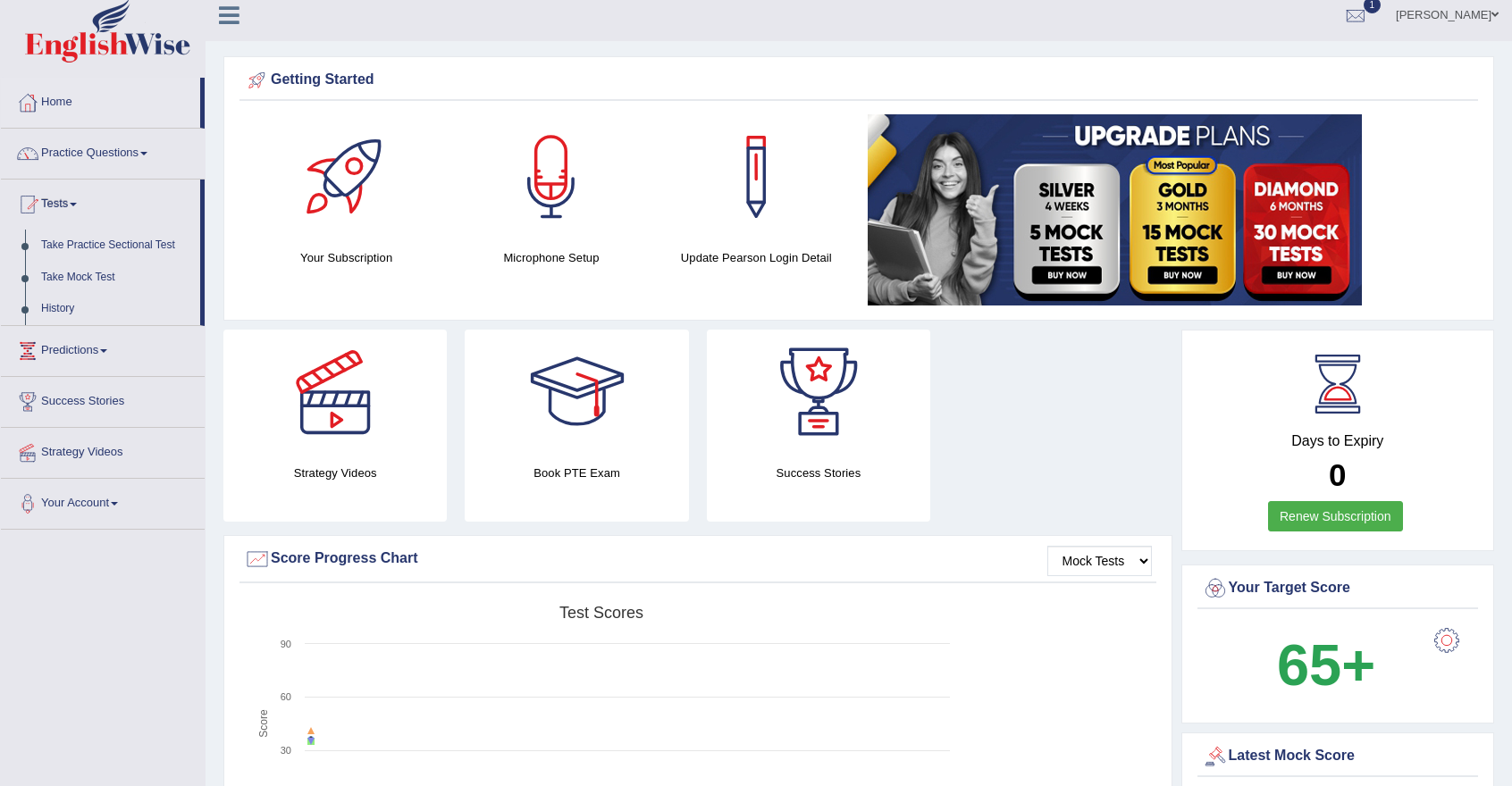 scroll, scrollTop: 0, scrollLeft: 0, axis: both 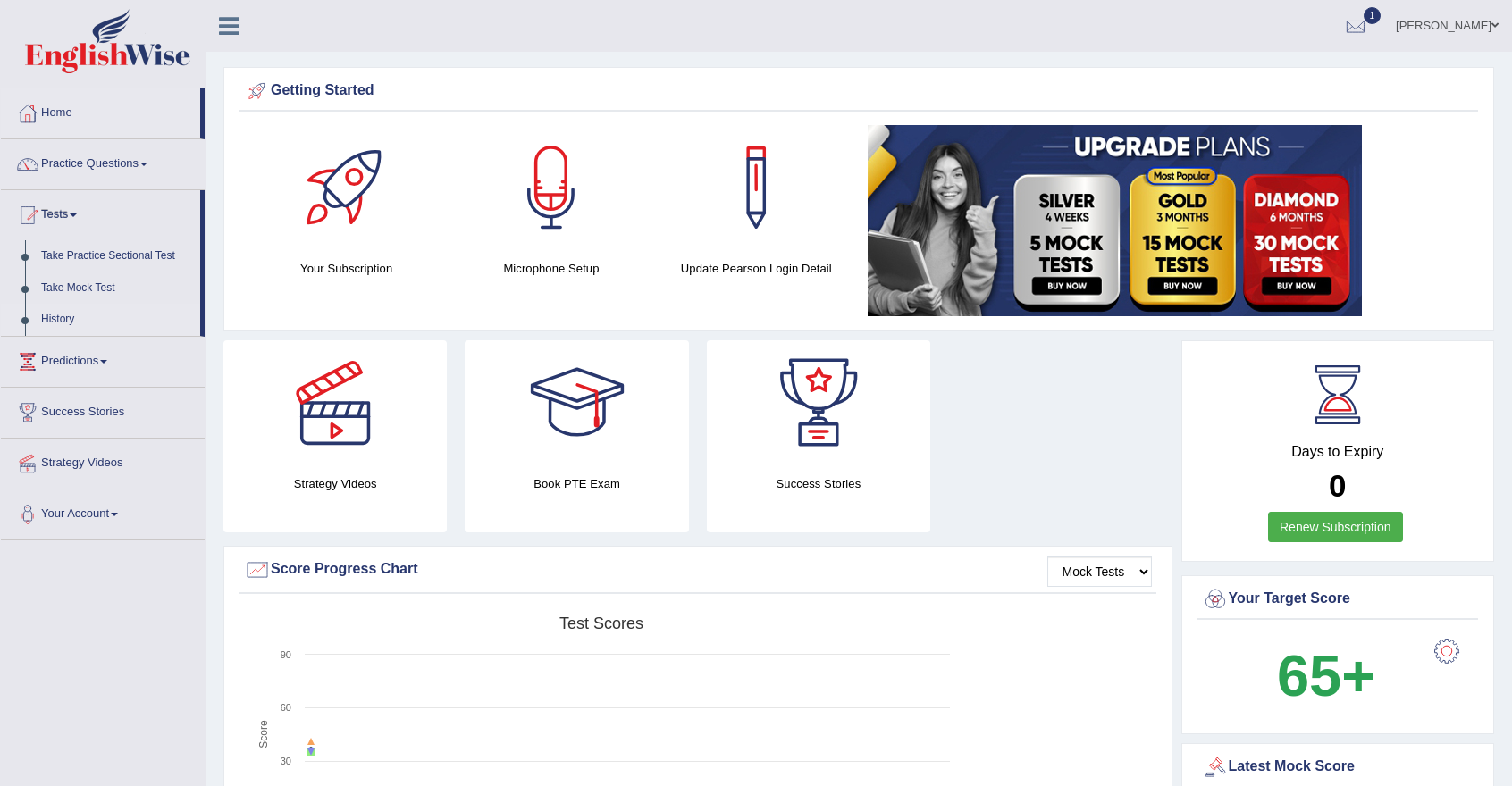 click on "History" at bounding box center [116, 320] 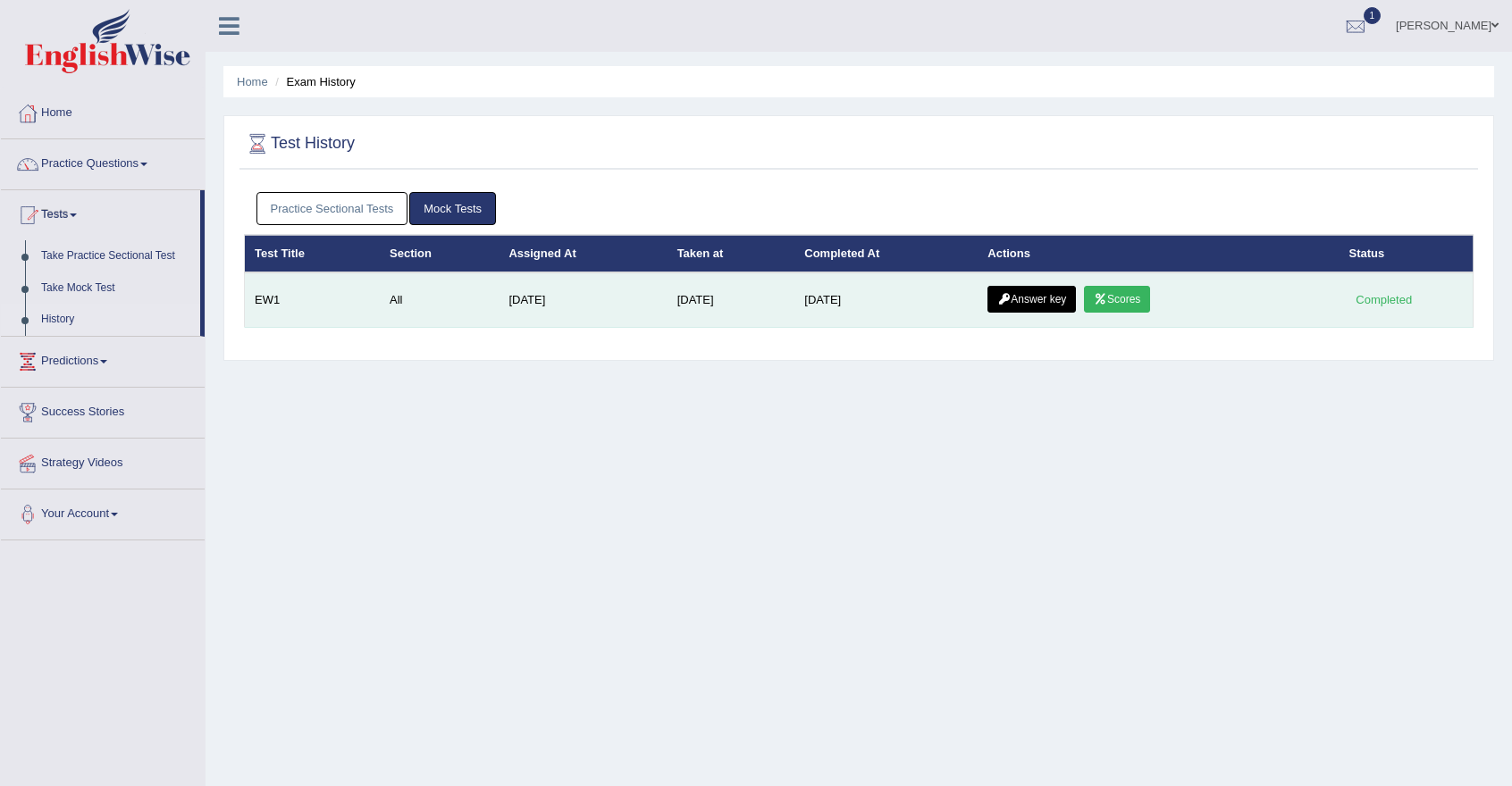 scroll, scrollTop: 0, scrollLeft: 0, axis: both 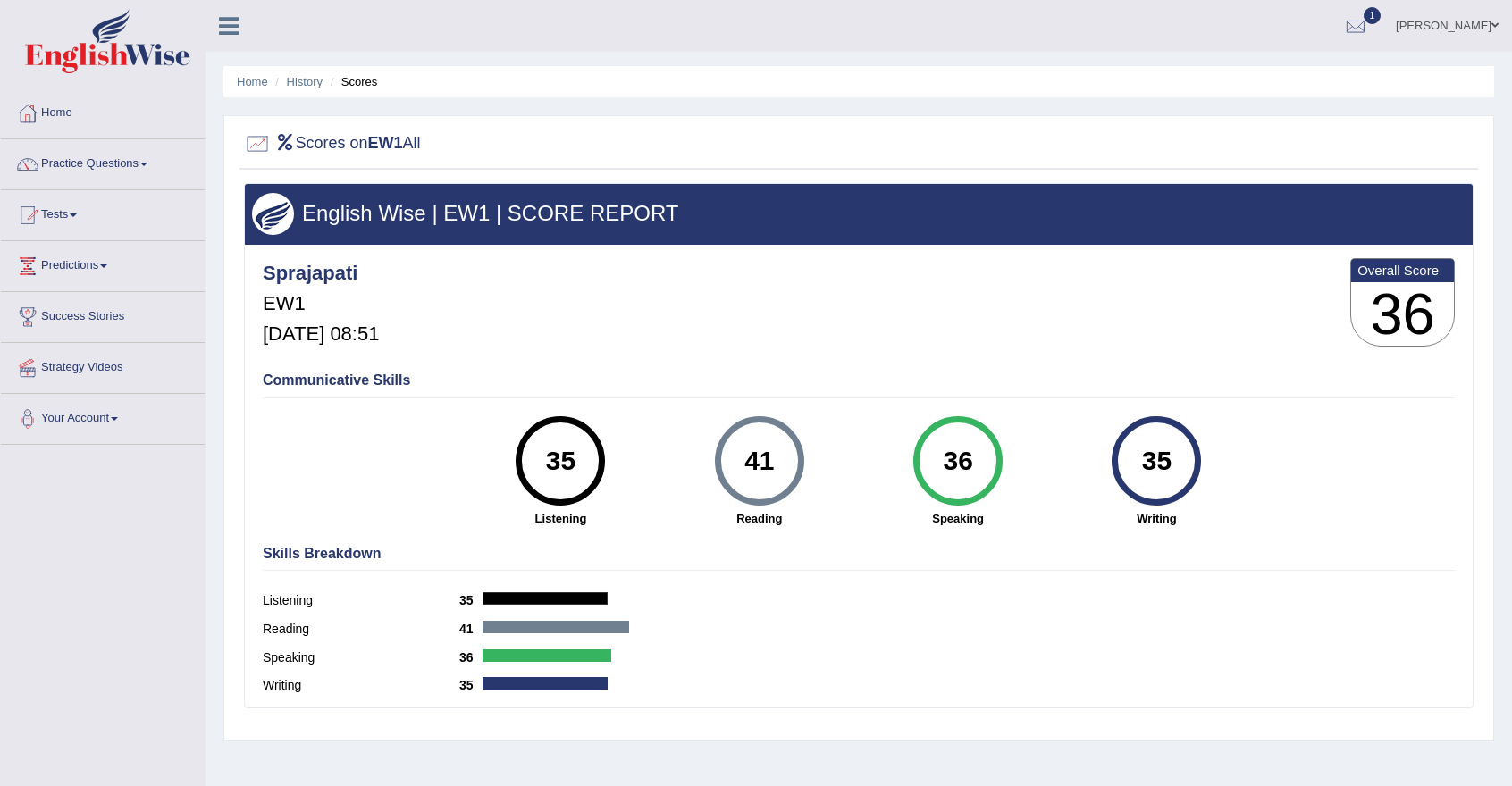 click on "Tests" at bounding box center (103, 213) 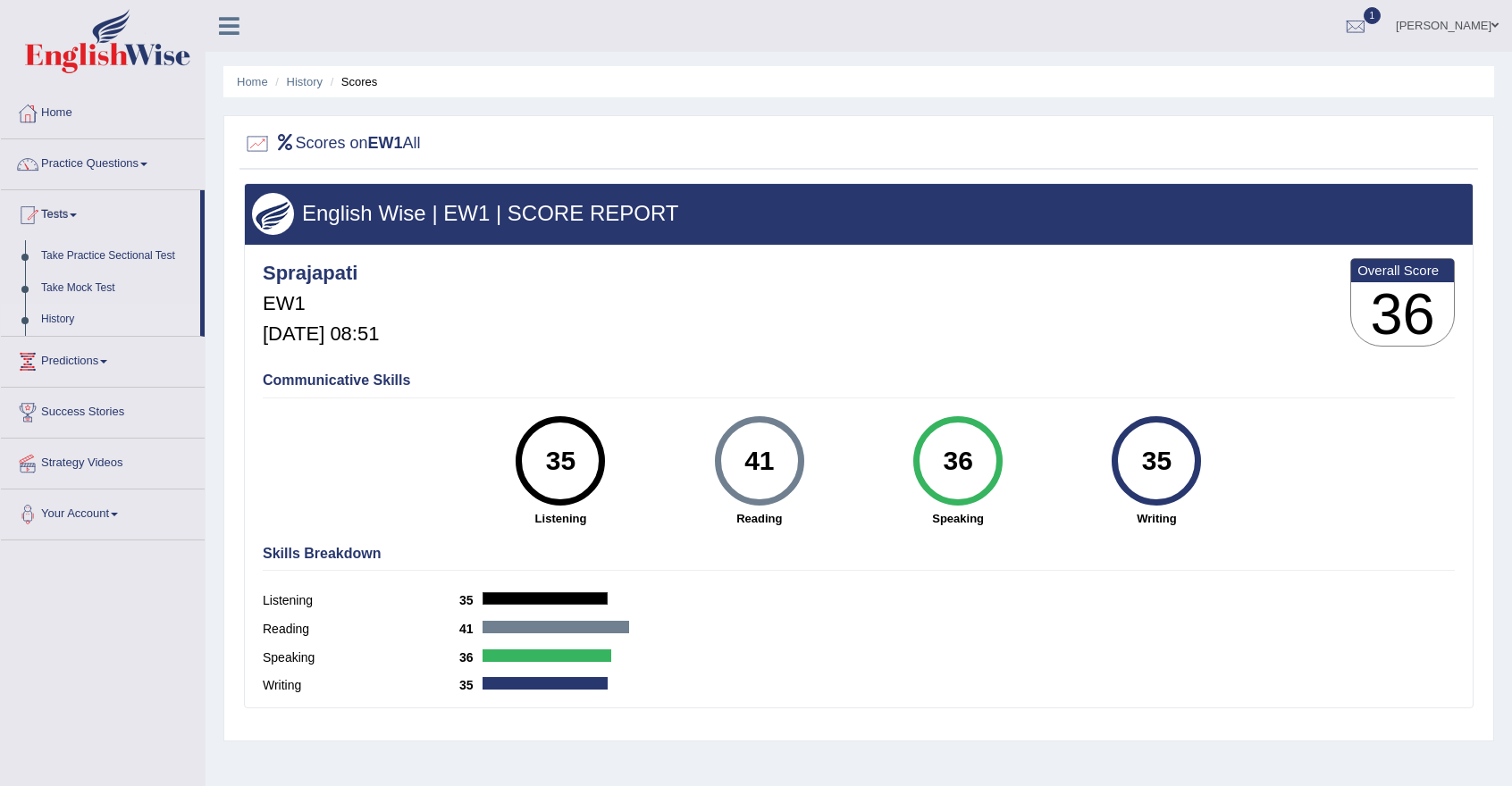 click on "History" at bounding box center [116, 320] 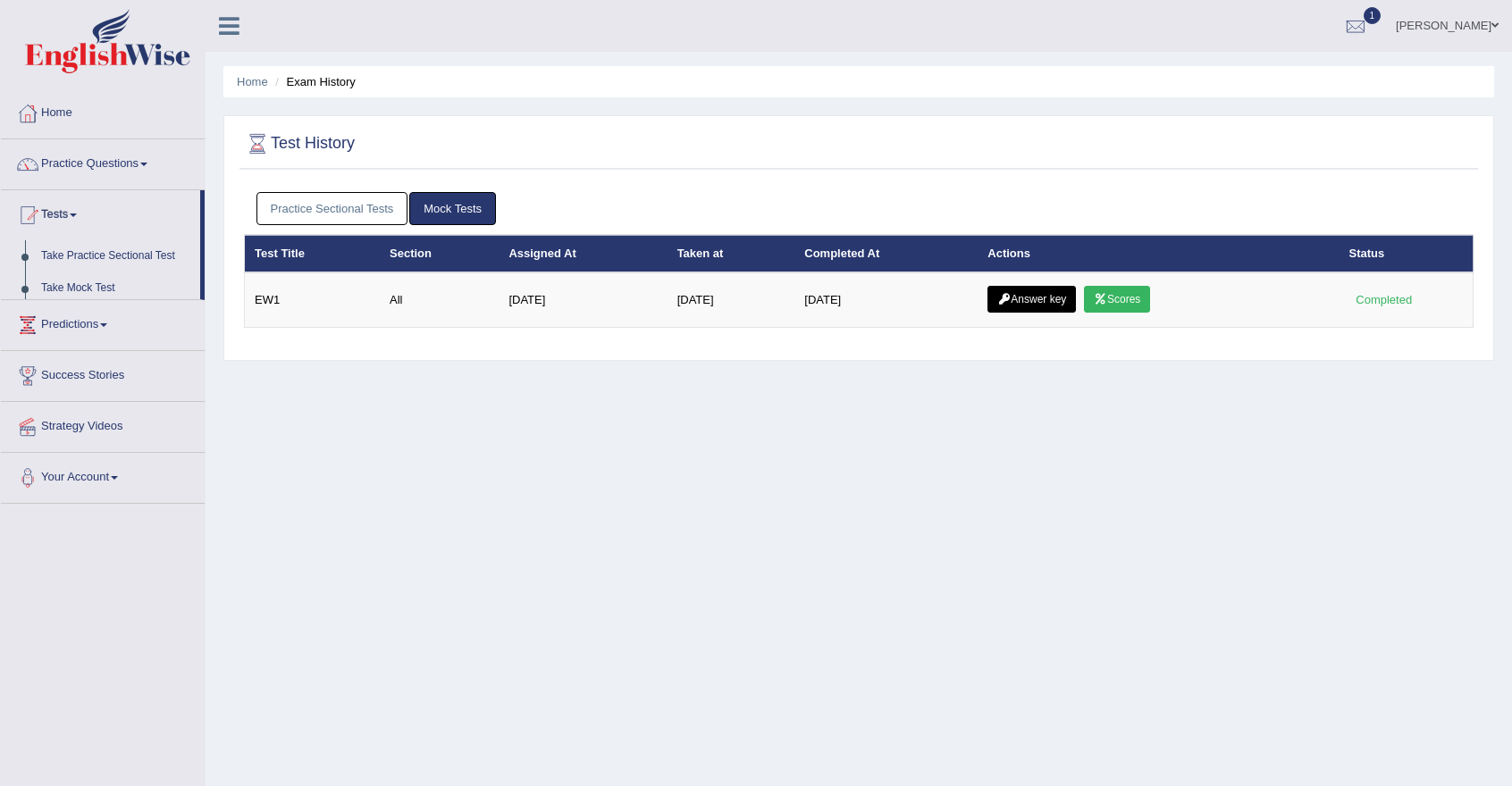 scroll, scrollTop: 0, scrollLeft: 0, axis: both 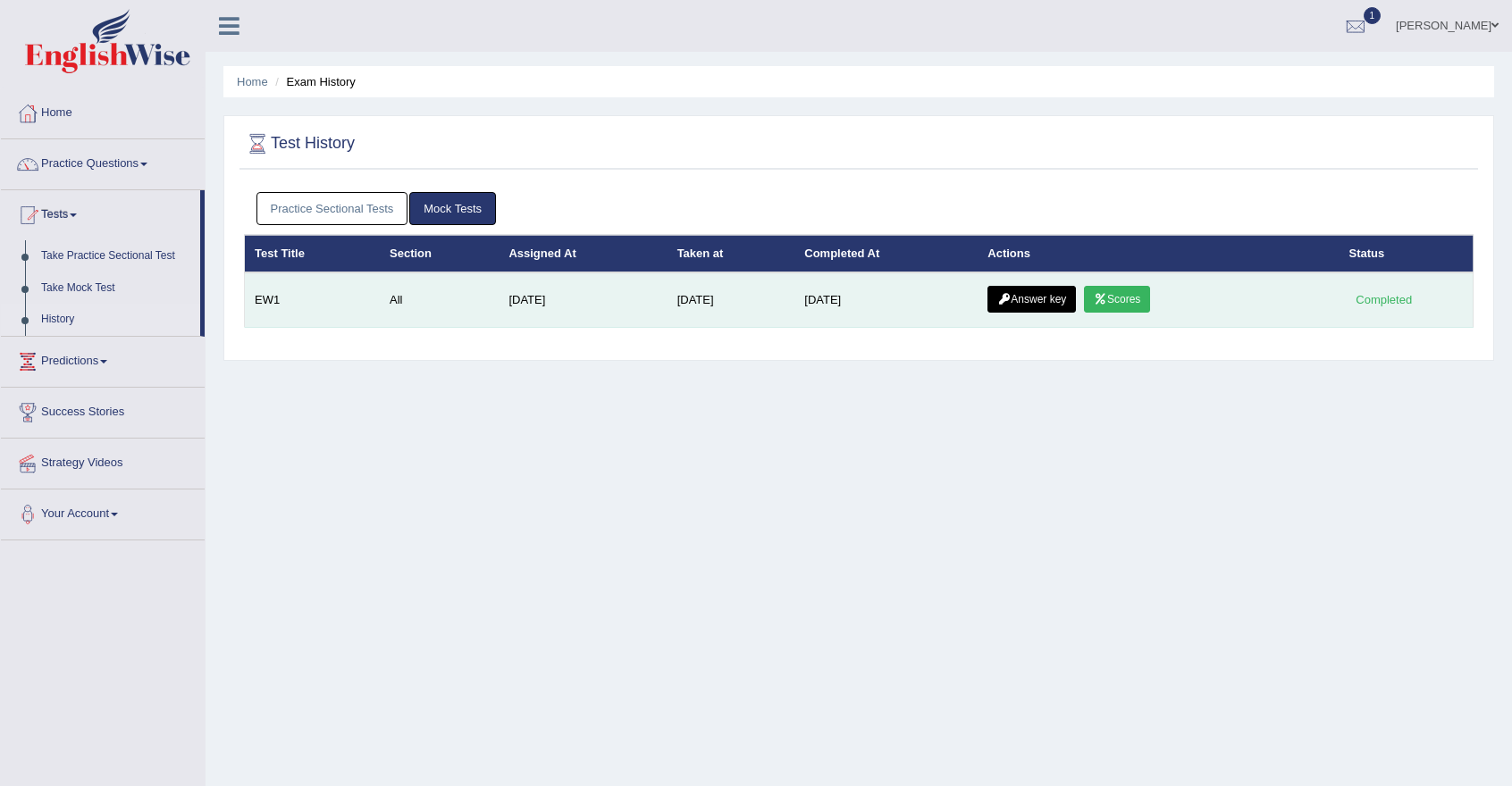 click on "Answer key" at bounding box center [1031, 299] 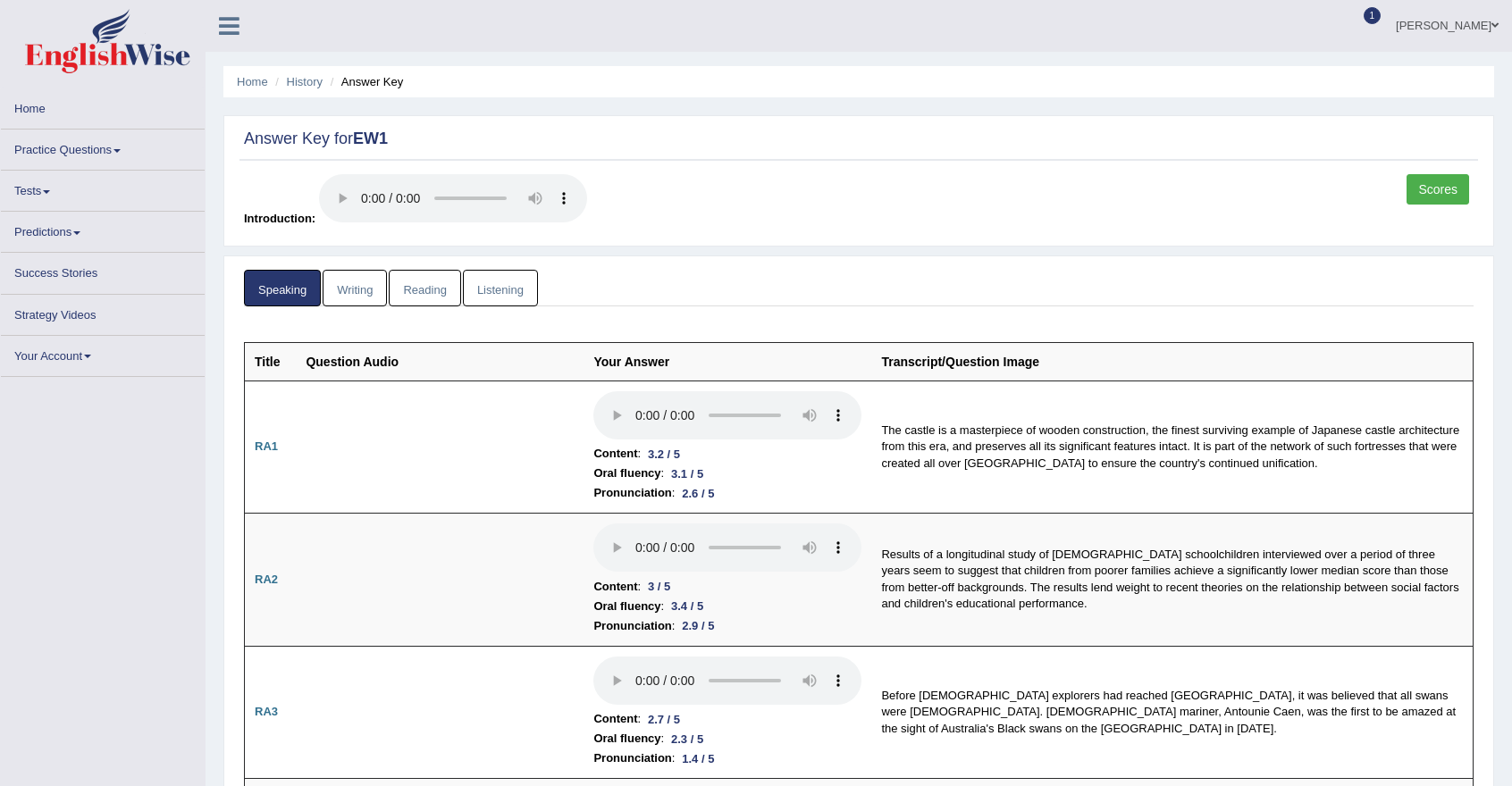scroll, scrollTop: 0, scrollLeft: 0, axis: both 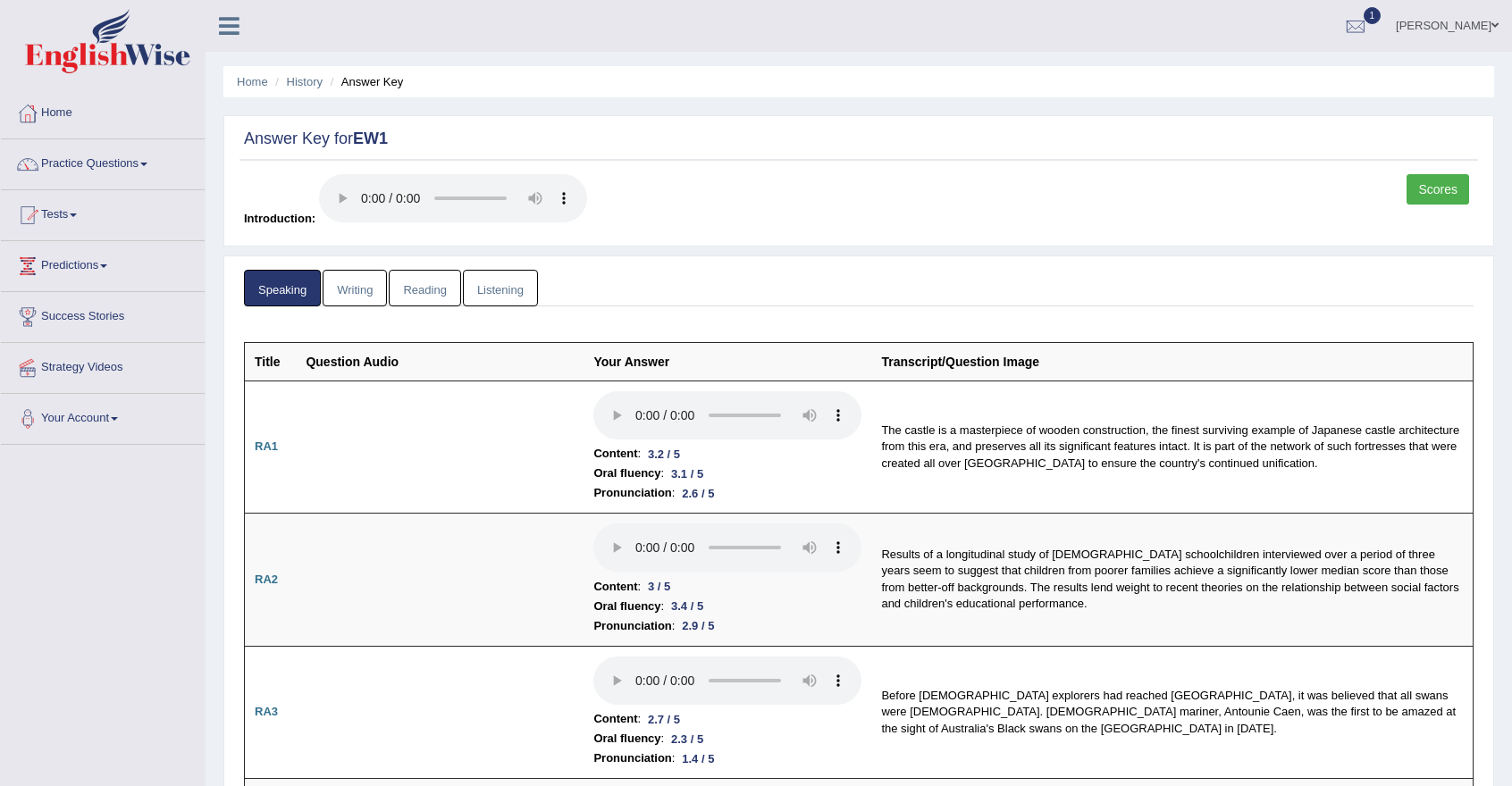 click on "Writing" at bounding box center (355, 288) 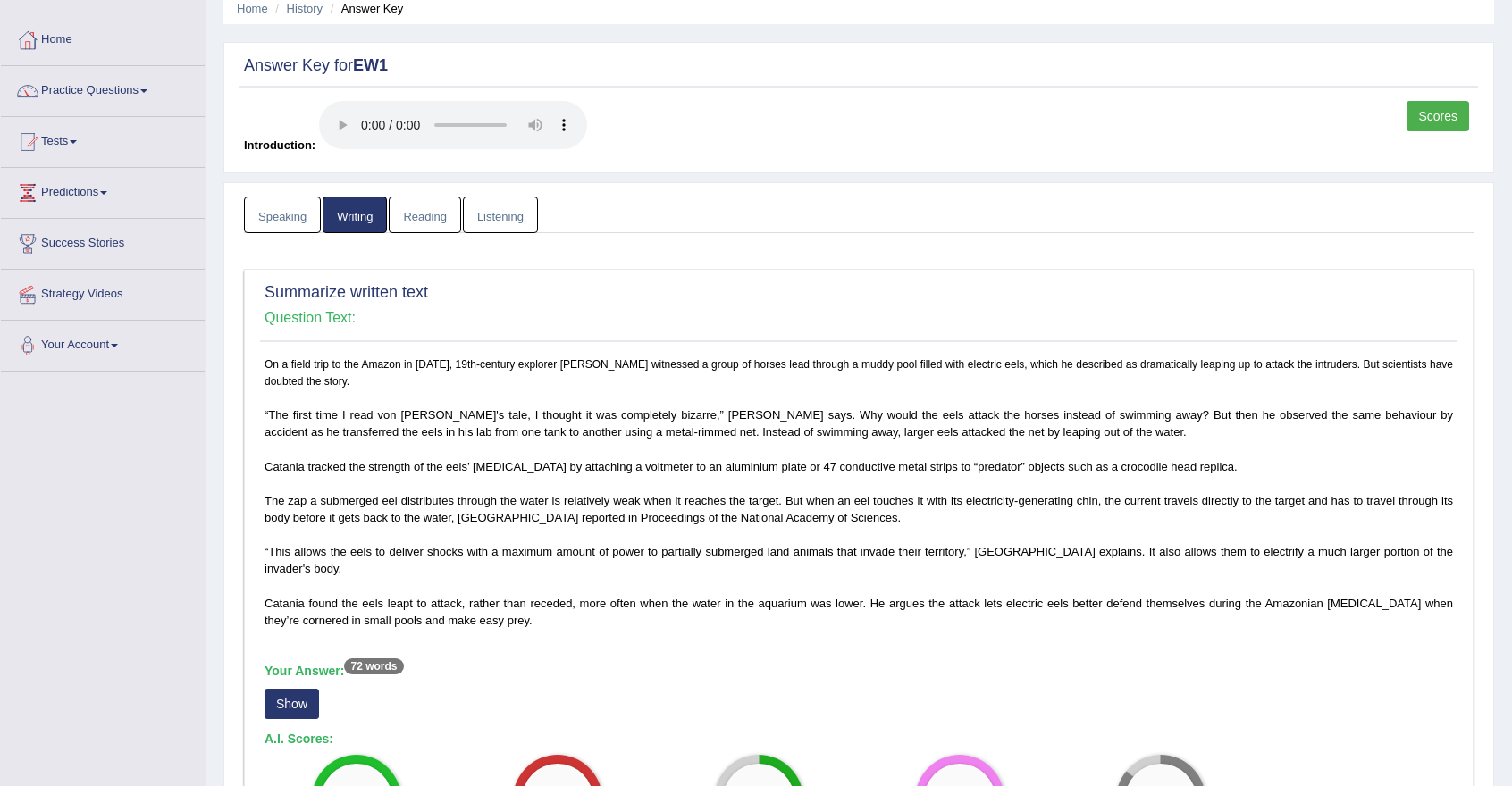 scroll, scrollTop: 0, scrollLeft: 0, axis: both 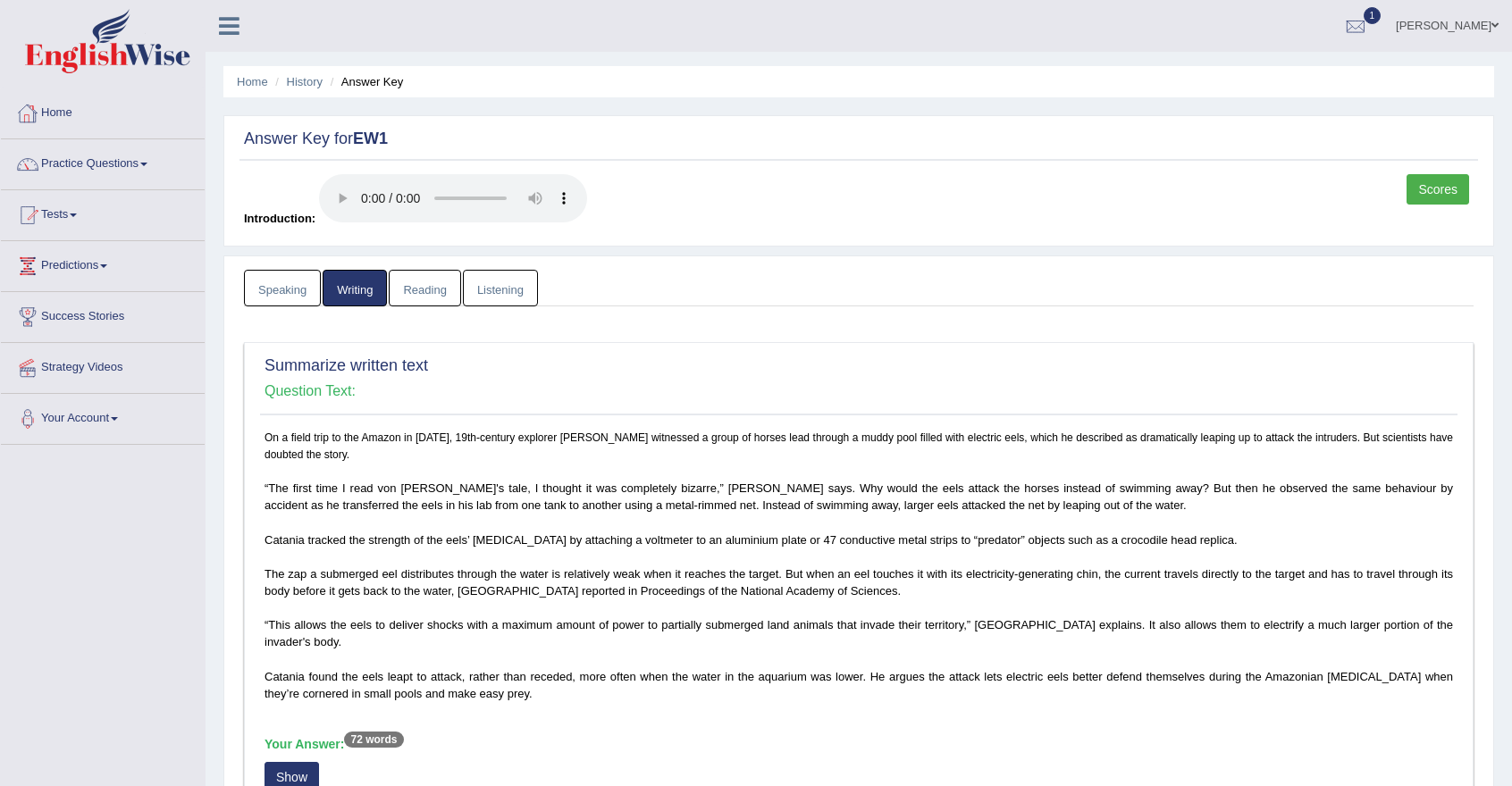 click on "Speaking" at bounding box center [282, 288] 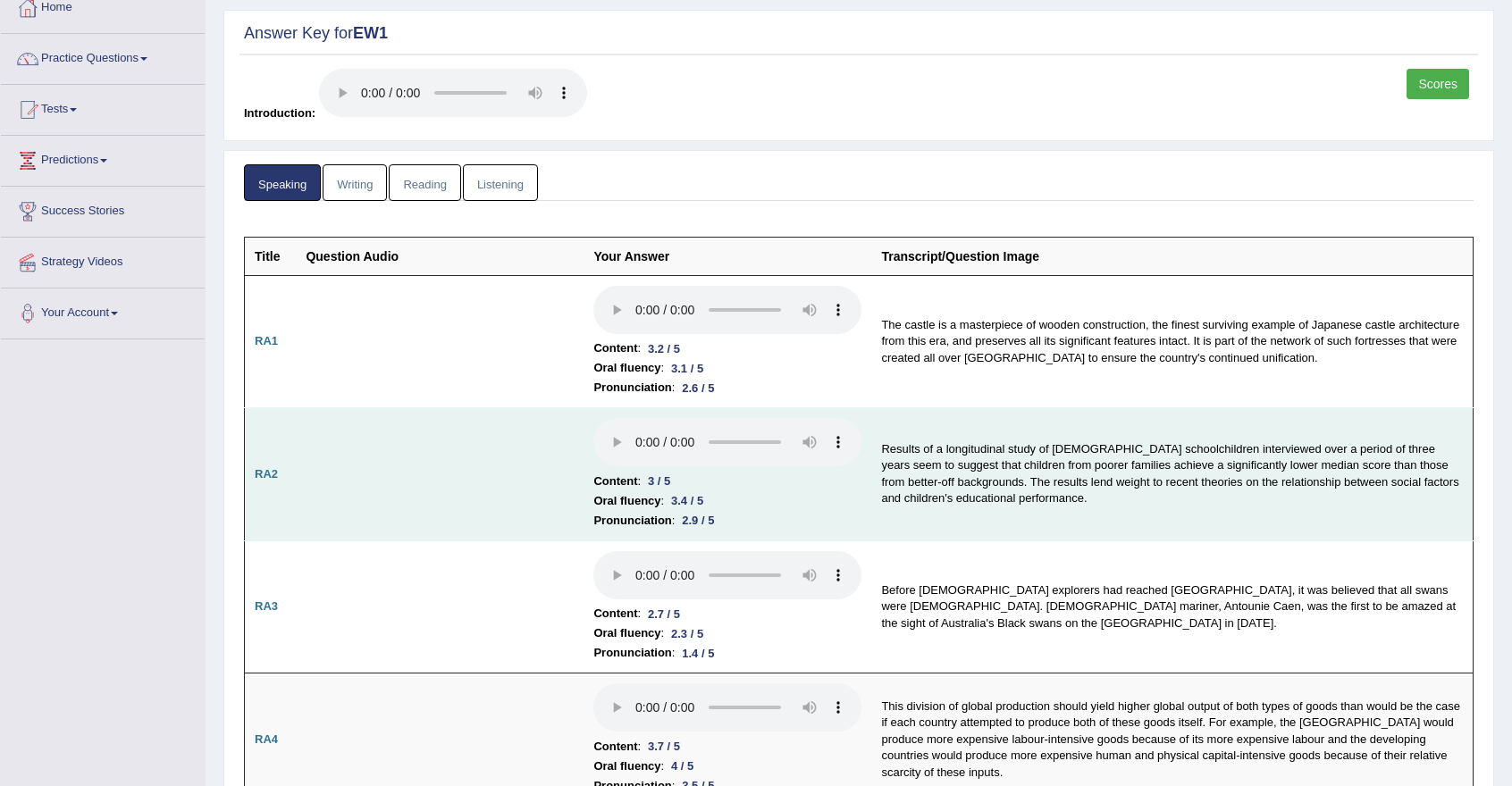 scroll, scrollTop: 0, scrollLeft: 0, axis: both 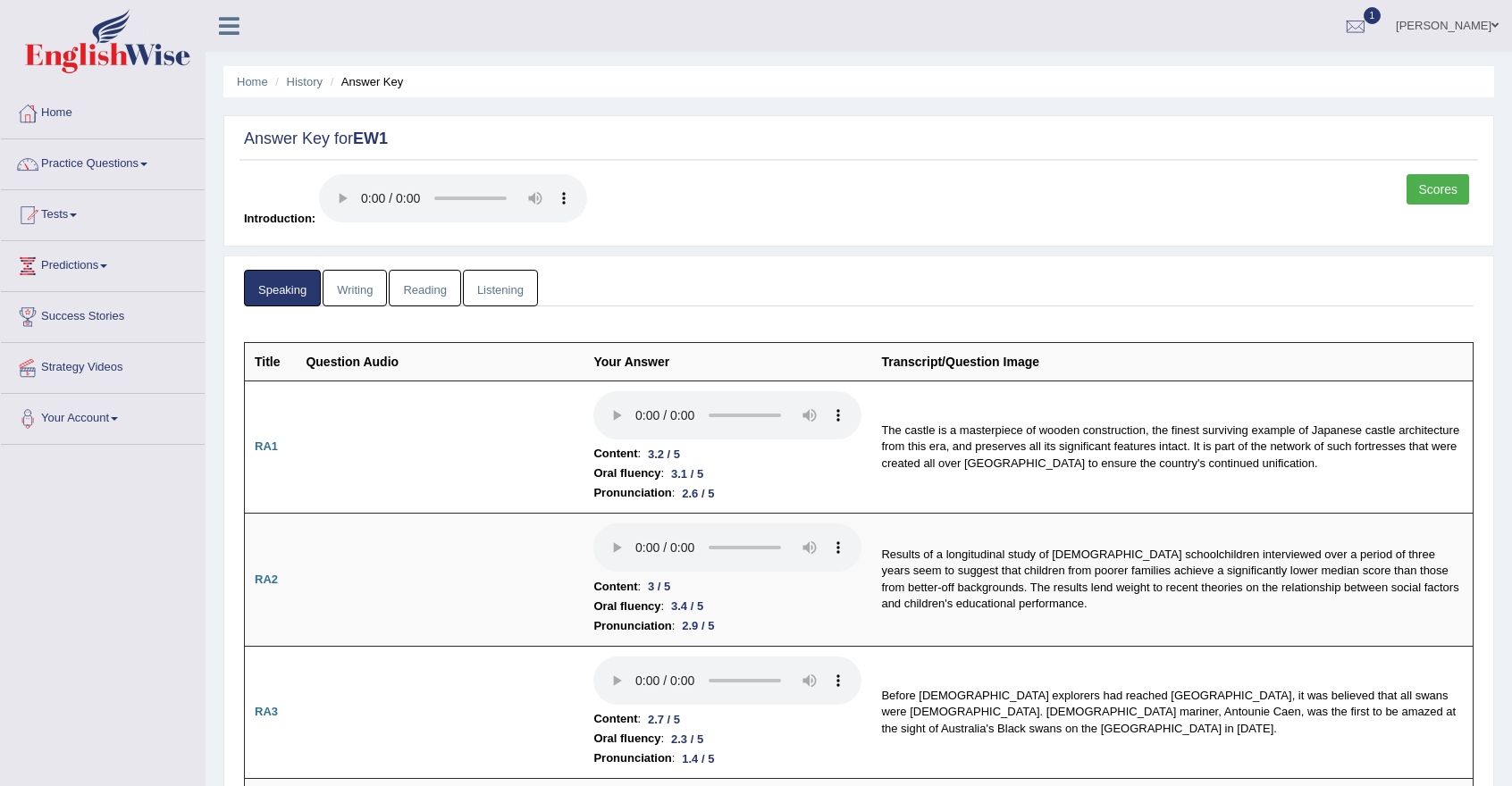 click on "Writing" at bounding box center [355, 288] 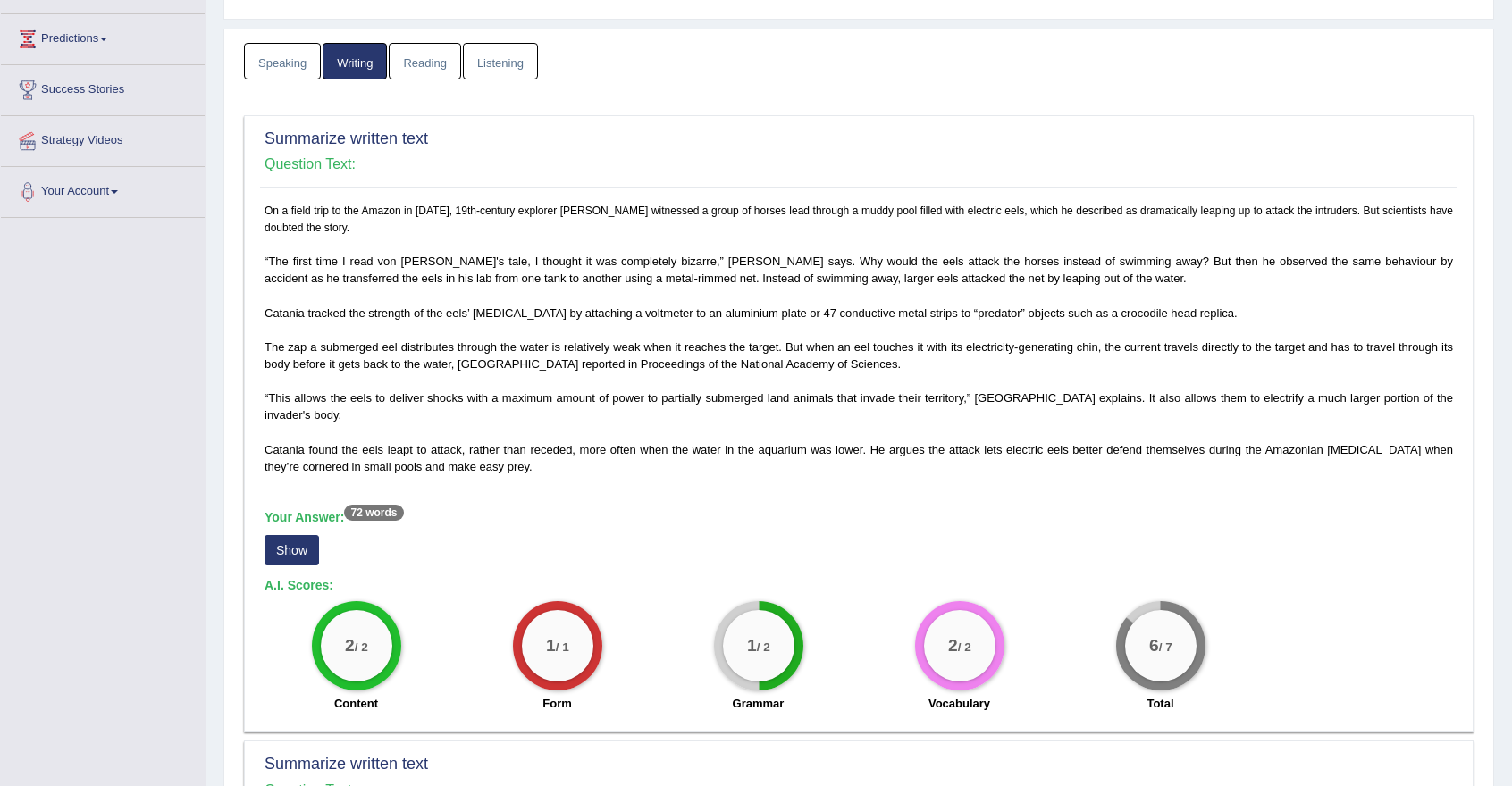 scroll, scrollTop: 179, scrollLeft: 0, axis: vertical 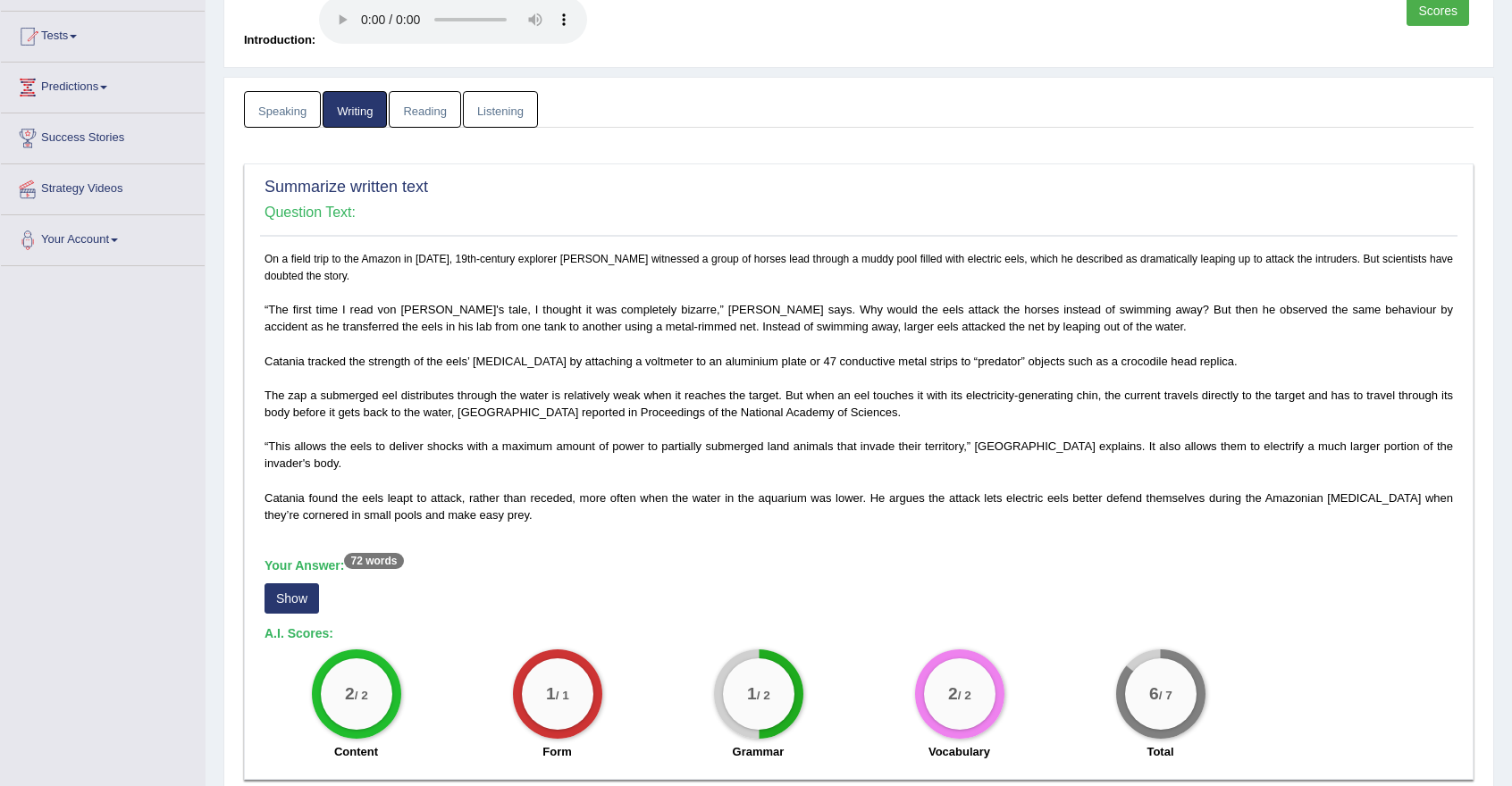 click on "Show" at bounding box center (291, 598) 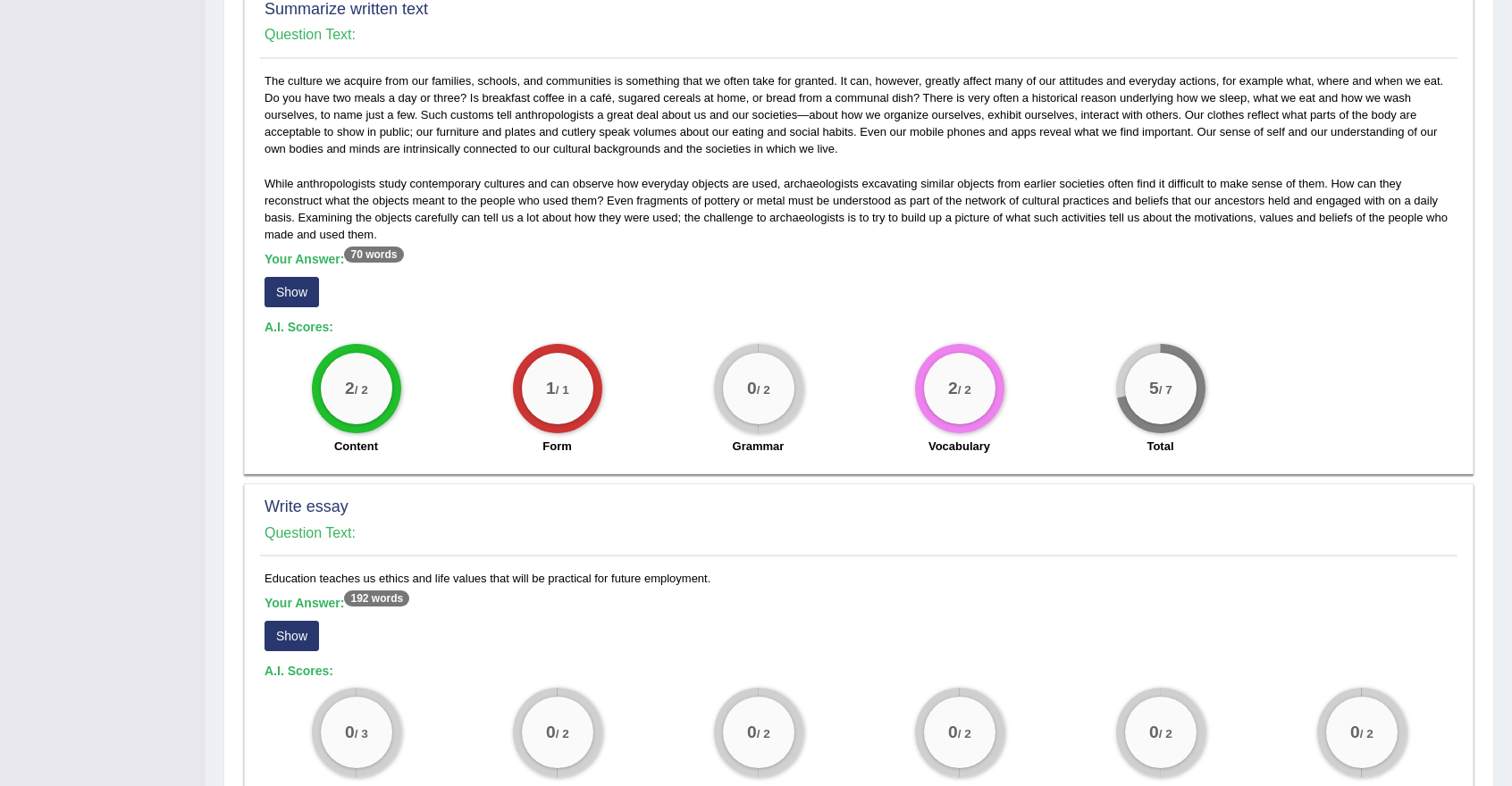 scroll, scrollTop: 982, scrollLeft: 0, axis: vertical 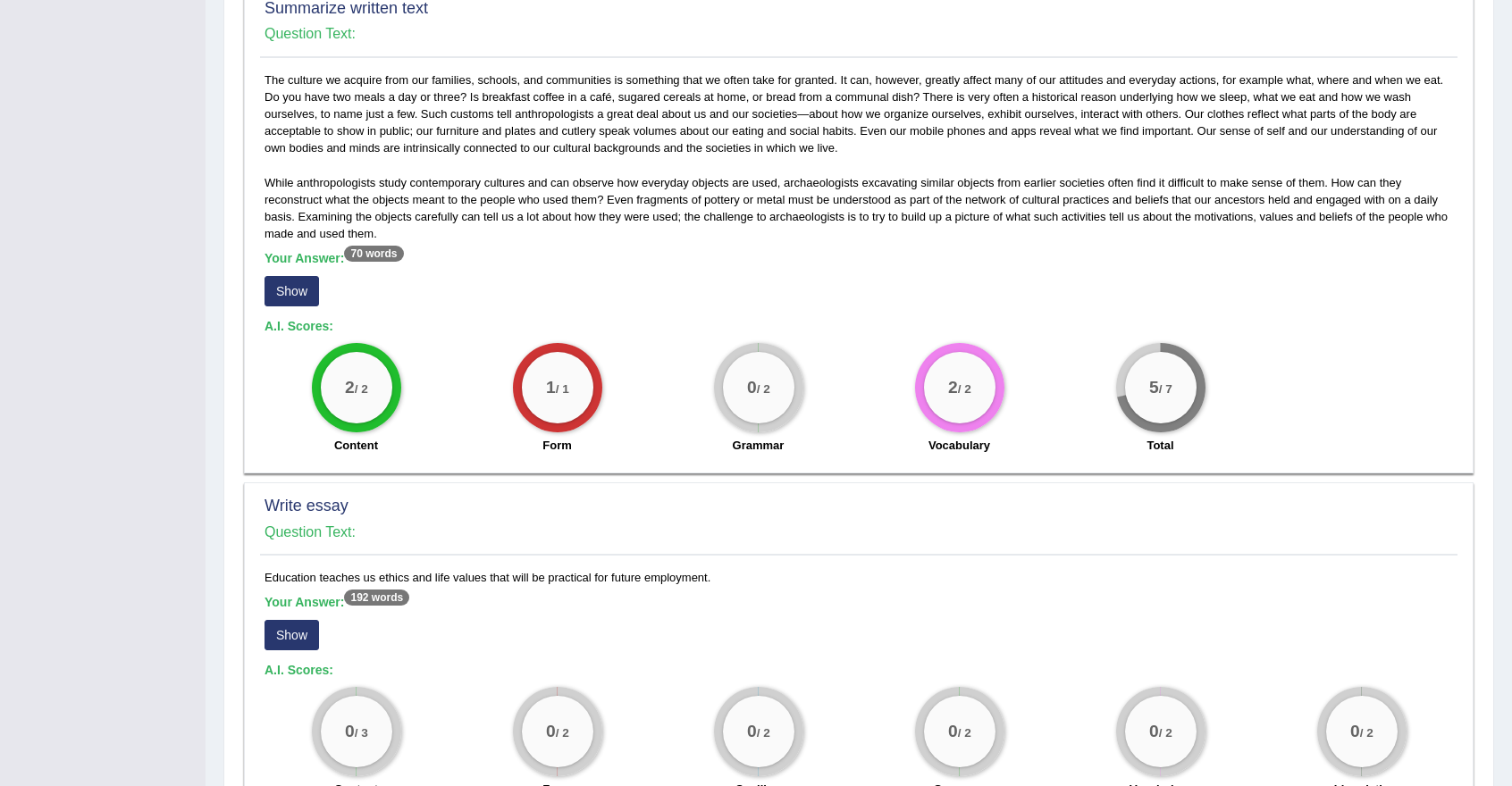 click on "Show" at bounding box center (291, 291) 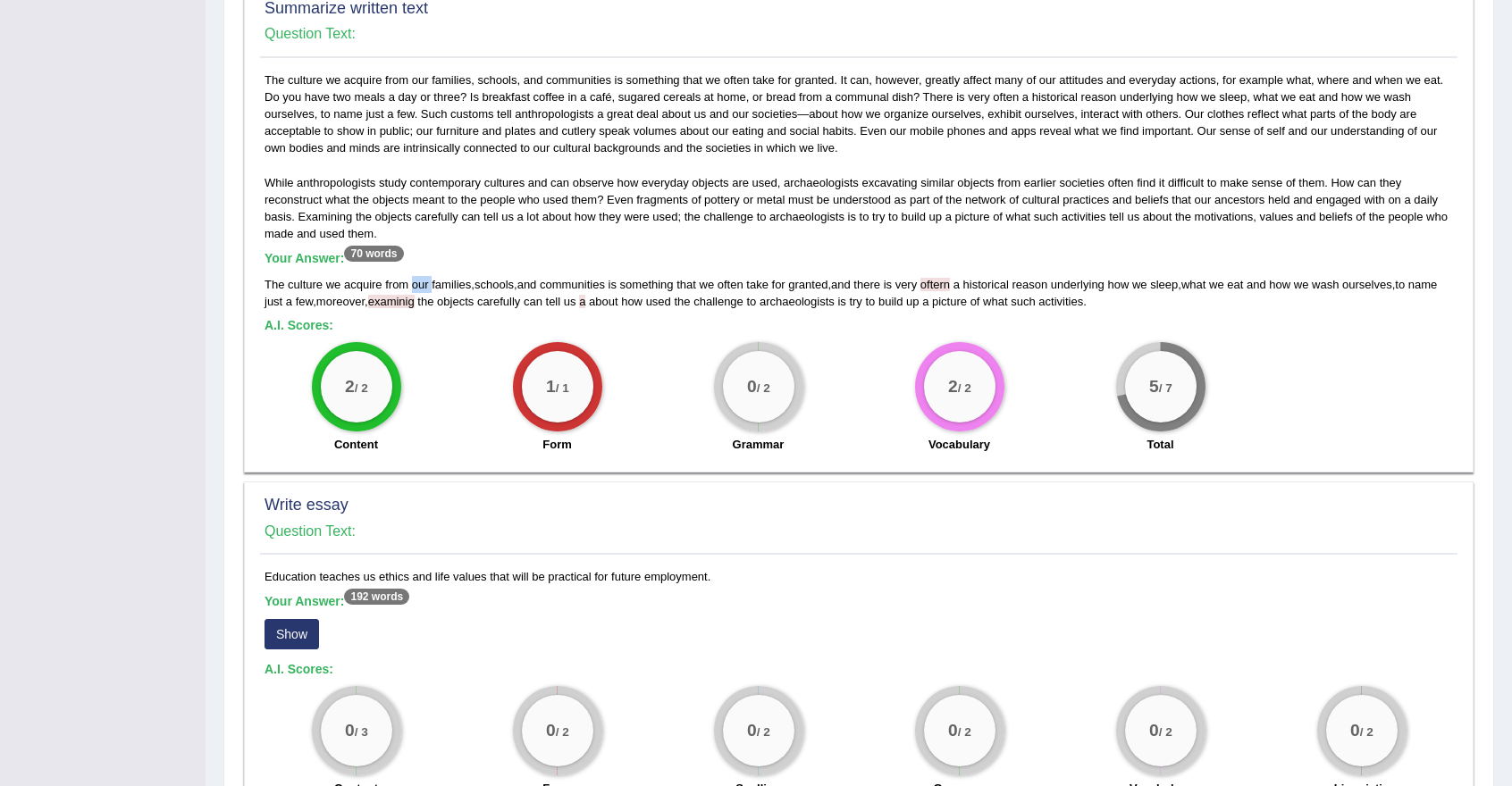 drag, startPoint x: 413, startPoint y: 267, endPoint x: 433, endPoint y: 269, distance: 20.099751 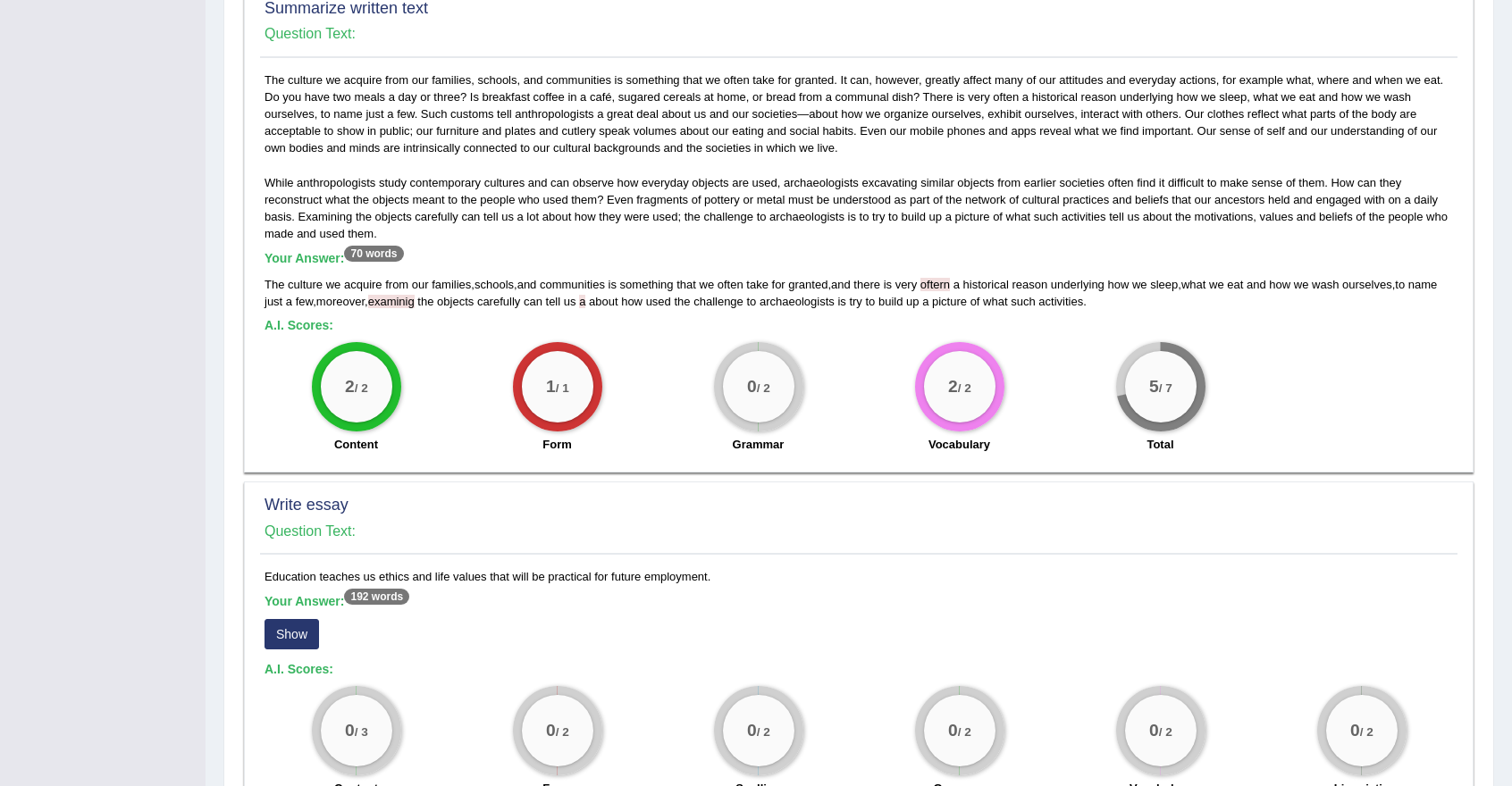 click on "While anthropologists study contemporary cultures and can observe how everyday objects are used, archaeologists excavating similar objects from earlier societies often find it difficult to make sense of them. How can they reconstruct what the objects meant to the people who used them? Even fragments of pottery or metal must be understood as part of the network of cultural practices and beliefs that our ancestors held and engaged with on a daily basis. Examining the objects carefully can tell us a lot about how they were used; the challenge to archaeologists is to try to build up a picture of what such activities tell us about the motivations, values and beliefs of the people who made and used them.										 Your Answer:  70 words The   culture   we   acquire   from   our   families ,  schools ,  and   communities   is   something   that   we   often   take   for   granted ,  and   there   is   very   oftern   a   historical   reason   underlying   how   we   sleep ,  what   we   eat   and   how   we   wash" at bounding box center [859, 267] 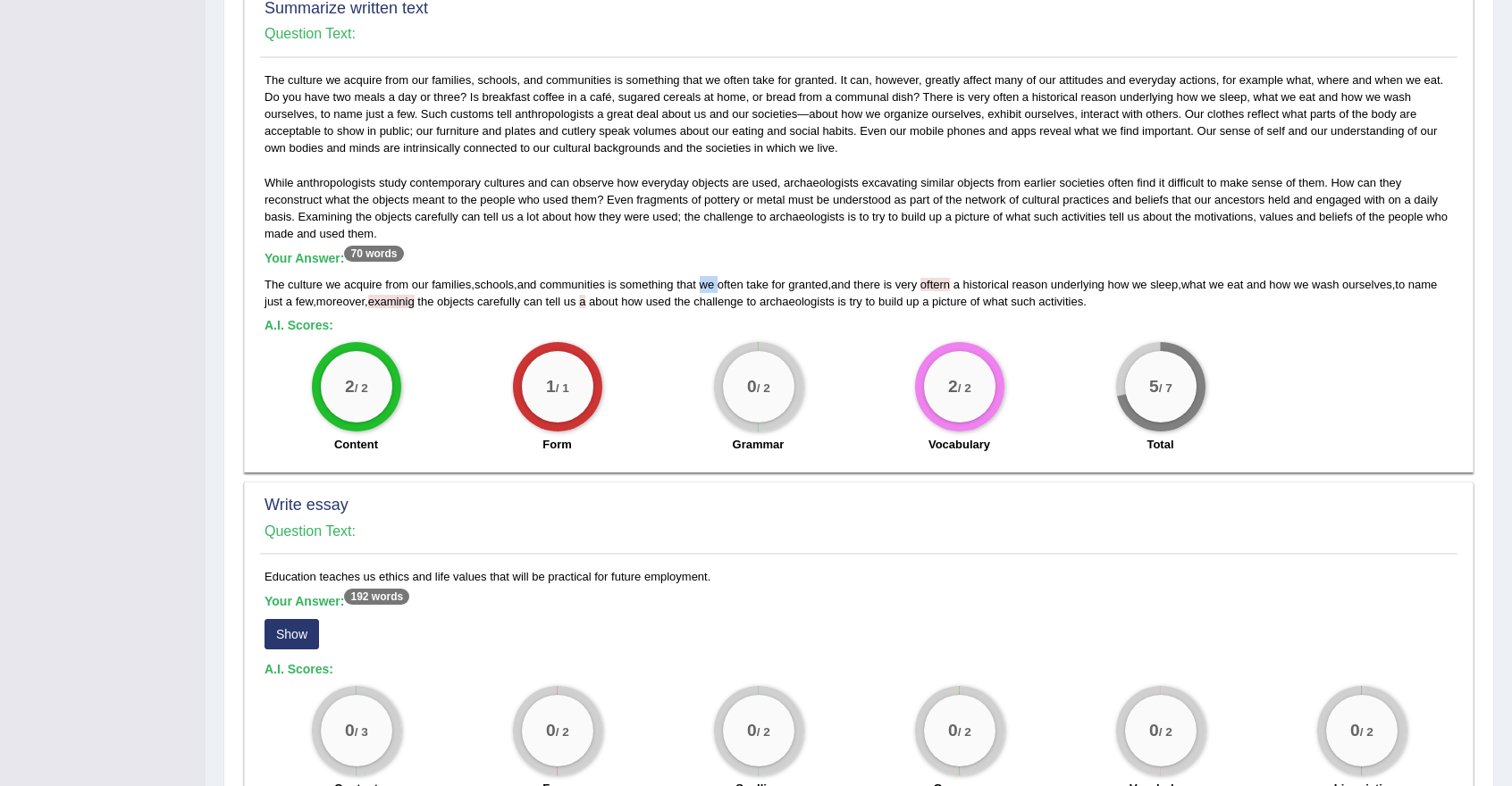 drag, startPoint x: 717, startPoint y: 268, endPoint x: 755, endPoint y: 274, distance: 38.47077 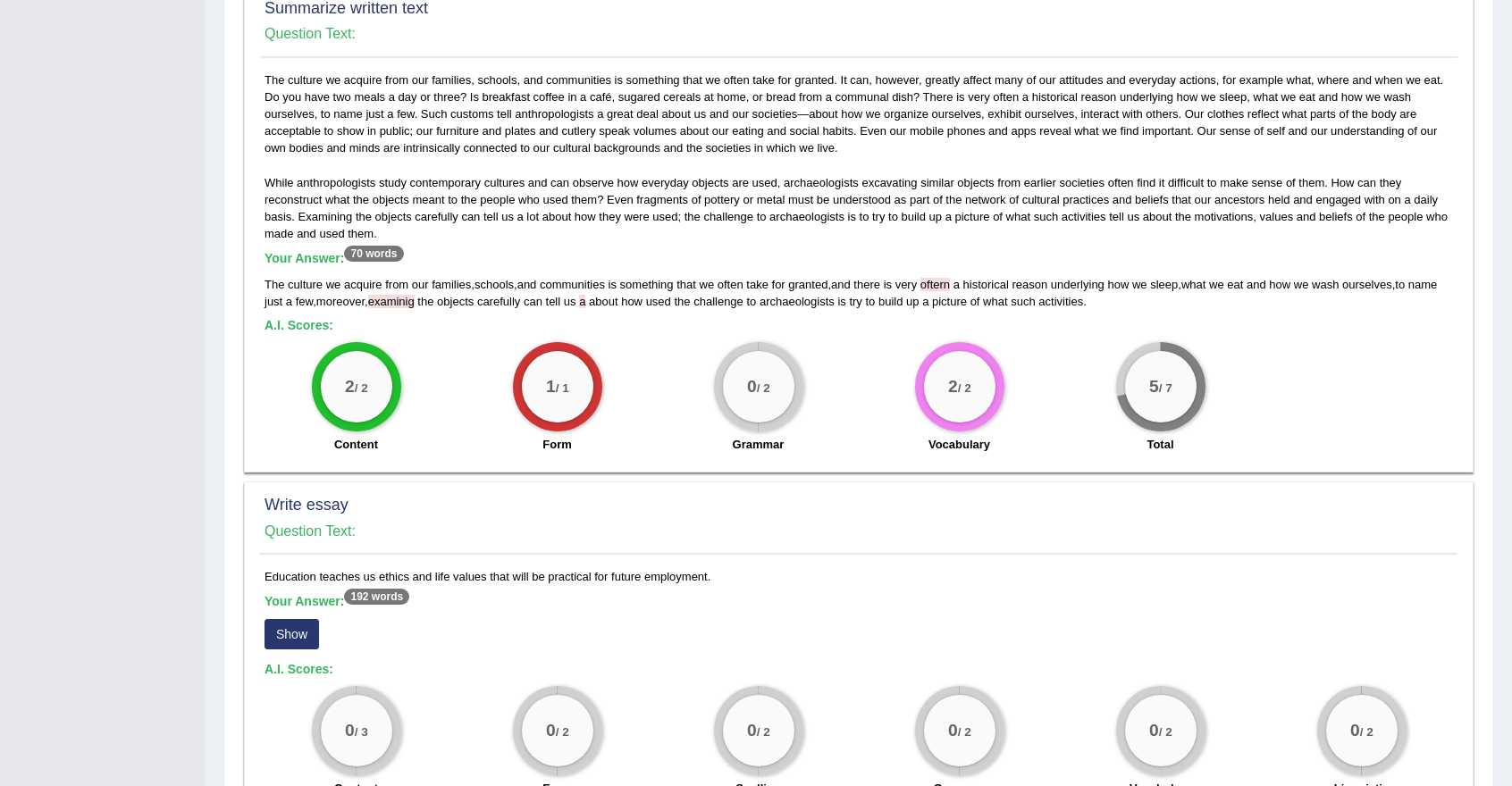 click on "0  / 2 														 Grammar" at bounding box center (758, 399) 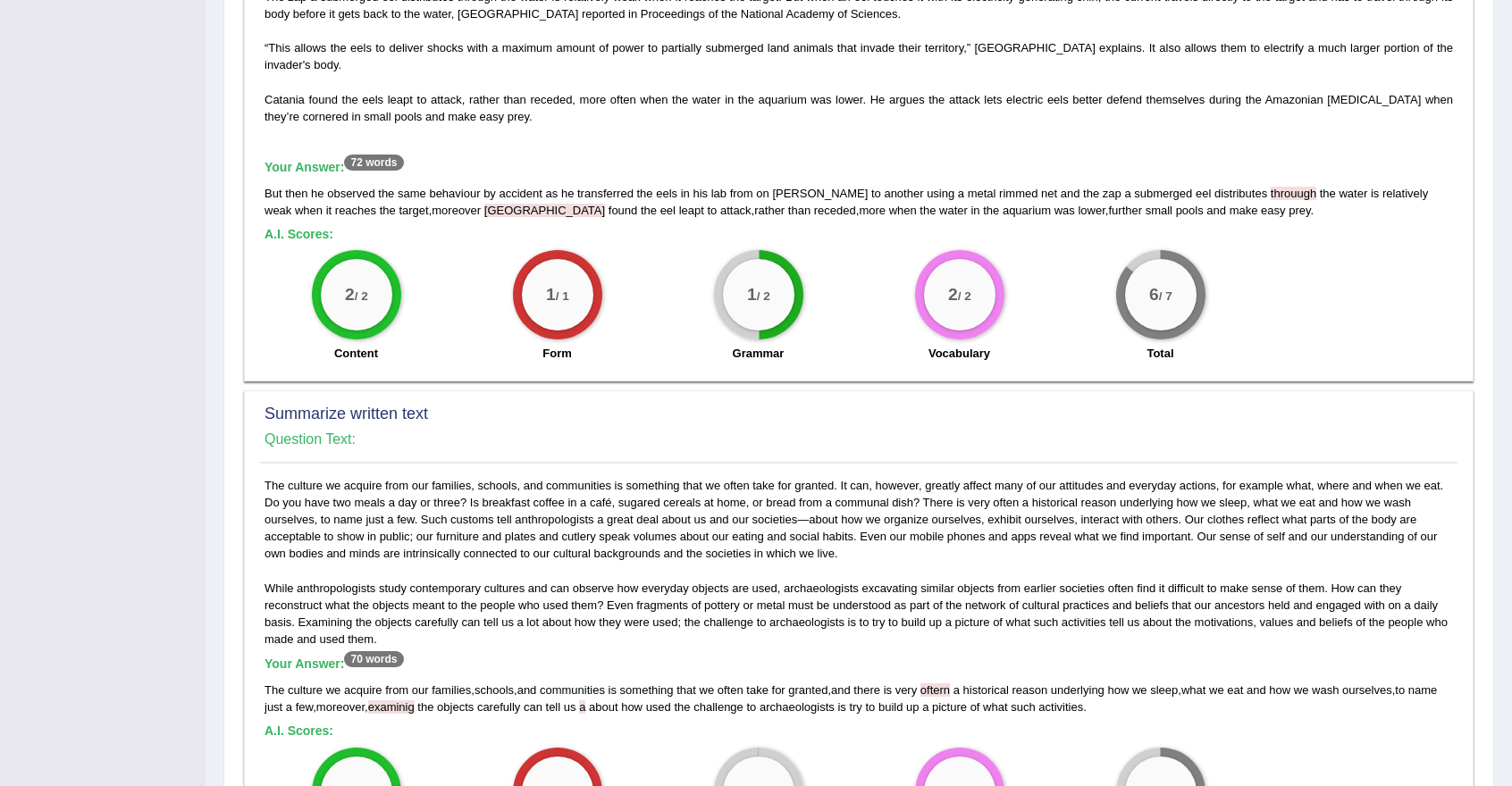 scroll, scrollTop: 564, scrollLeft: 0, axis: vertical 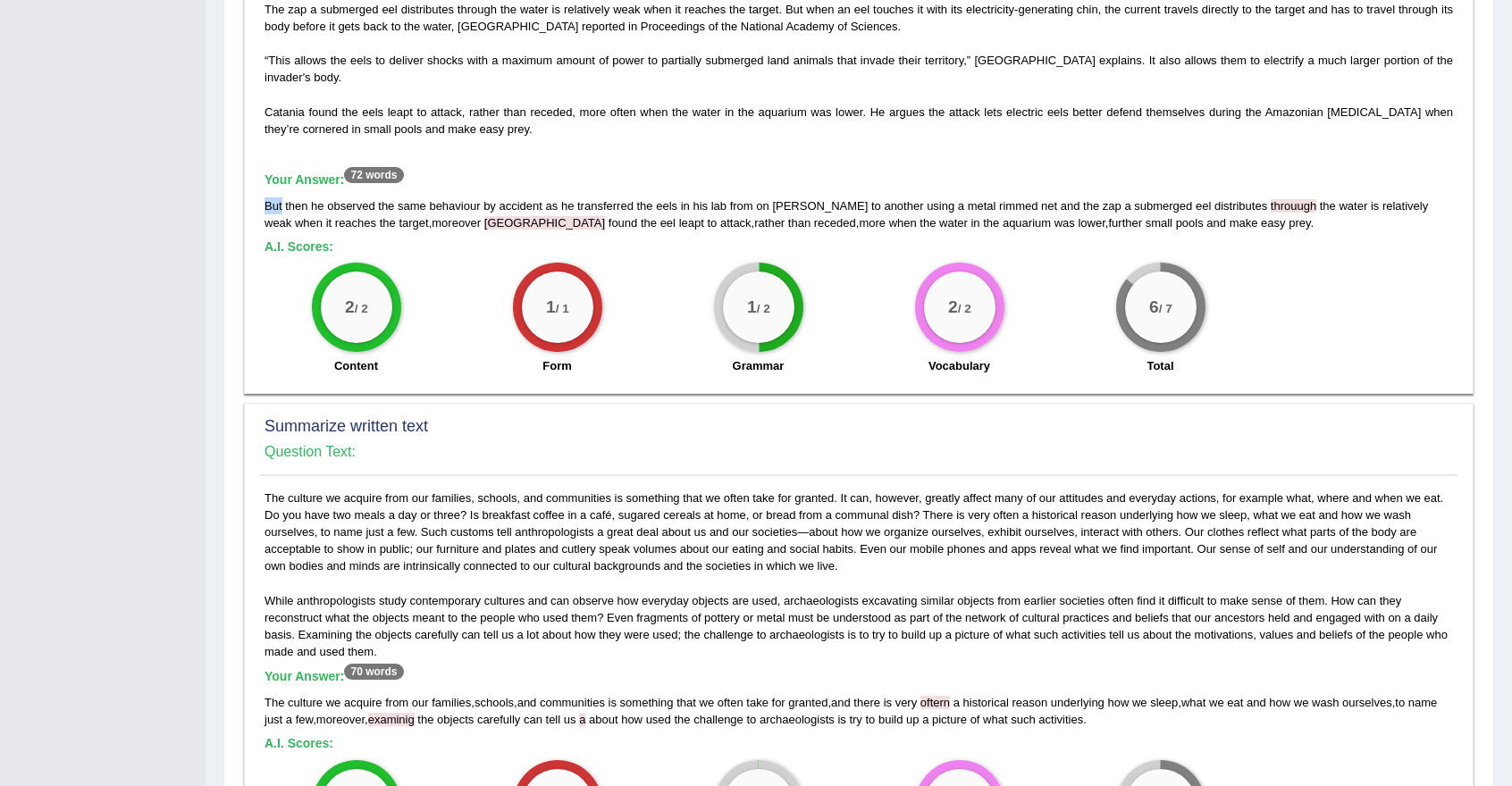 drag, startPoint x: 282, startPoint y: 186, endPoint x: 259, endPoint y: 190, distance: 23.345235 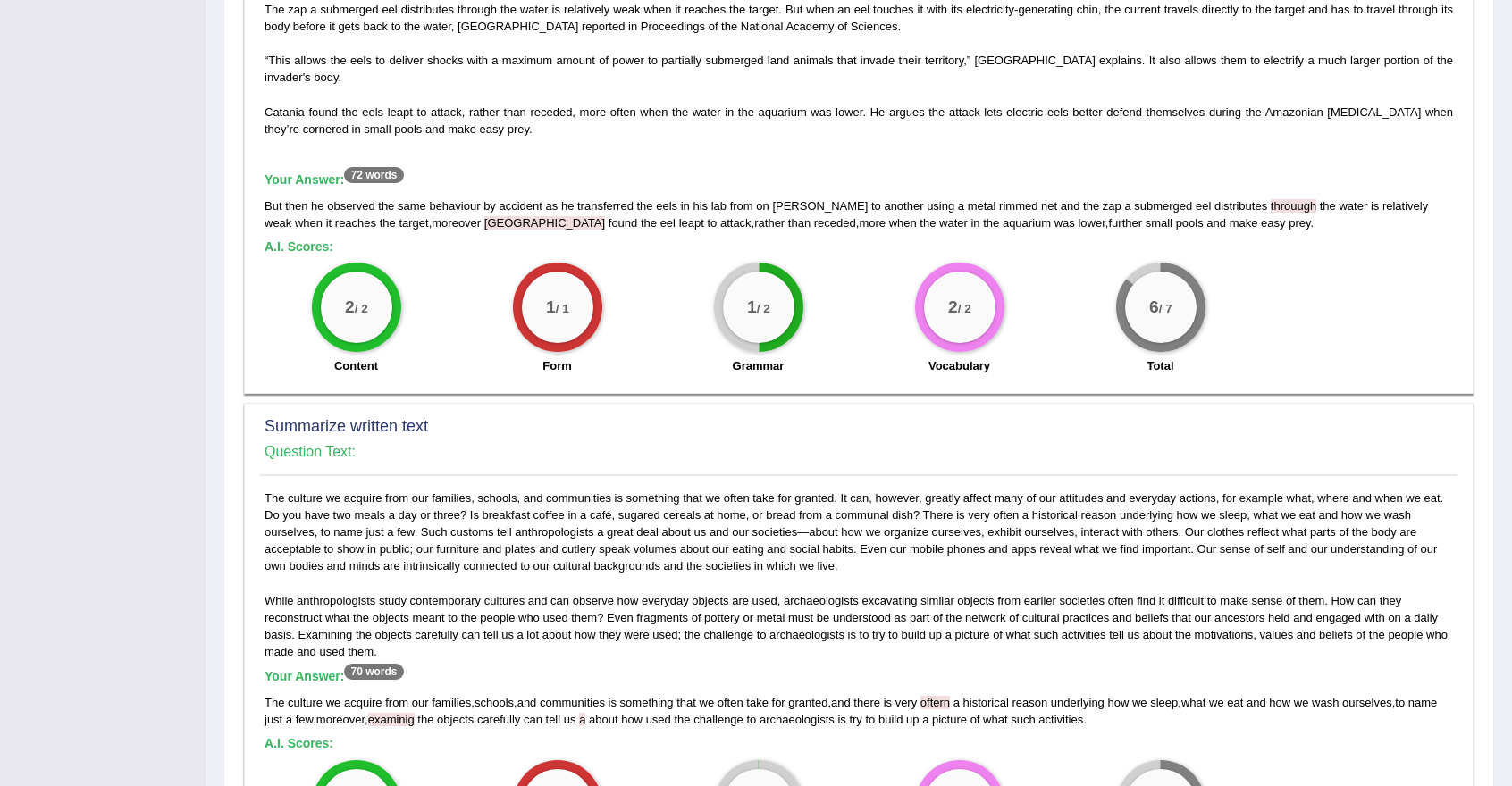 click on "2  / 2 														 Content" at bounding box center (356, 320) 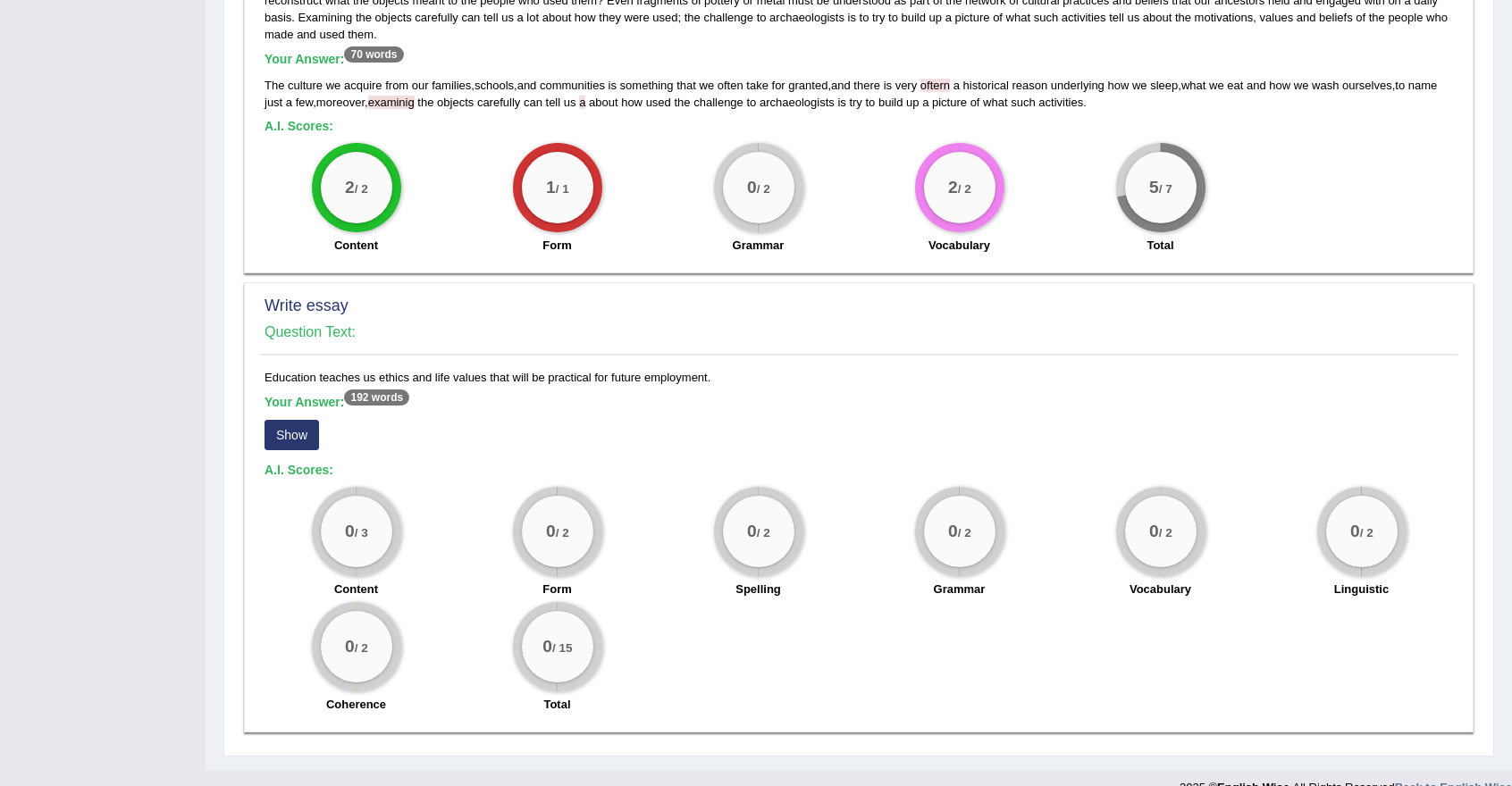 scroll, scrollTop: 1190, scrollLeft: 0, axis: vertical 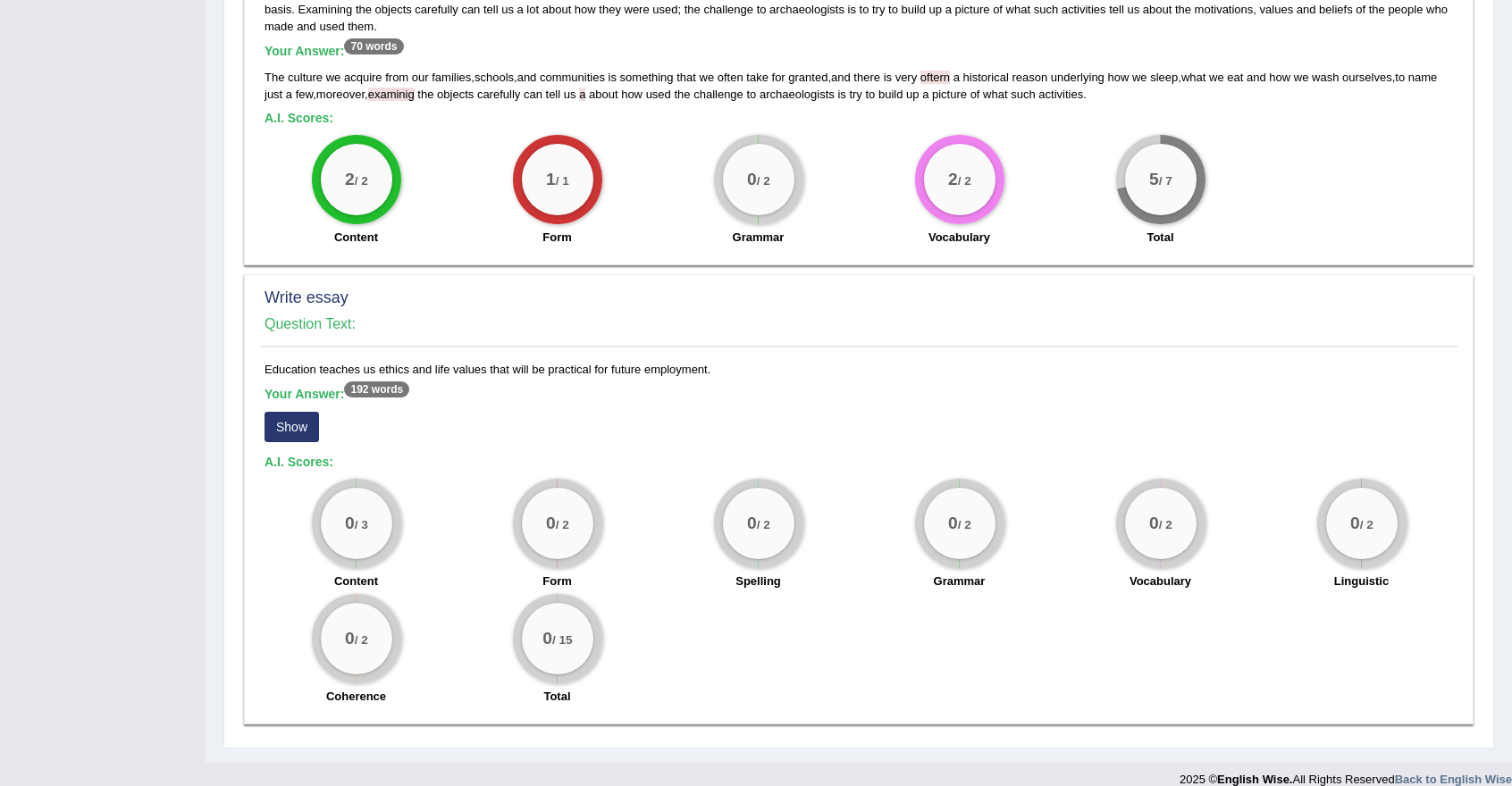 click on "Show" at bounding box center (291, 427) 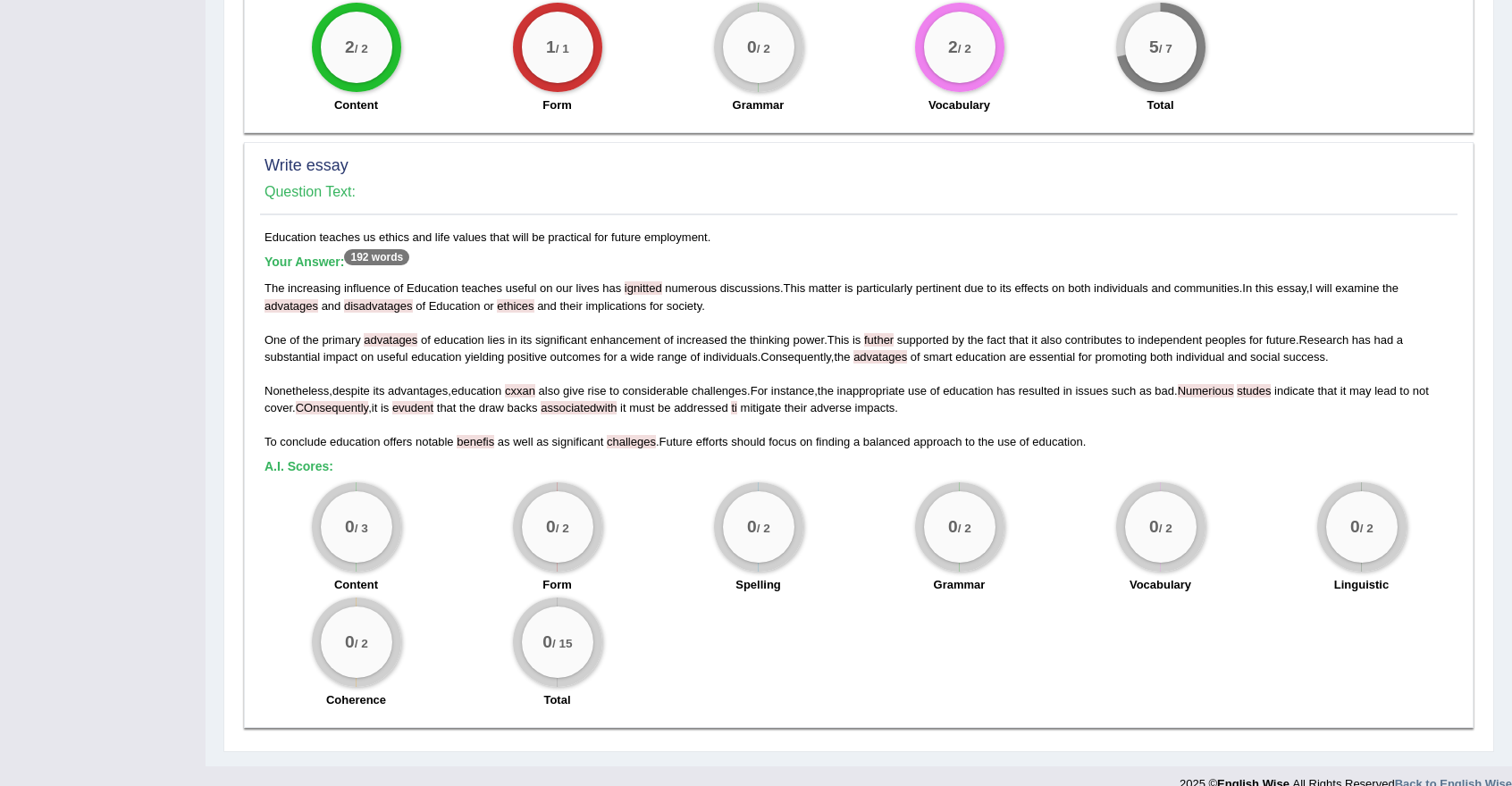 scroll, scrollTop: 1325, scrollLeft: 0, axis: vertical 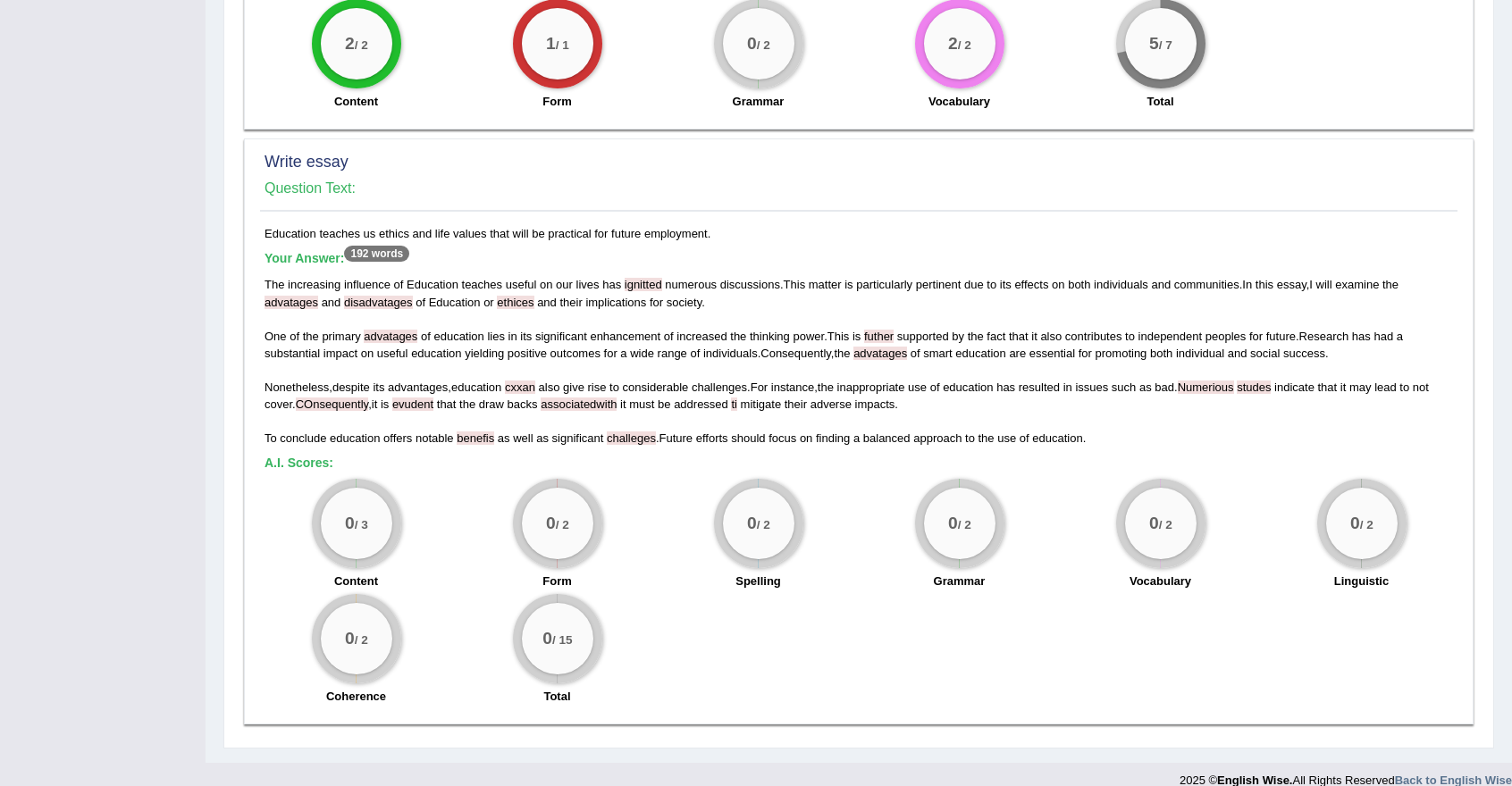 click on "0  / 2 														 Form" at bounding box center [557, 536] 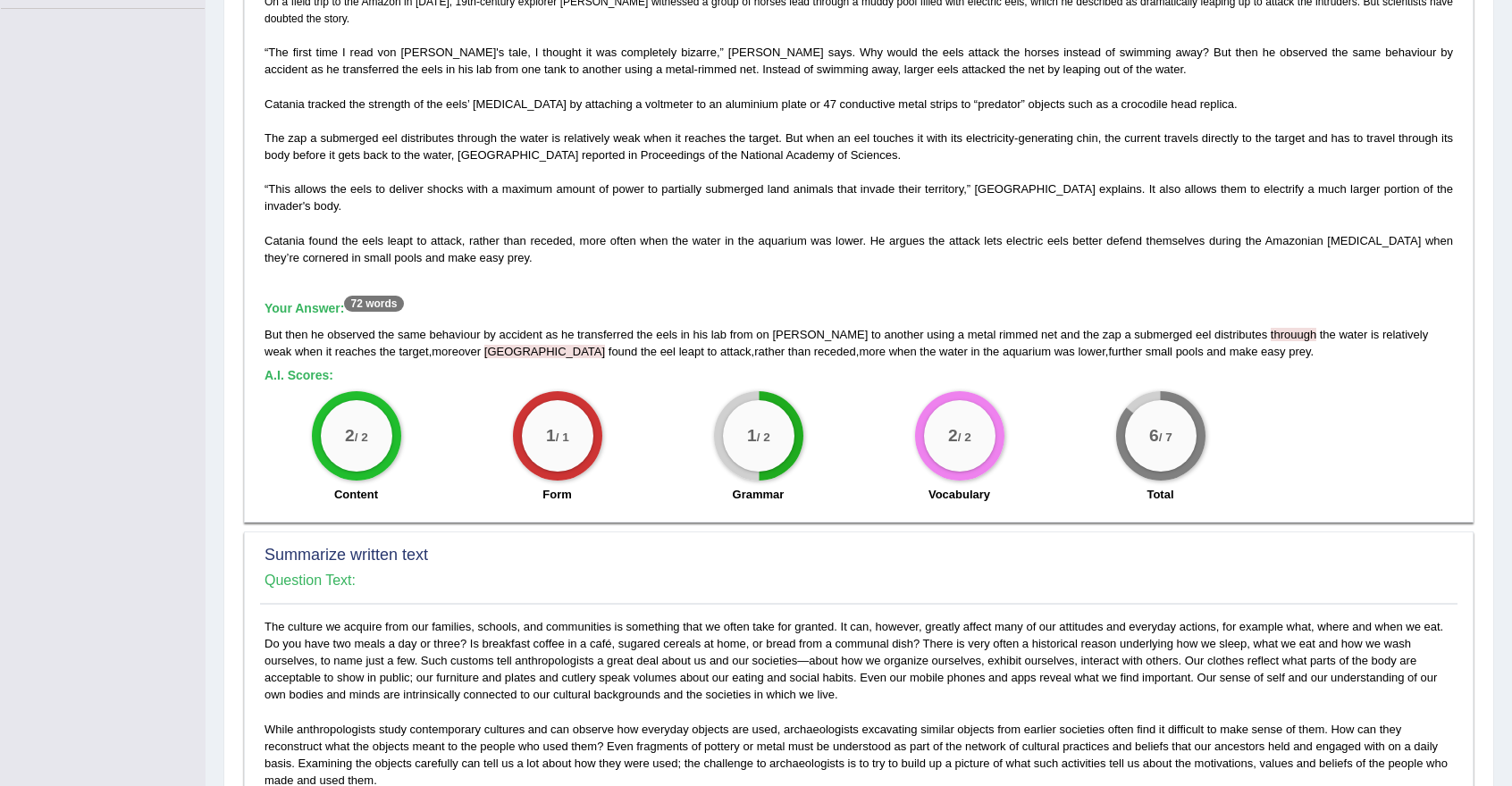 scroll, scrollTop: 0, scrollLeft: 0, axis: both 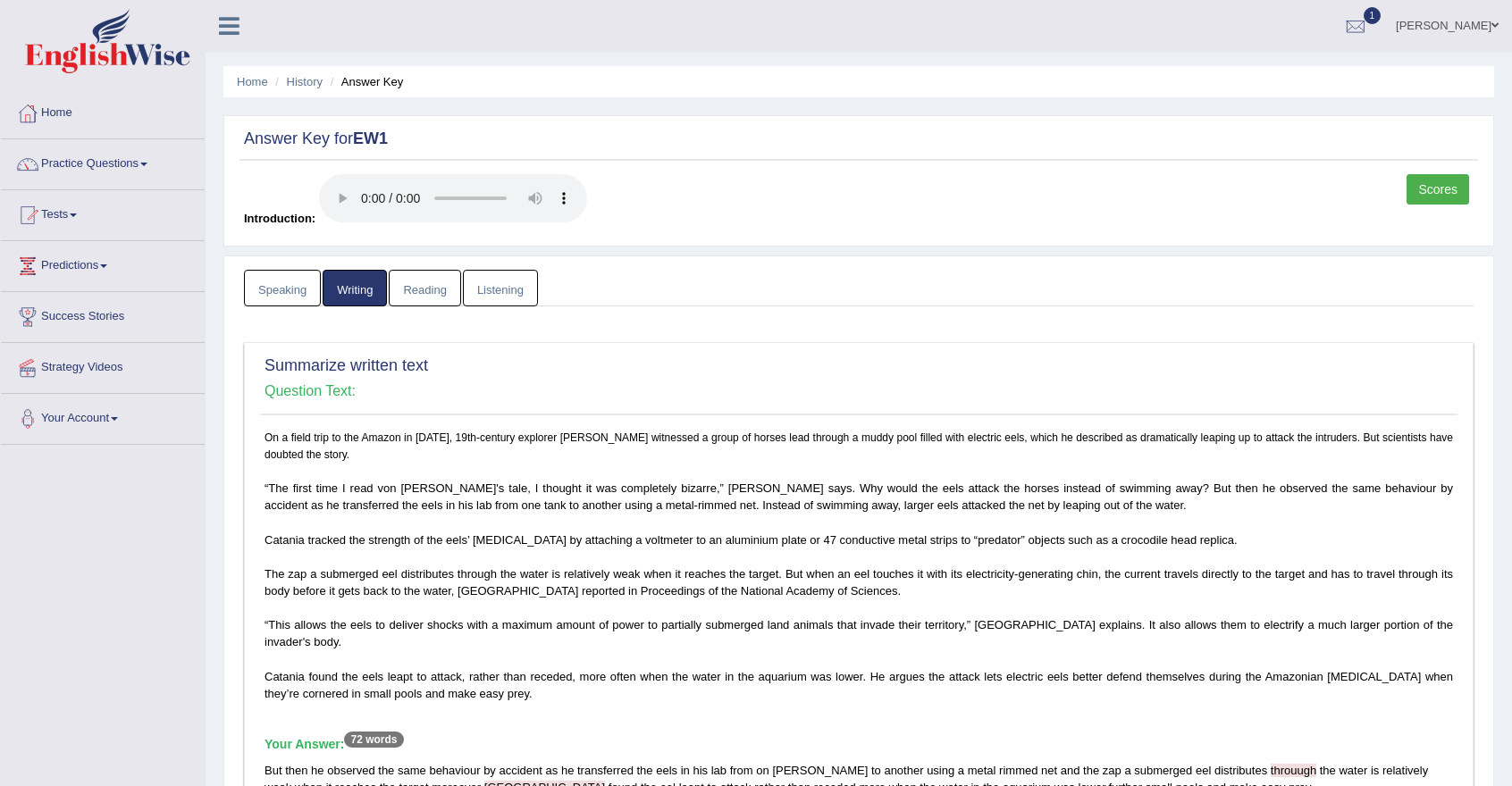 click on "Reading" at bounding box center (424, 288) 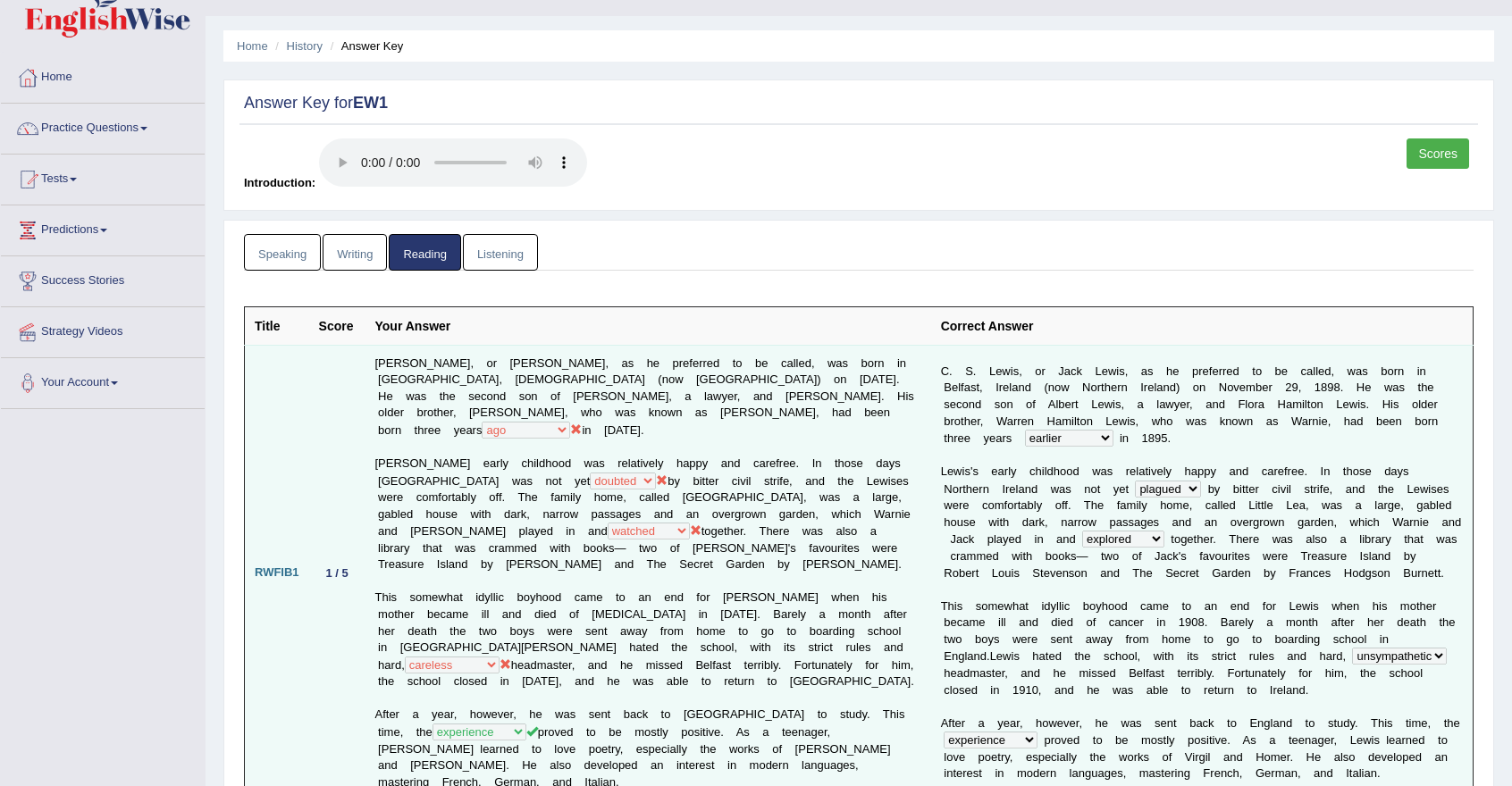 scroll, scrollTop: 0, scrollLeft: 0, axis: both 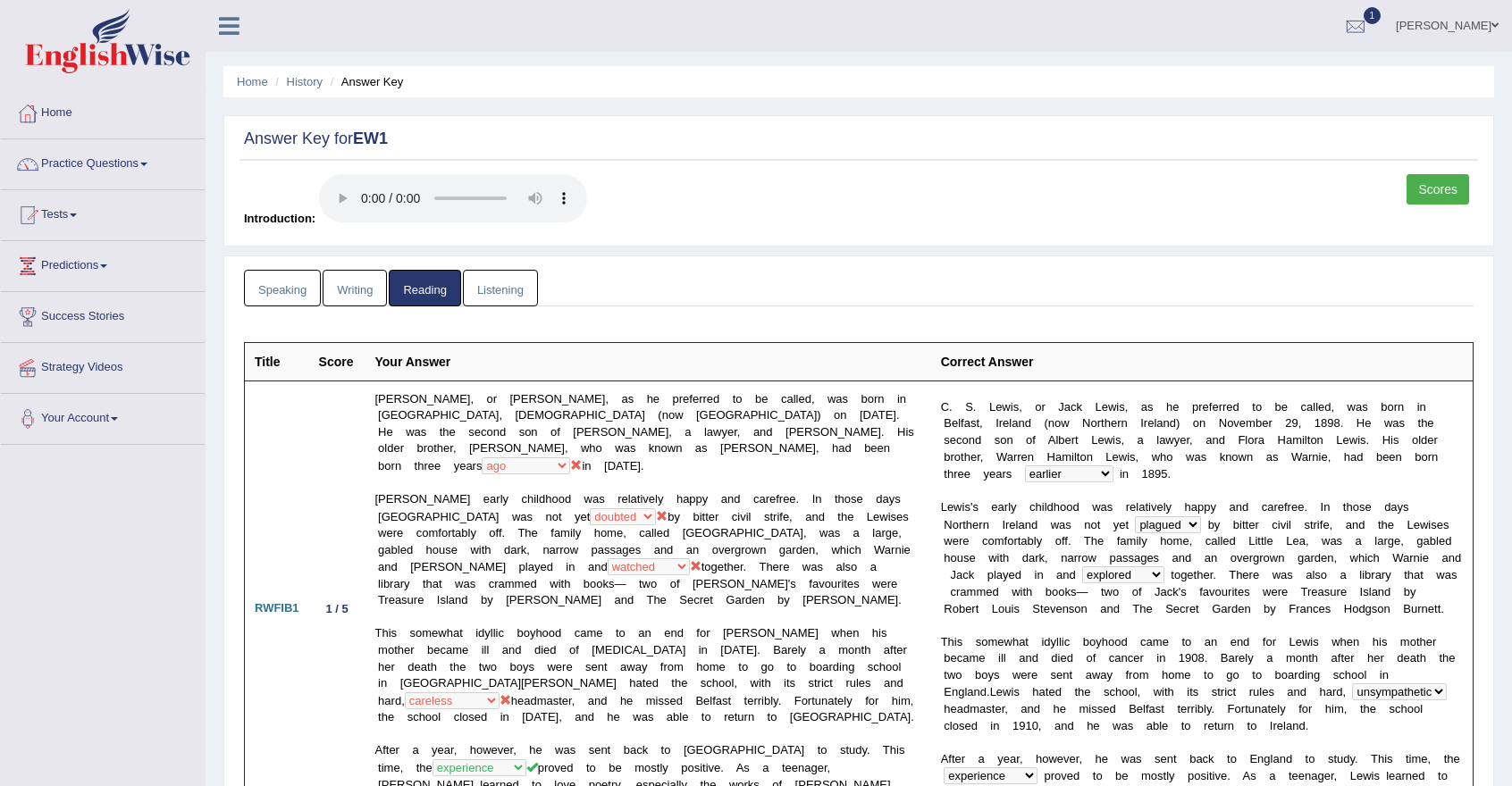 click on "Listening" at bounding box center [500, 288] 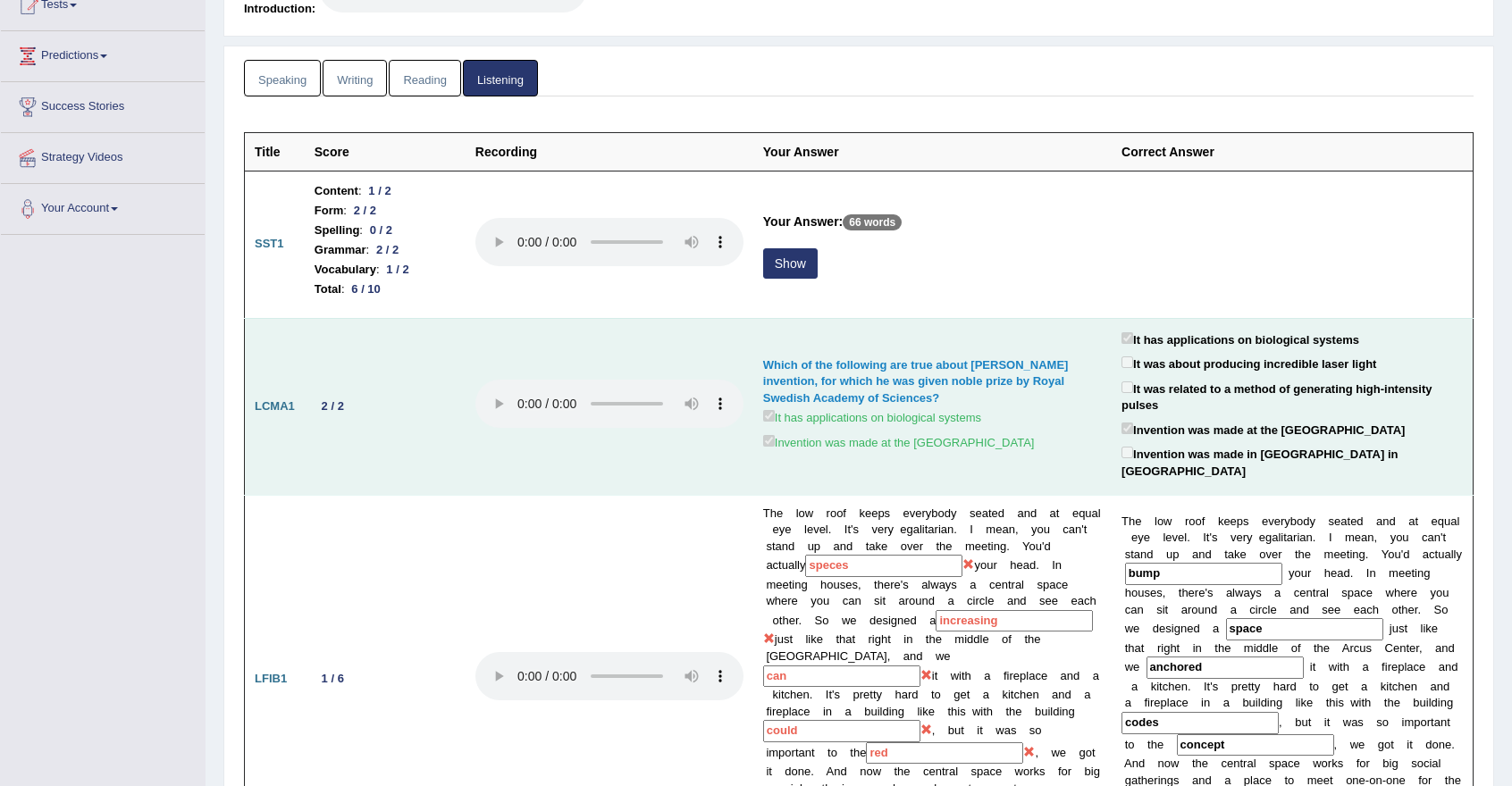 scroll, scrollTop: 268, scrollLeft: 0, axis: vertical 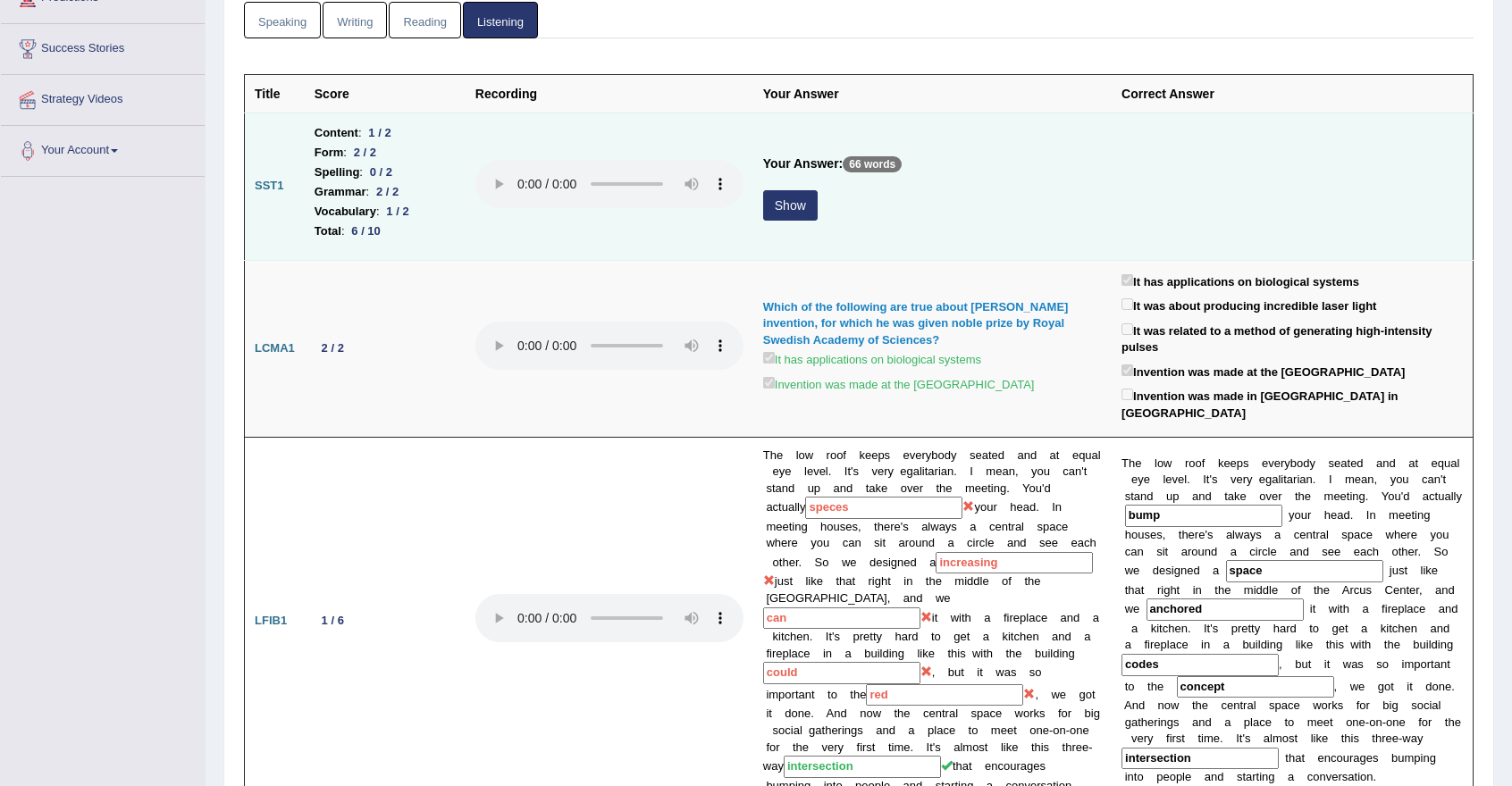 click on "Show" at bounding box center [790, 205] 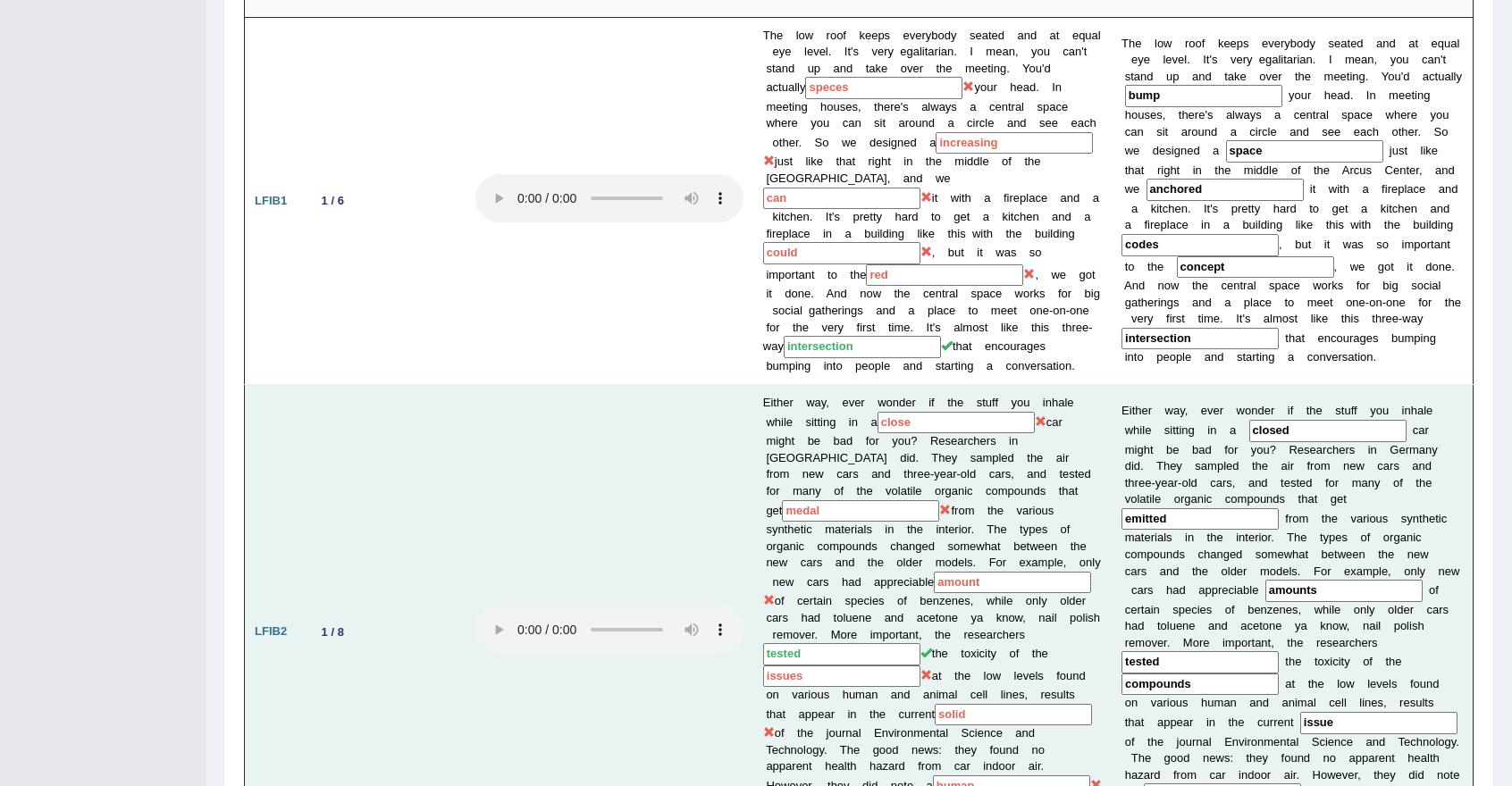 scroll, scrollTop: 804, scrollLeft: 0, axis: vertical 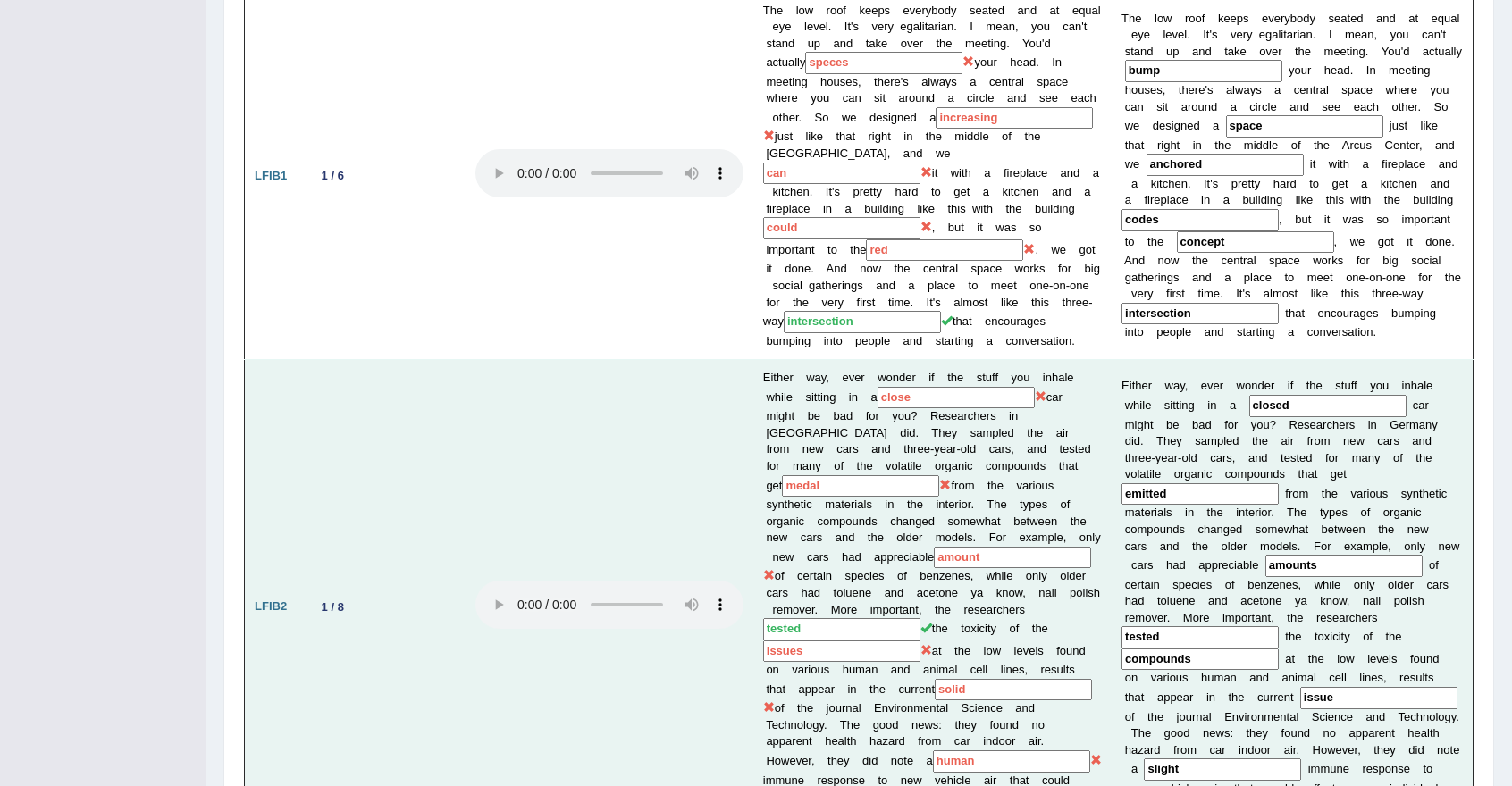 click on "close" at bounding box center (956, 397) 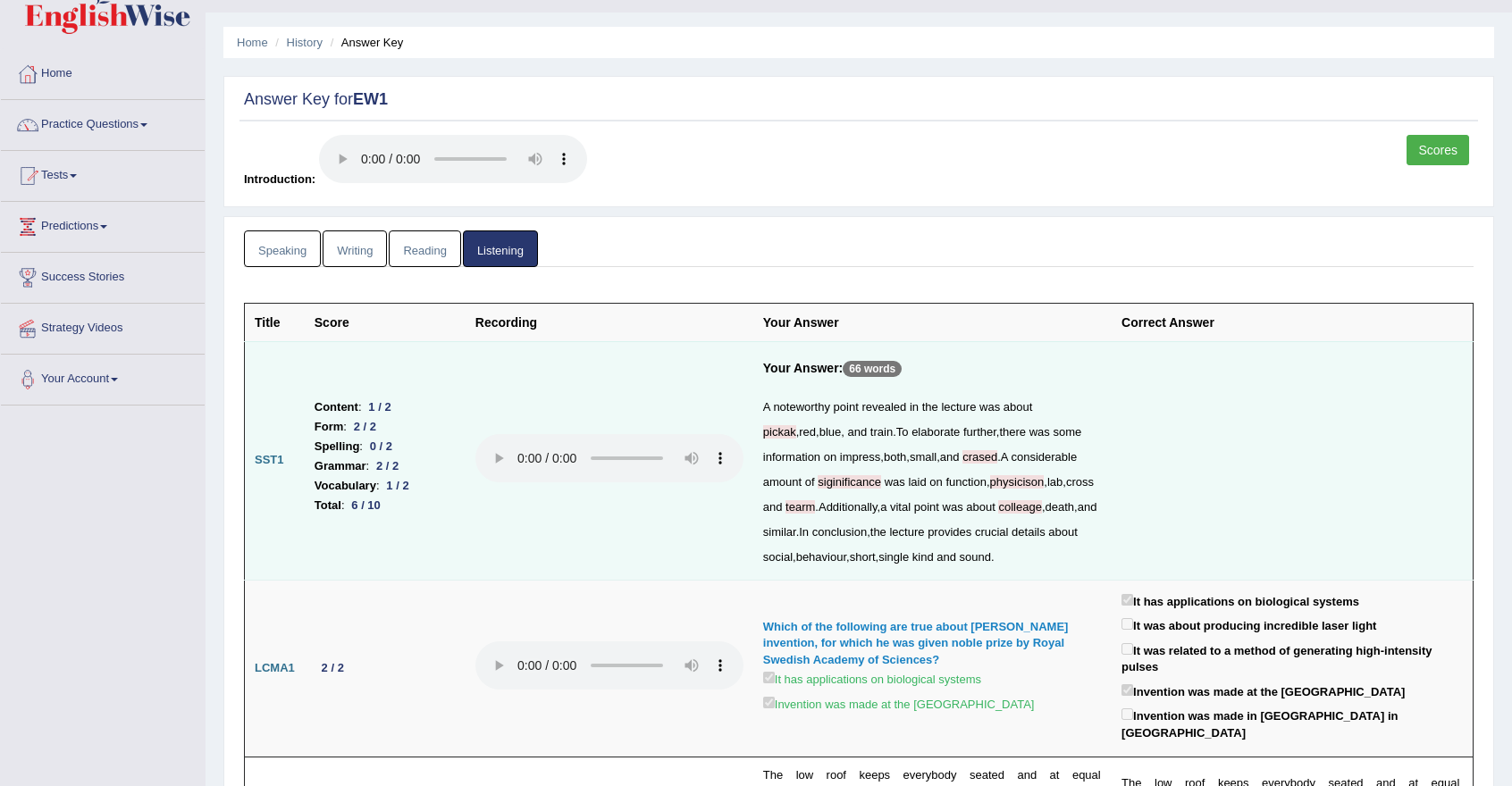 scroll, scrollTop: 0, scrollLeft: 0, axis: both 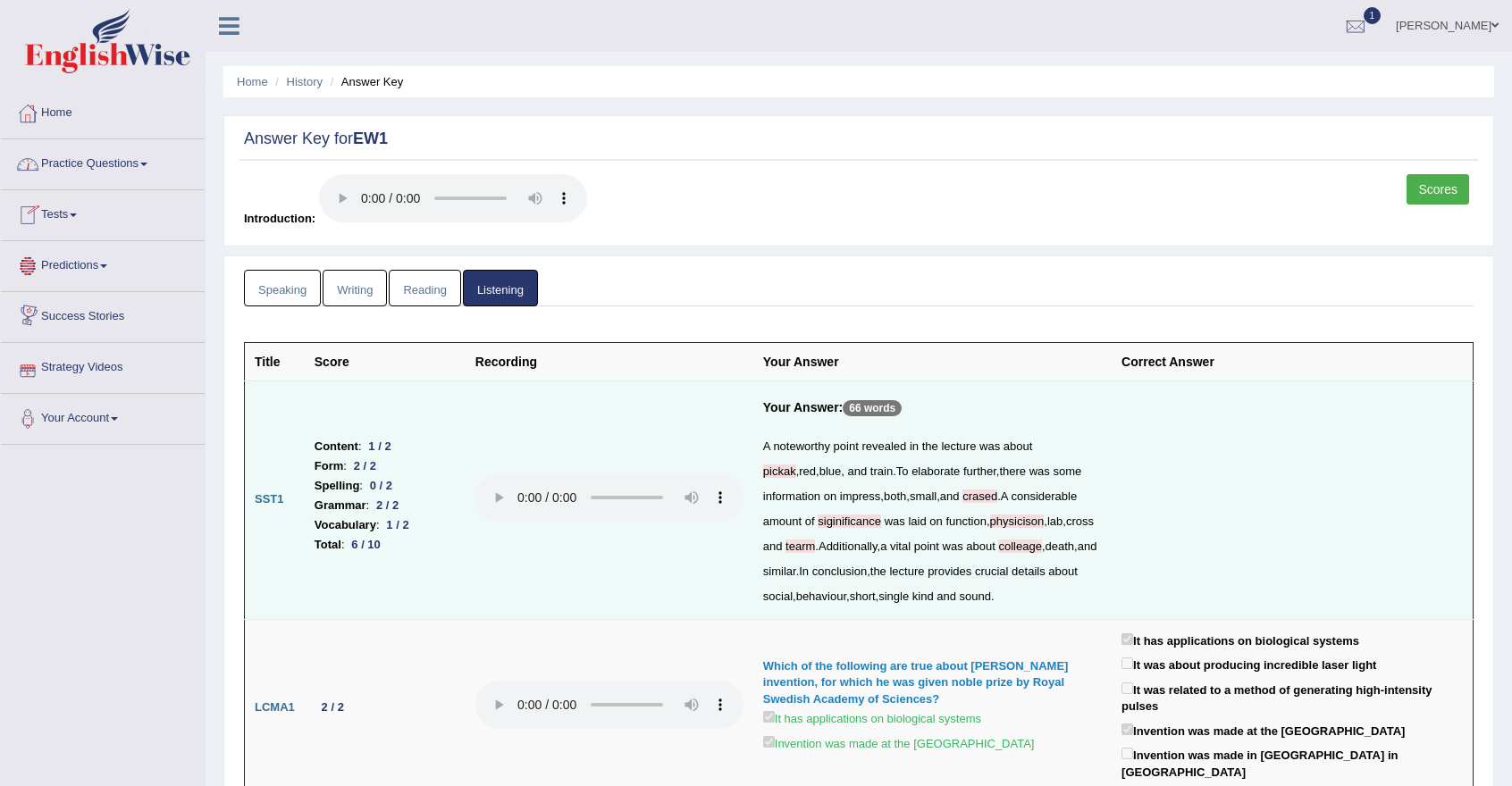 click on "Scores" at bounding box center [1438, 189] 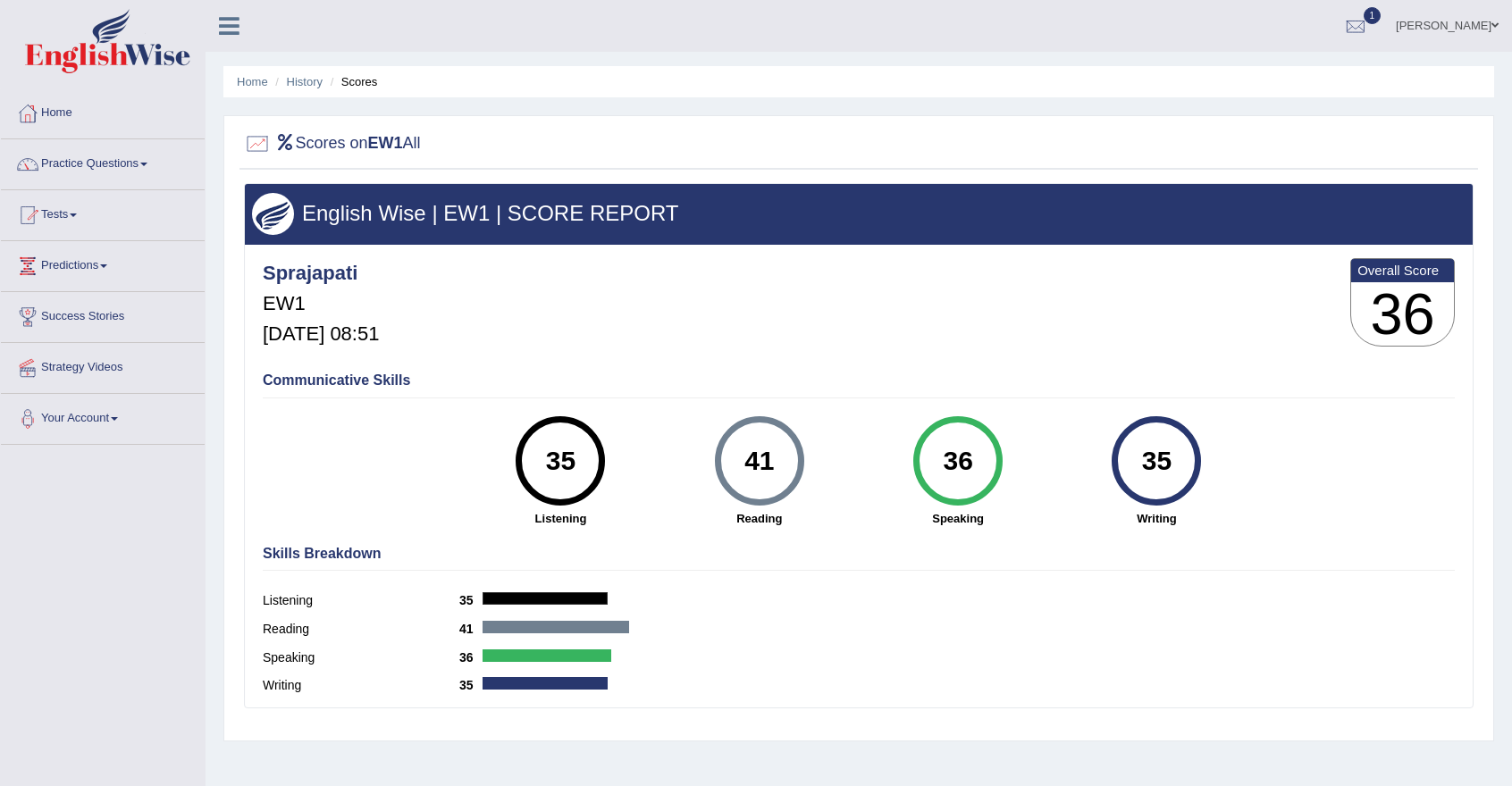 scroll, scrollTop: 0, scrollLeft: 0, axis: both 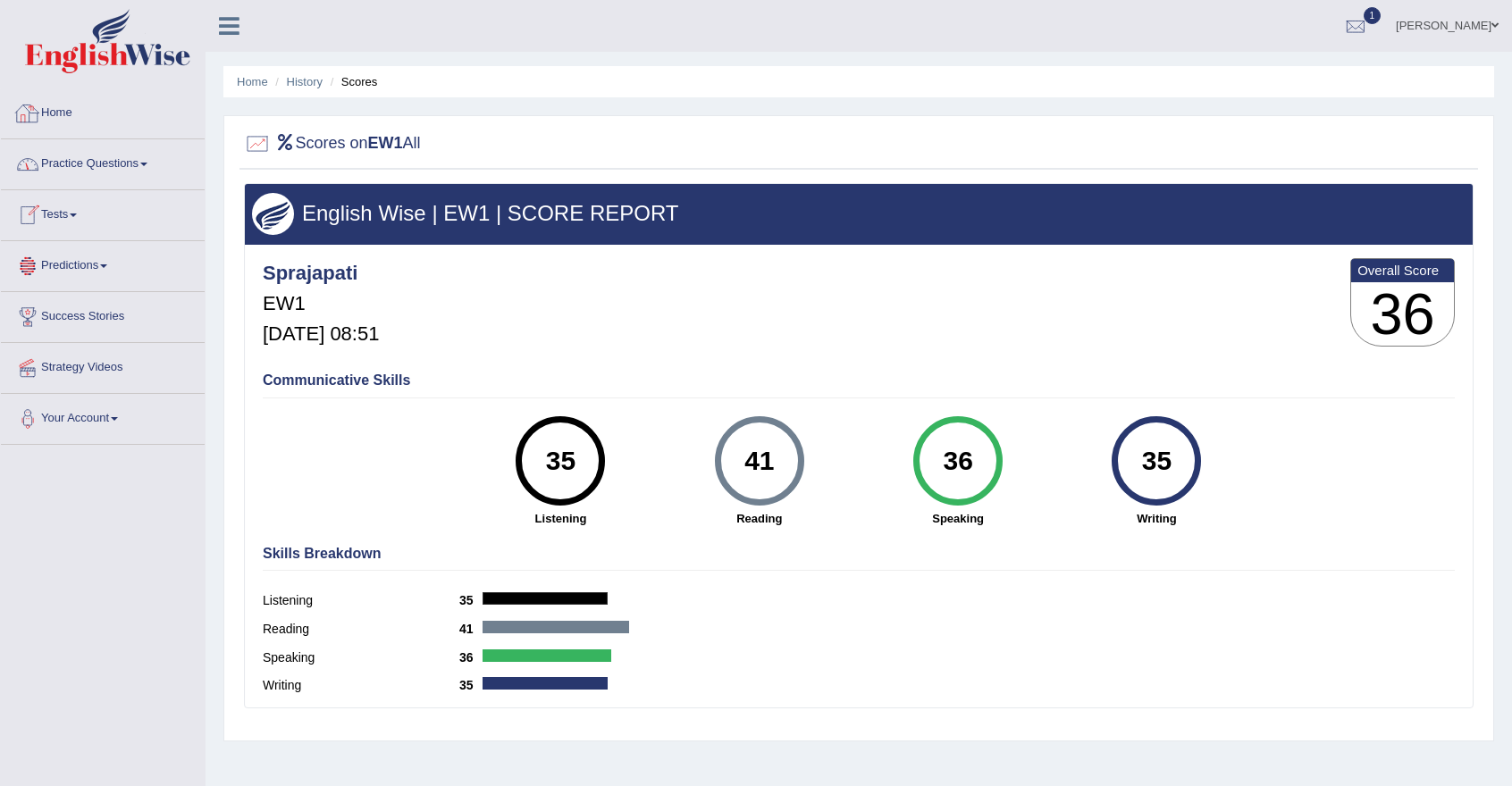 click on "Home" at bounding box center [103, 111] 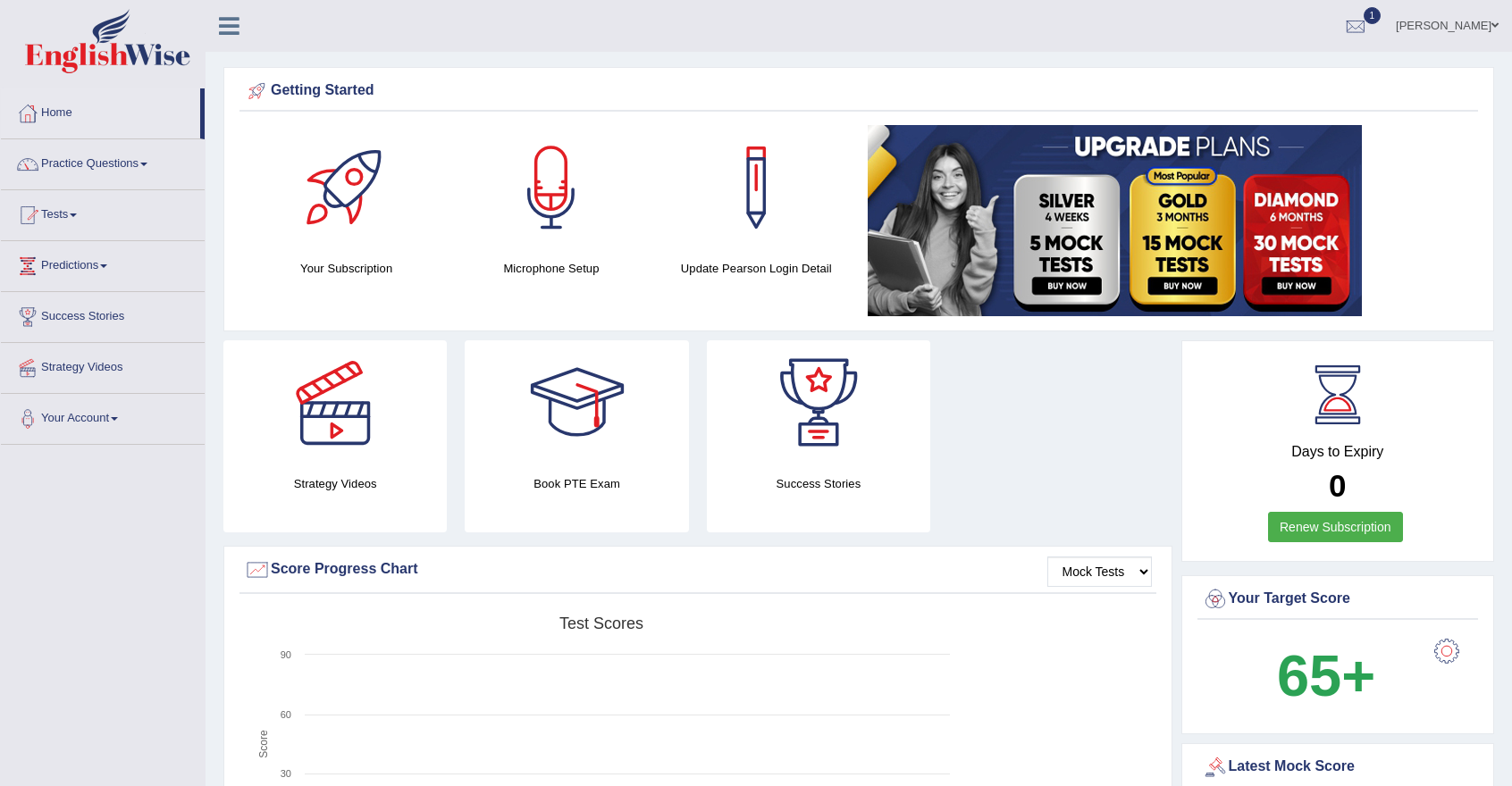 scroll, scrollTop: 0, scrollLeft: 0, axis: both 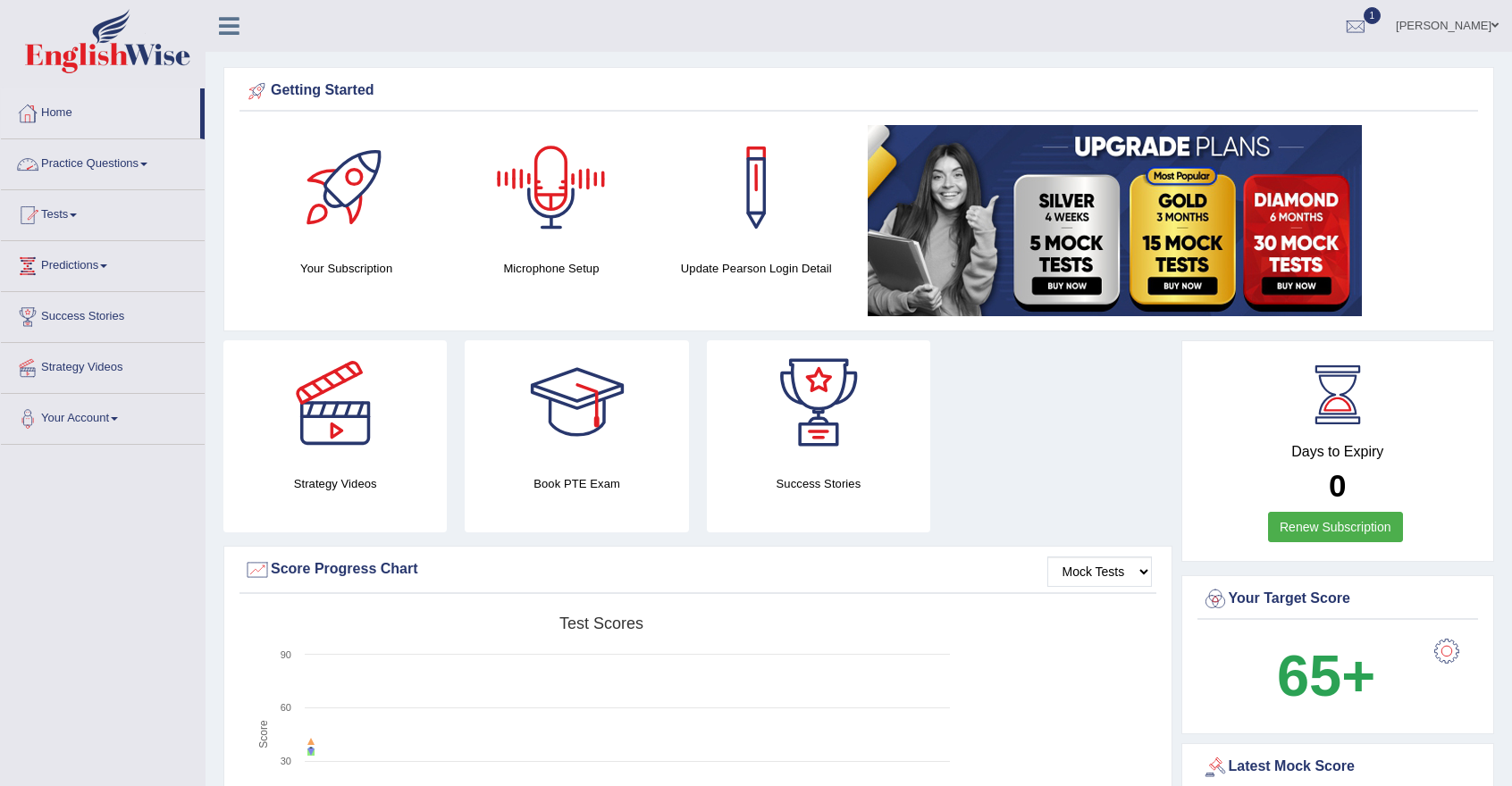 click on "Home" at bounding box center [100, 111] 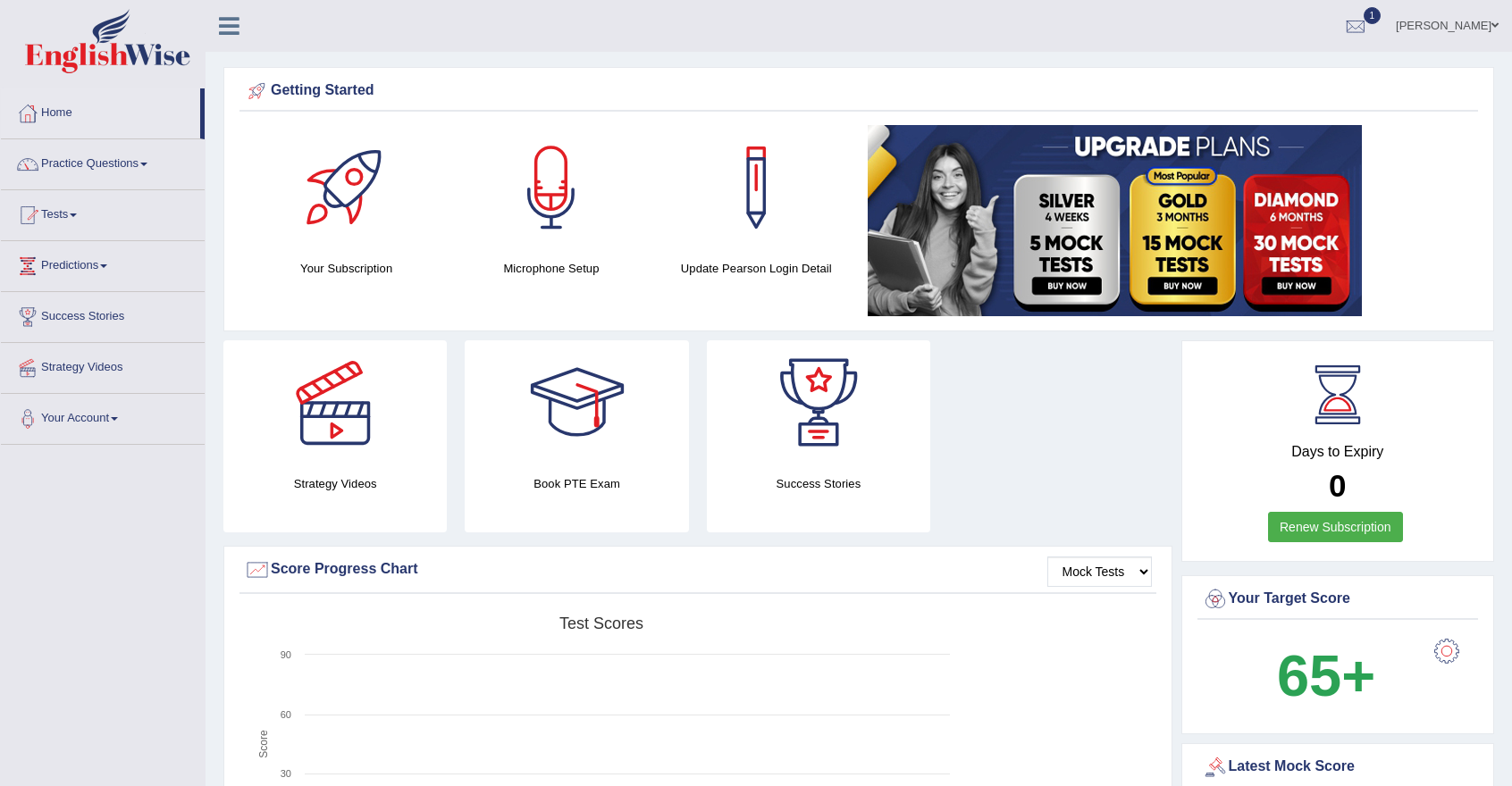 scroll, scrollTop: 0, scrollLeft: 0, axis: both 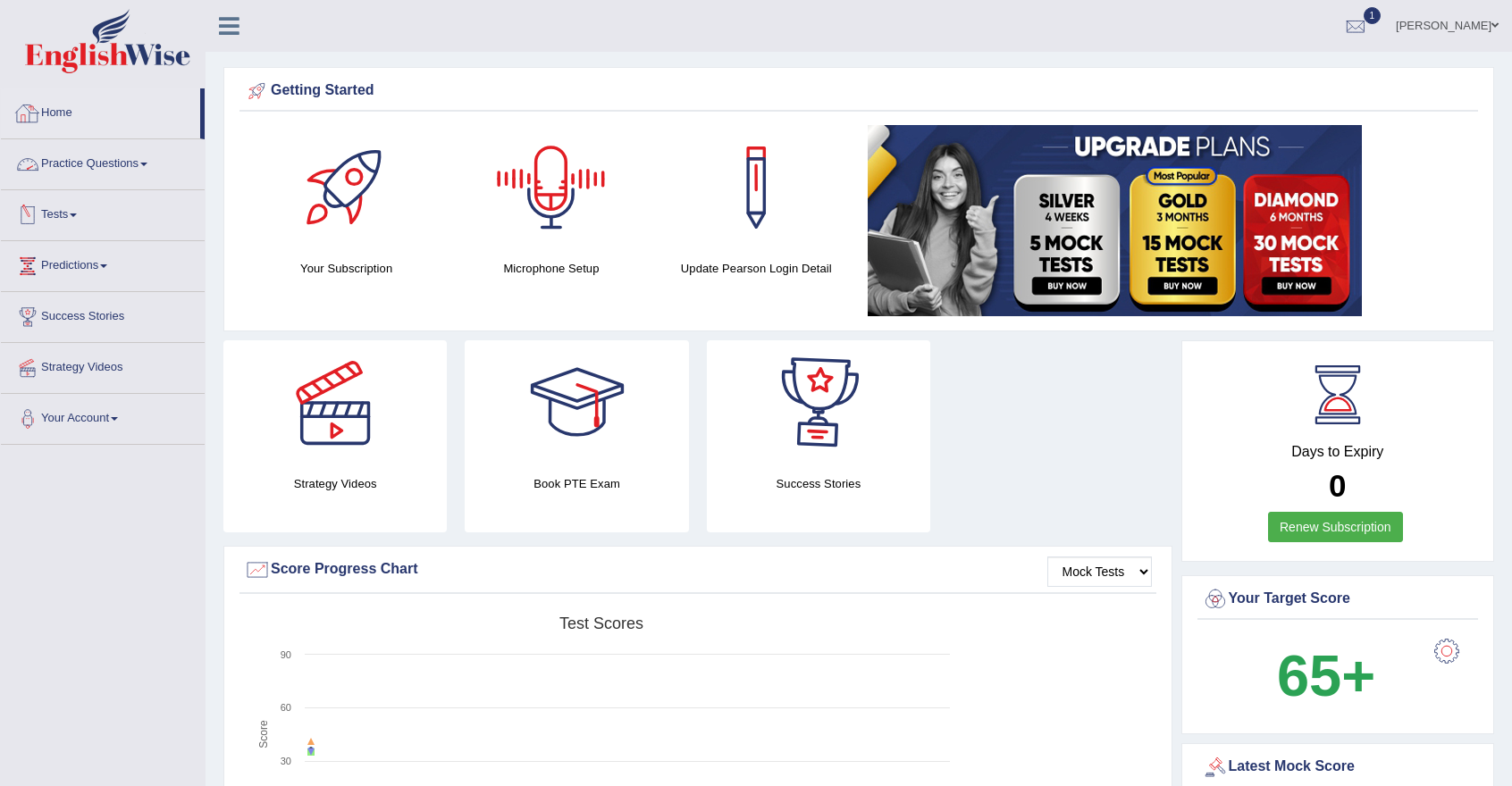 click on "Home" at bounding box center [100, 111] 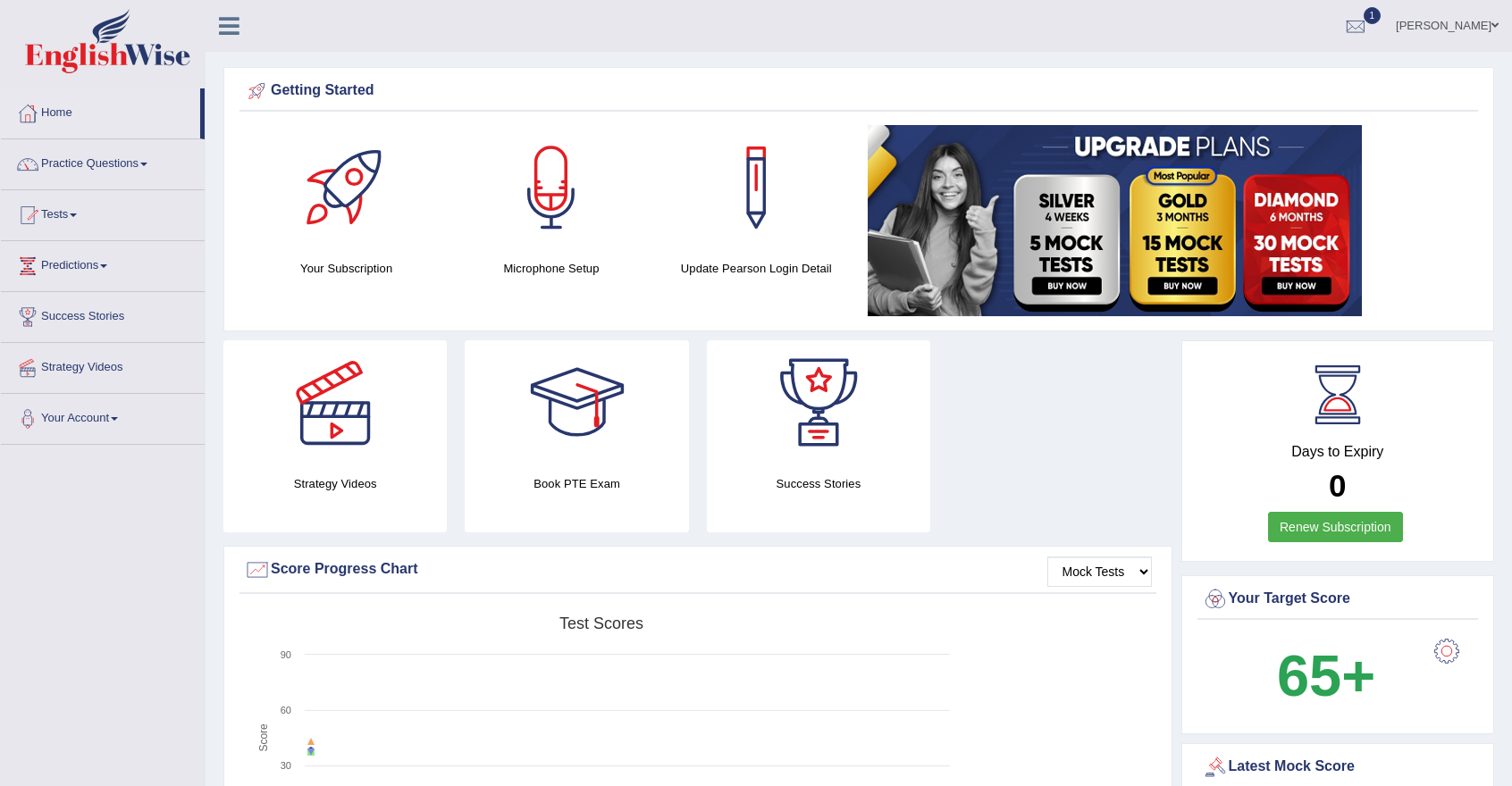 scroll, scrollTop: 0, scrollLeft: 0, axis: both 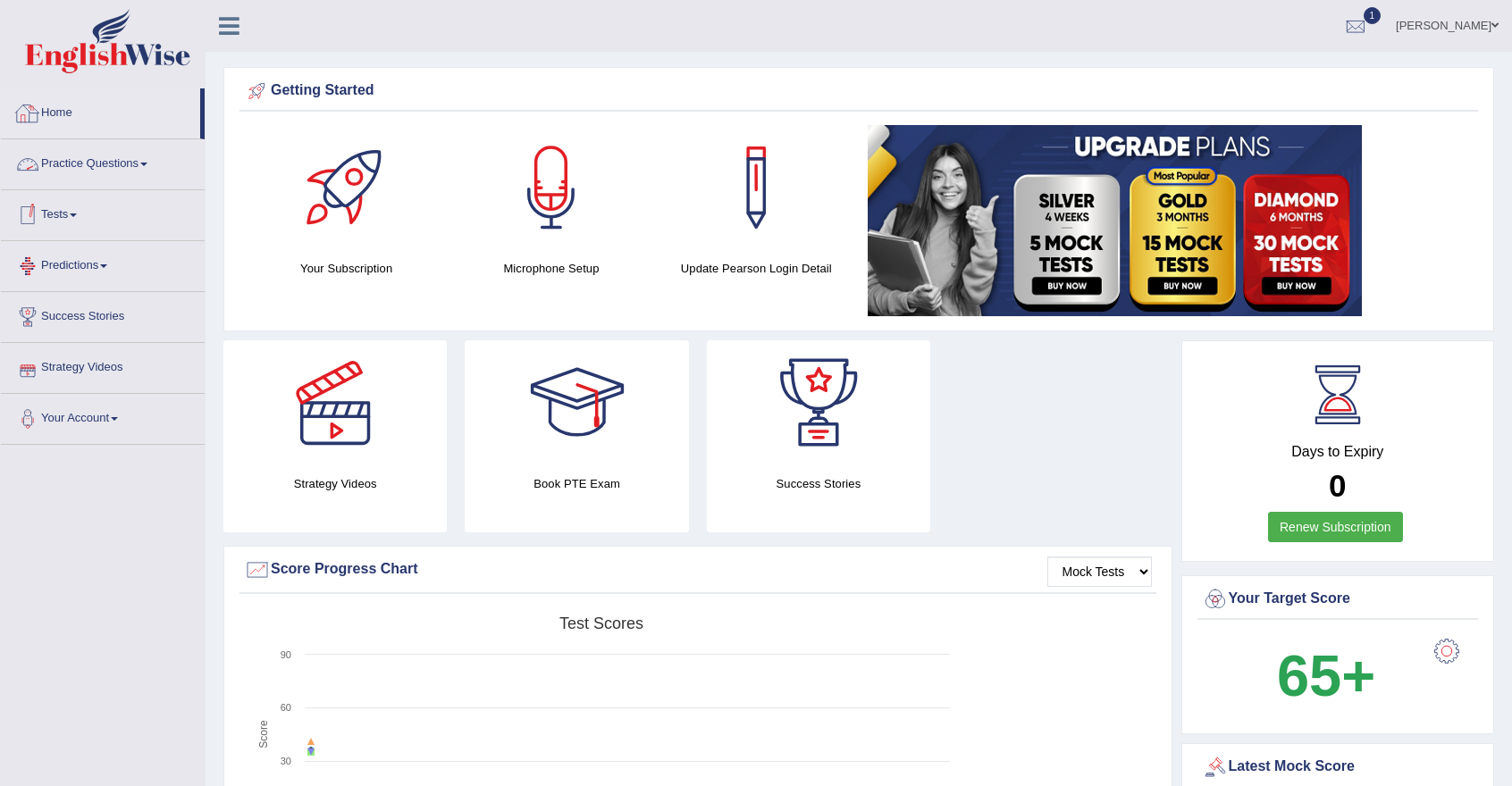 click on "Home" at bounding box center [100, 111] 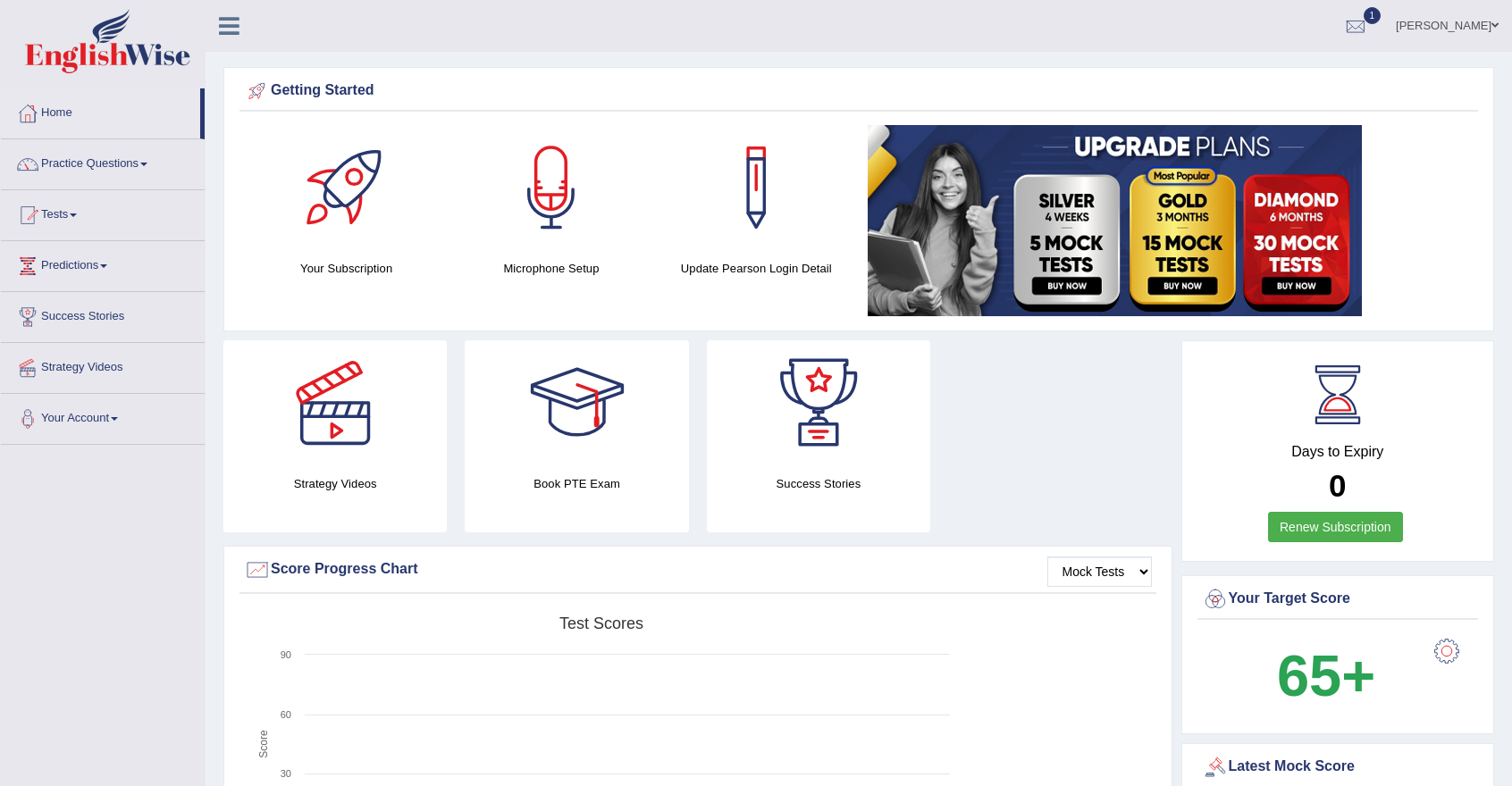 scroll, scrollTop: 0, scrollLeft: 0, axis: both 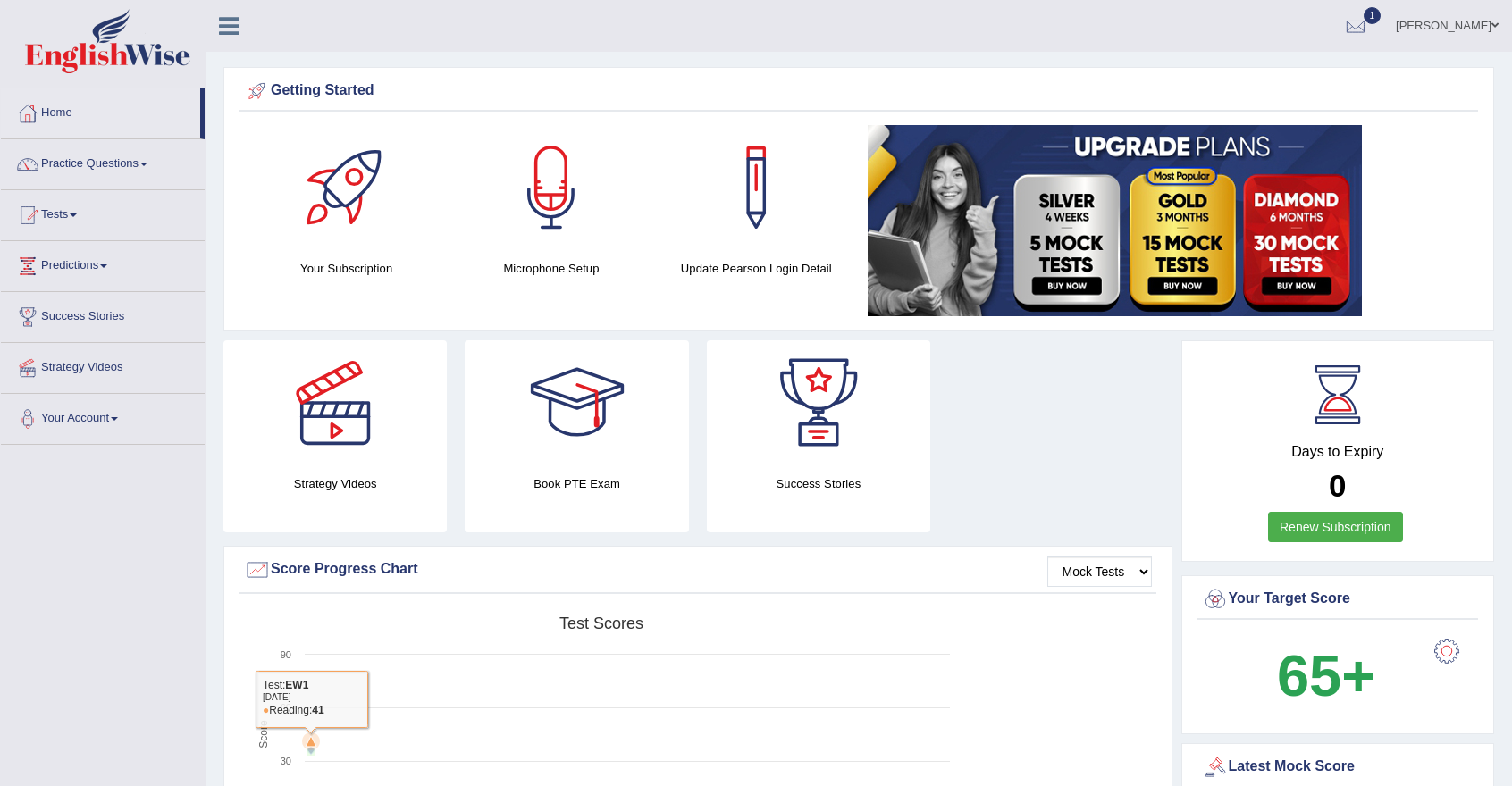 click 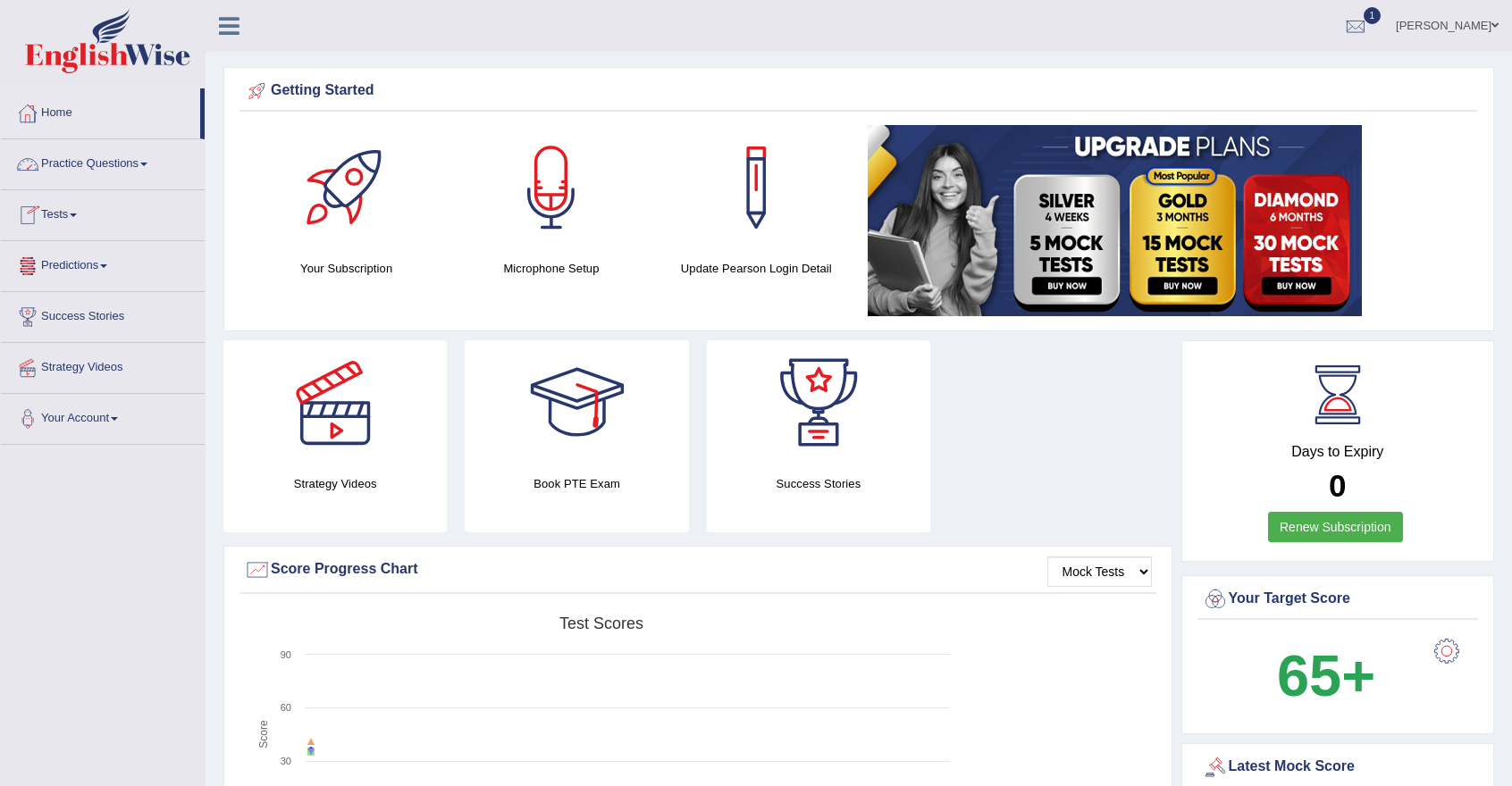 click on "Home" at bounding box center [100, 111] 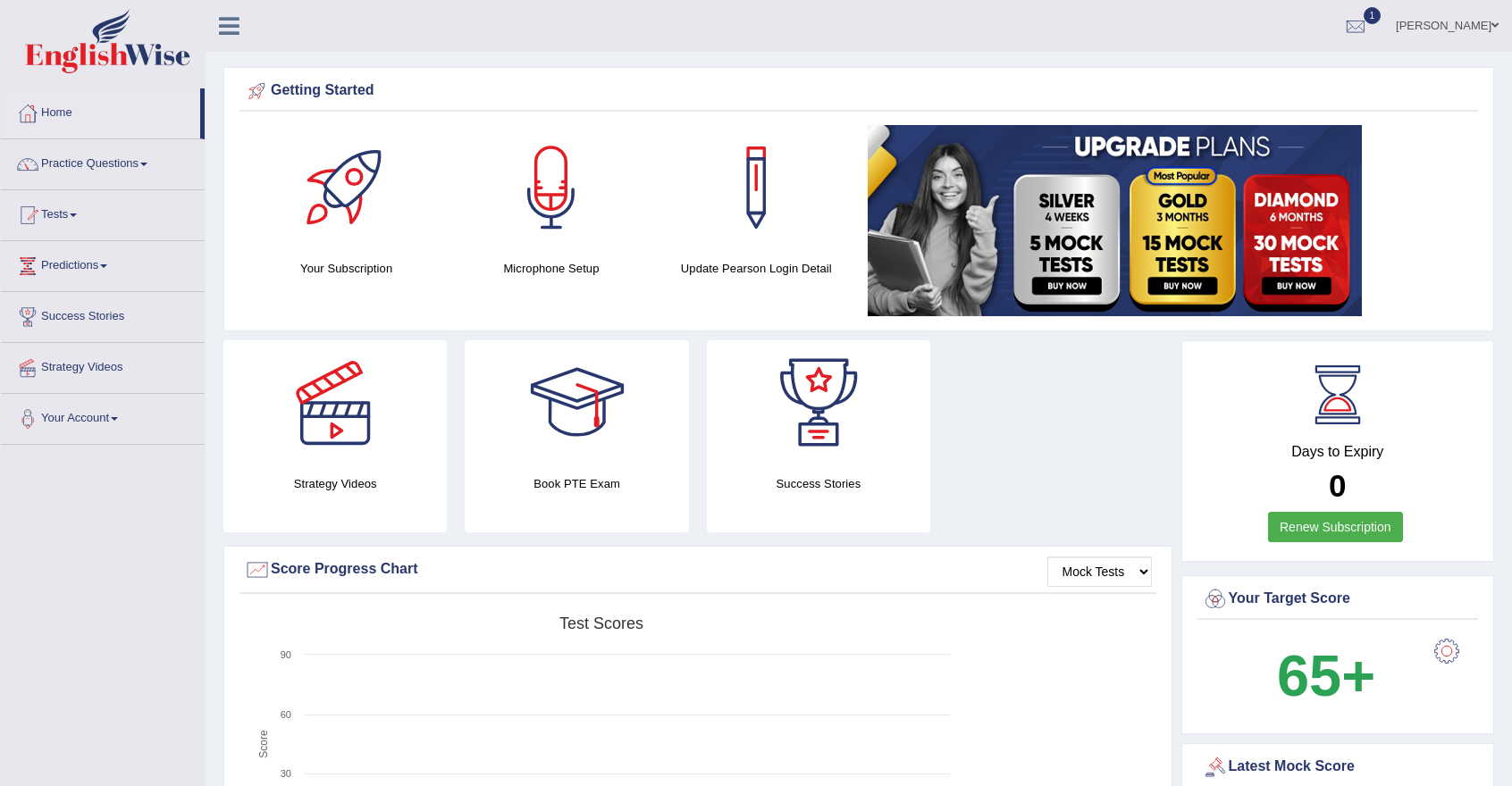 scroll, scrollTop: 0, scrollLeft: 0, axis: both 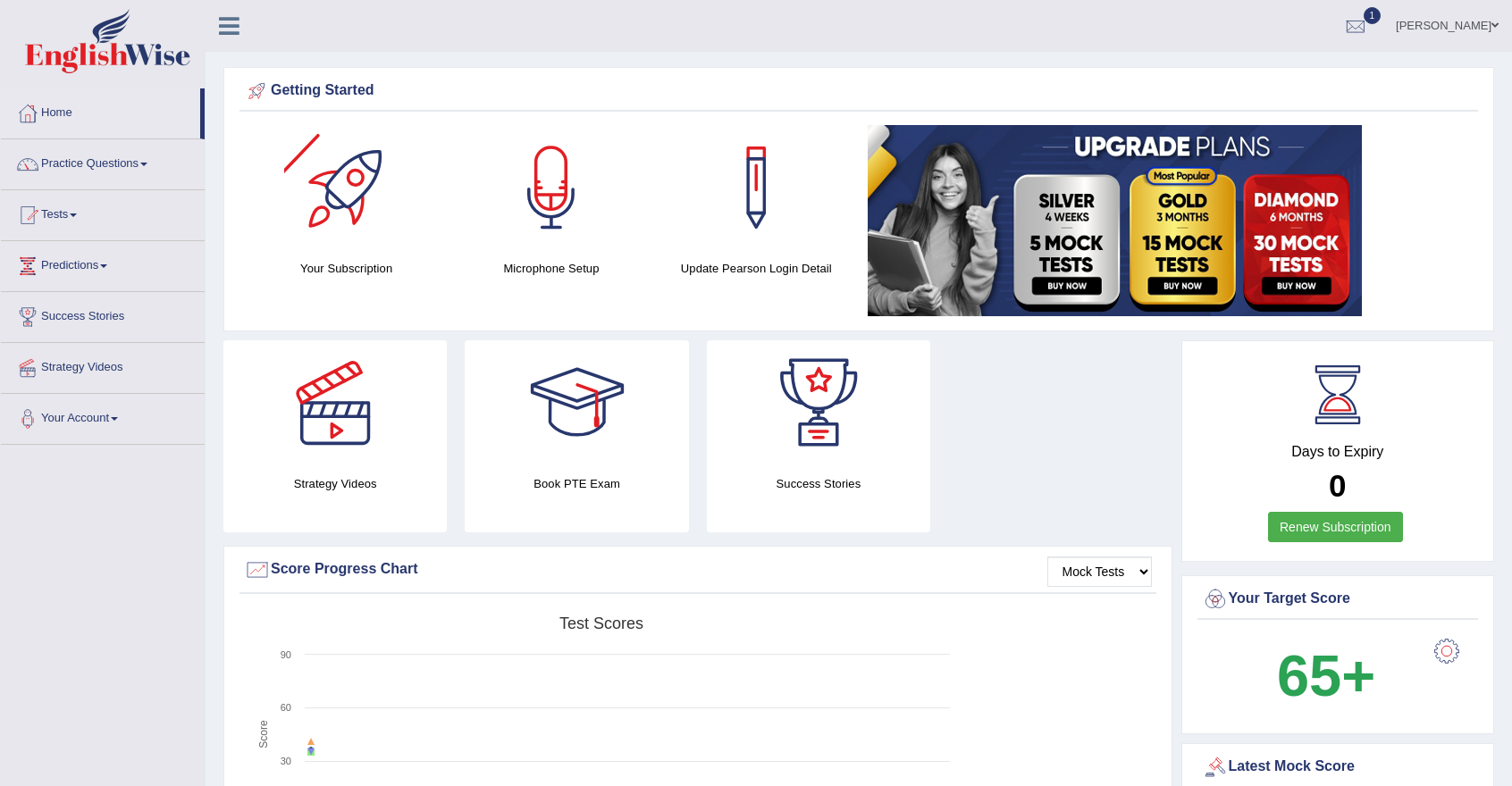 click at bounding box center (144, 164) 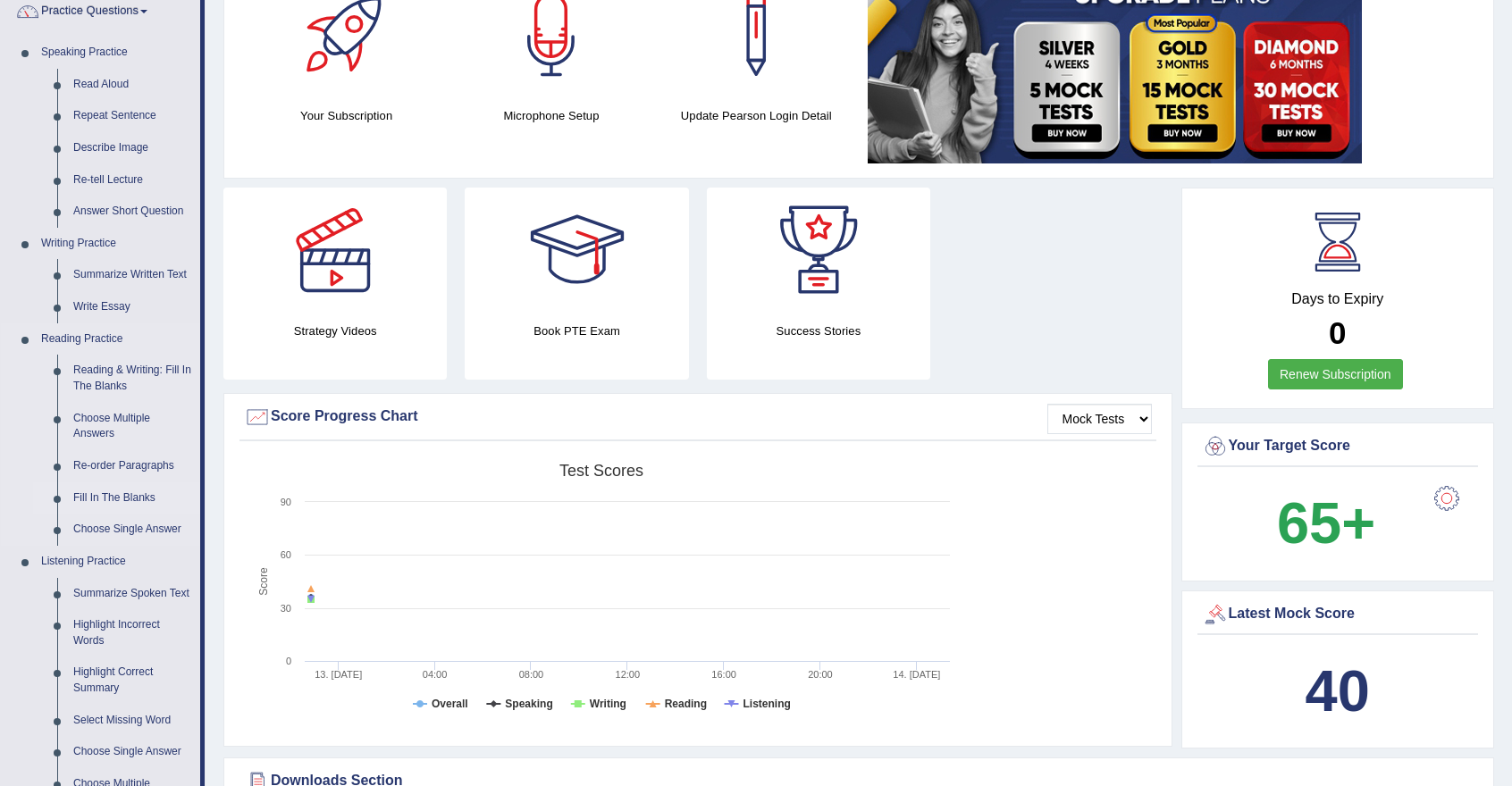scroll, scrollTop: 179, scrollLeft: 0, axis: vertical 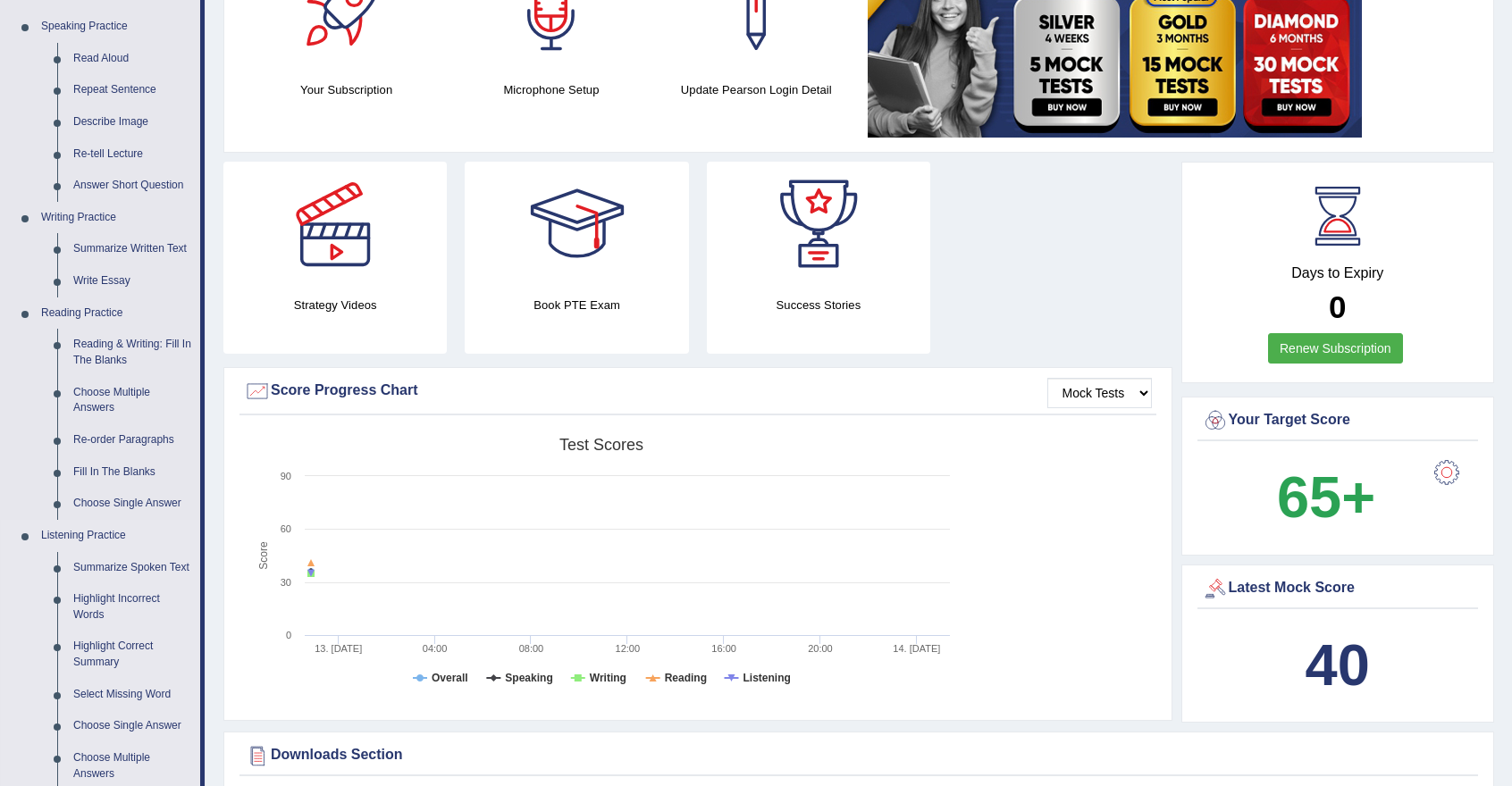 click on "Listening Practice" at bounding box center [116, 536] 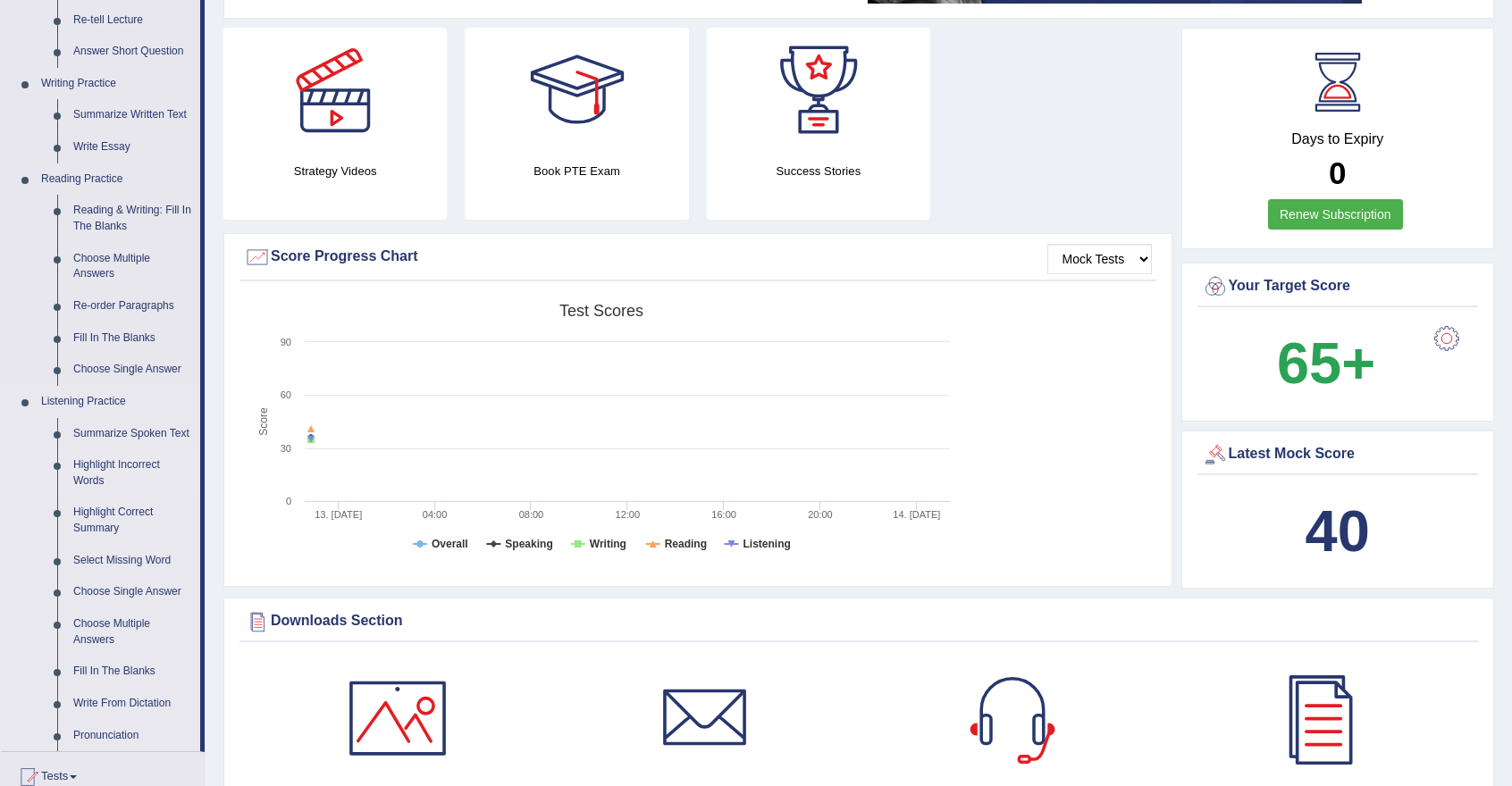 scroll, scrollTop: 357, scrollLeft: 0, axis: vertical 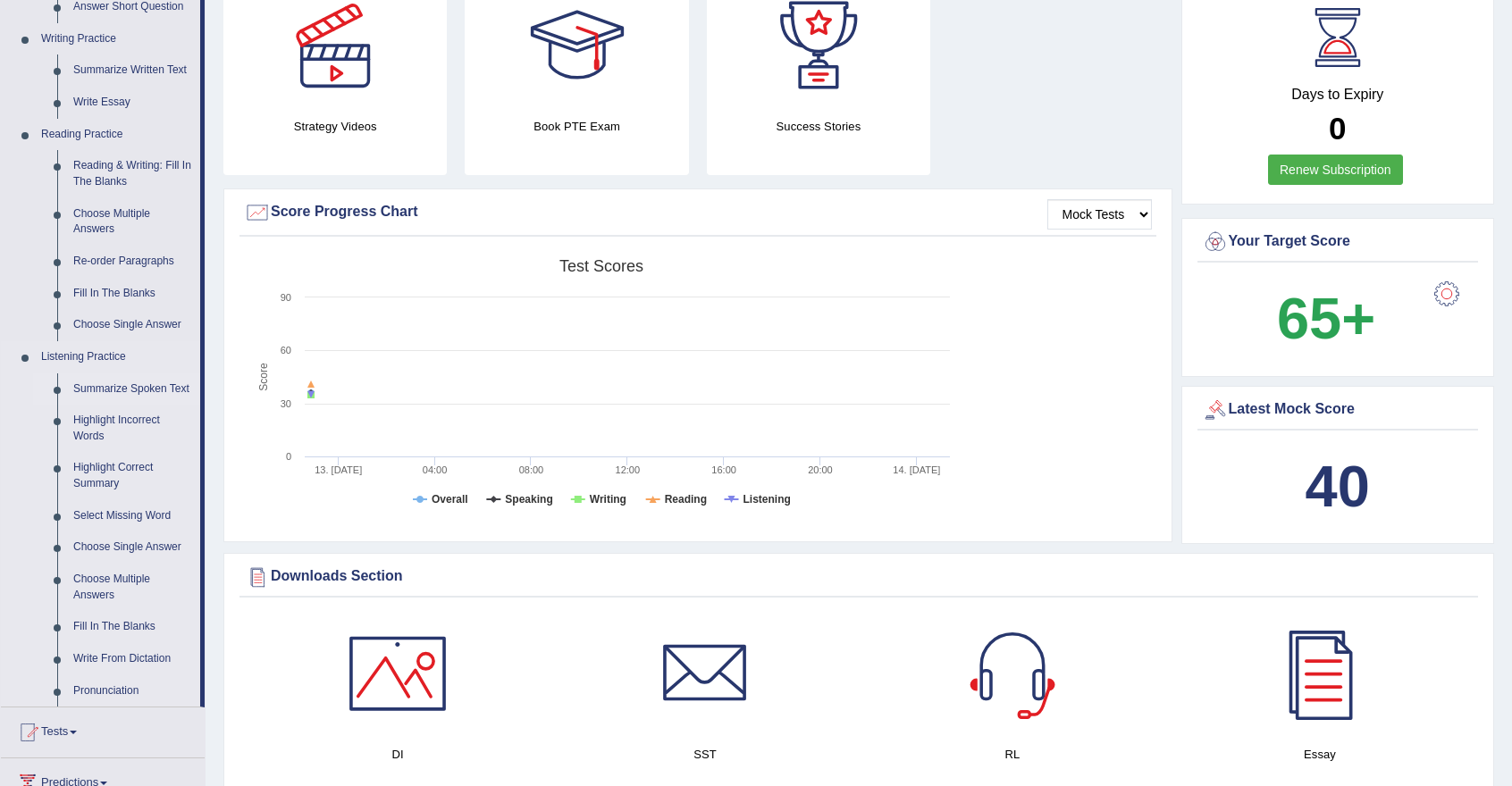 click on "Summarize Spoken Text" at bounding box center (132, 389) 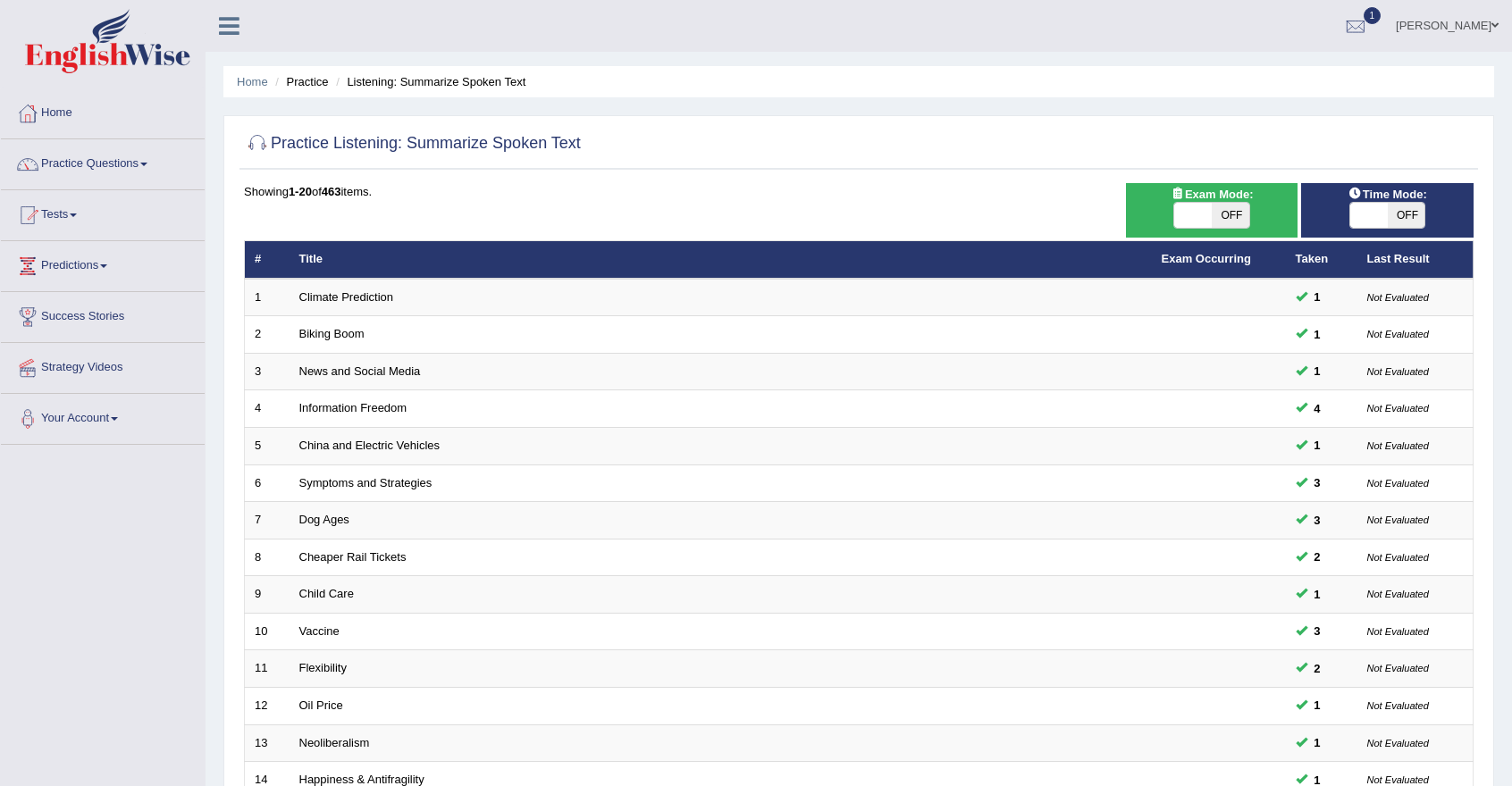 scroll, scrollTop: 0, scrollLeft: 0, axis: both 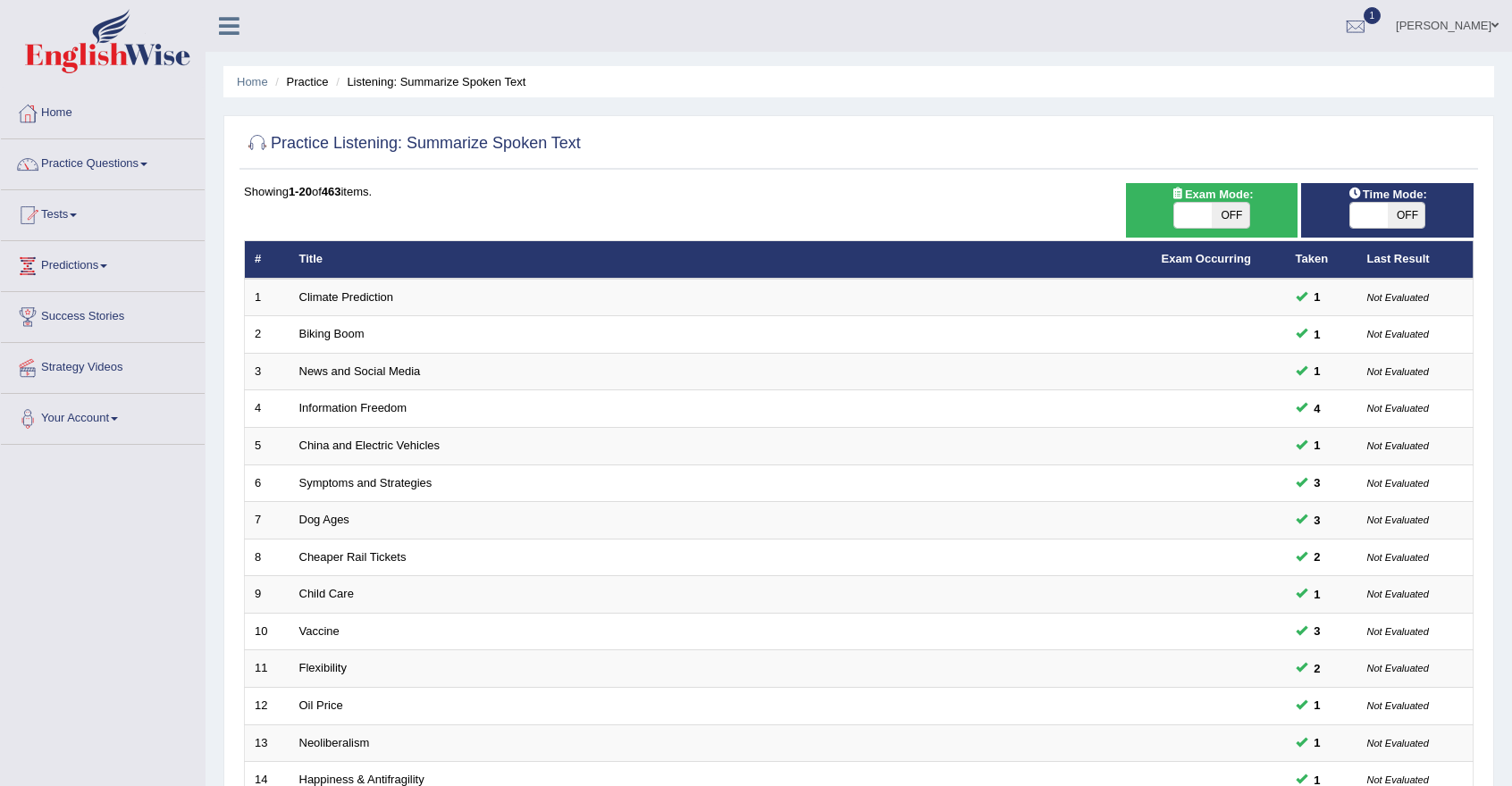 click on "OFF" at bounding box center (1407, 215) 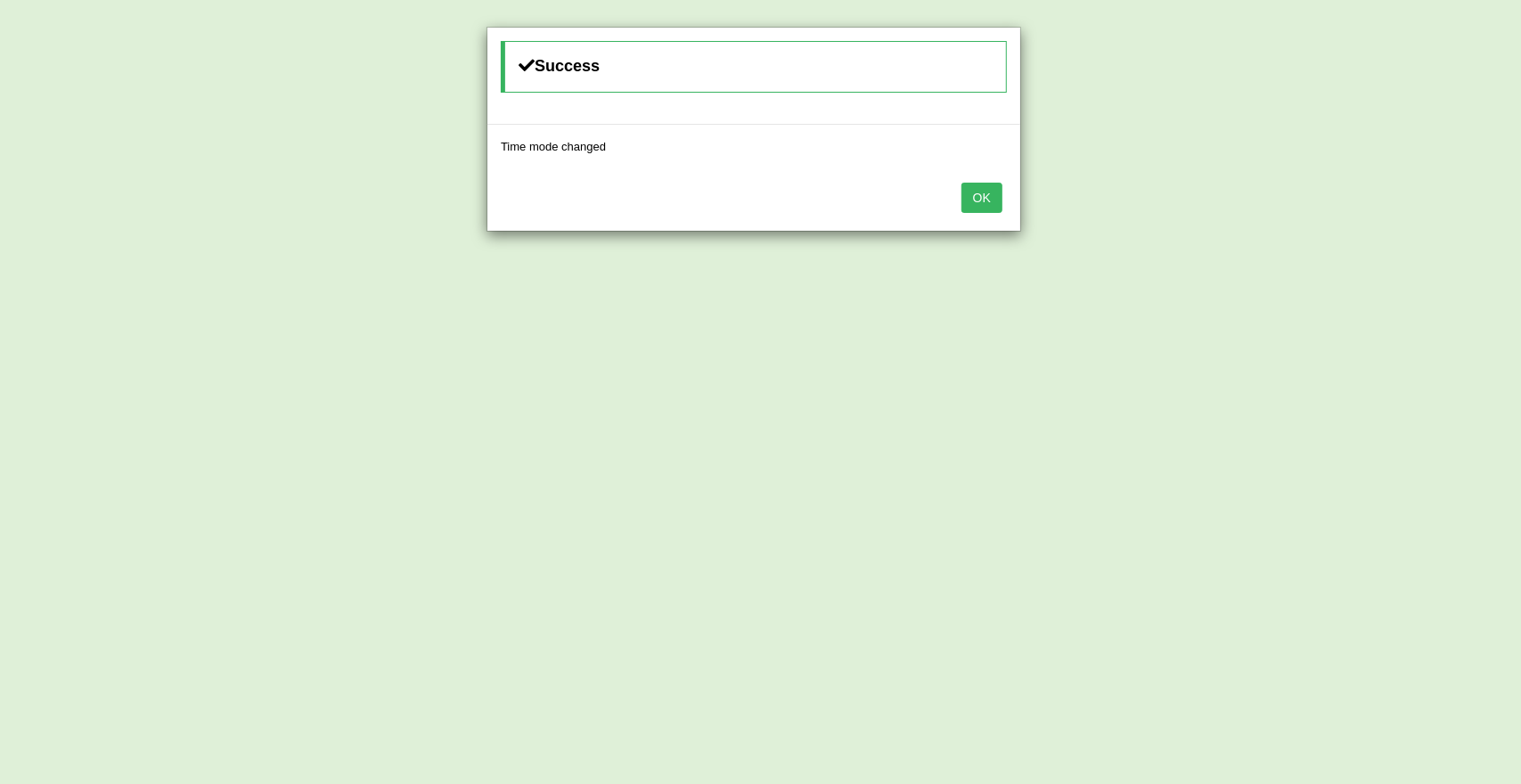 click on "OK" at bounding box center [982, 198] 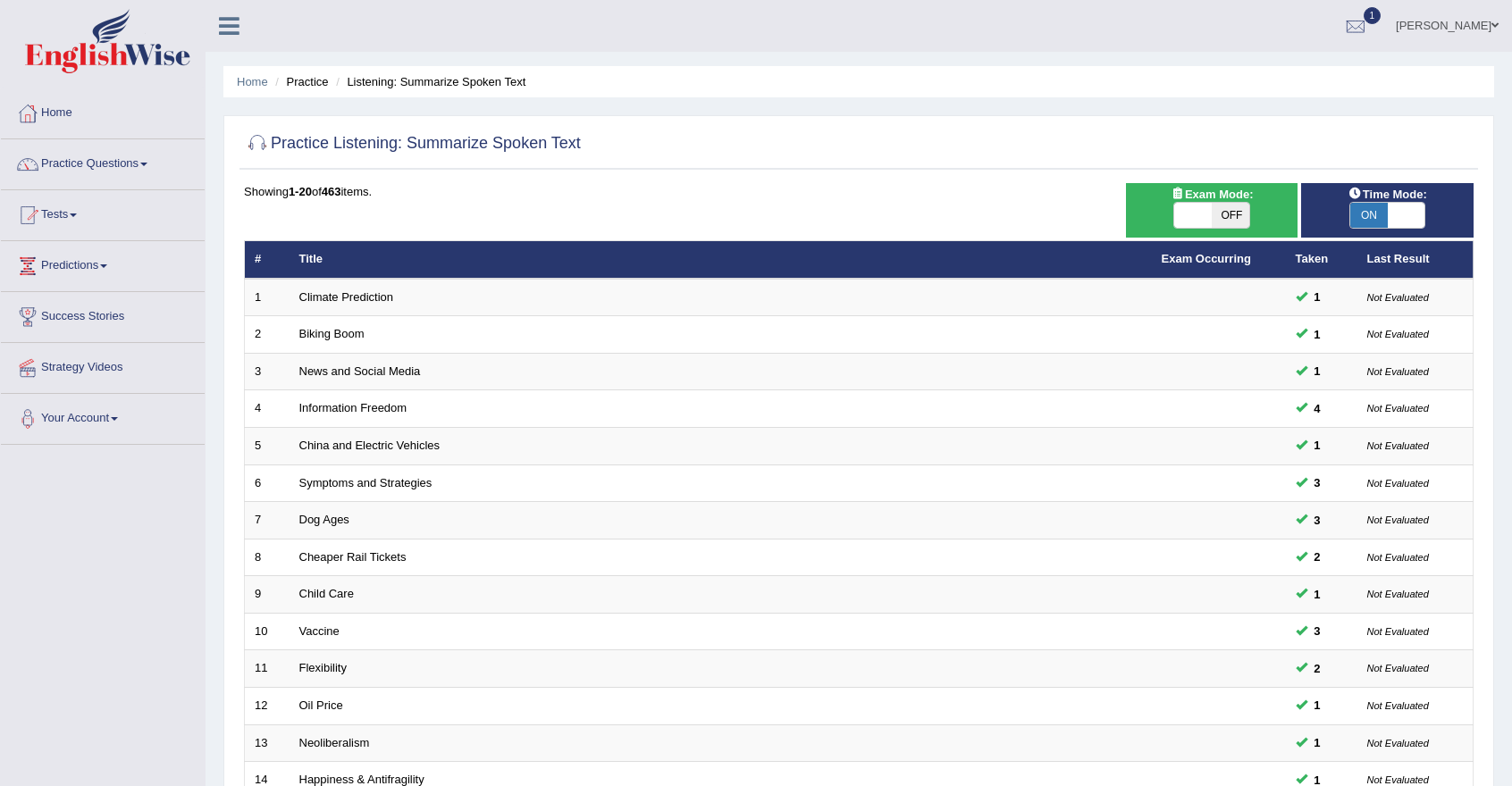 click on "OFF" at bounding box center (1231, 215) 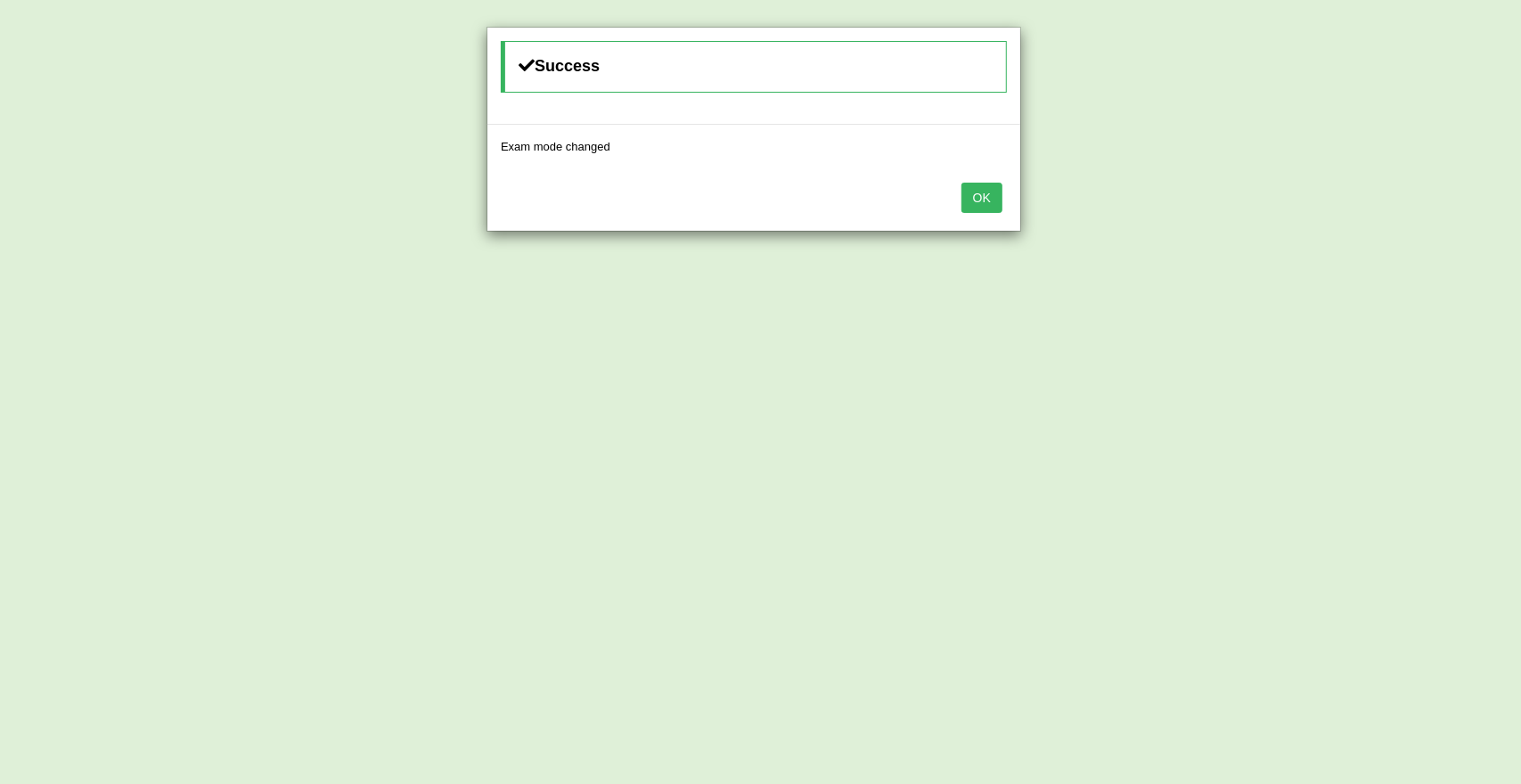 click on "OK" at bounding box center [982, 198] 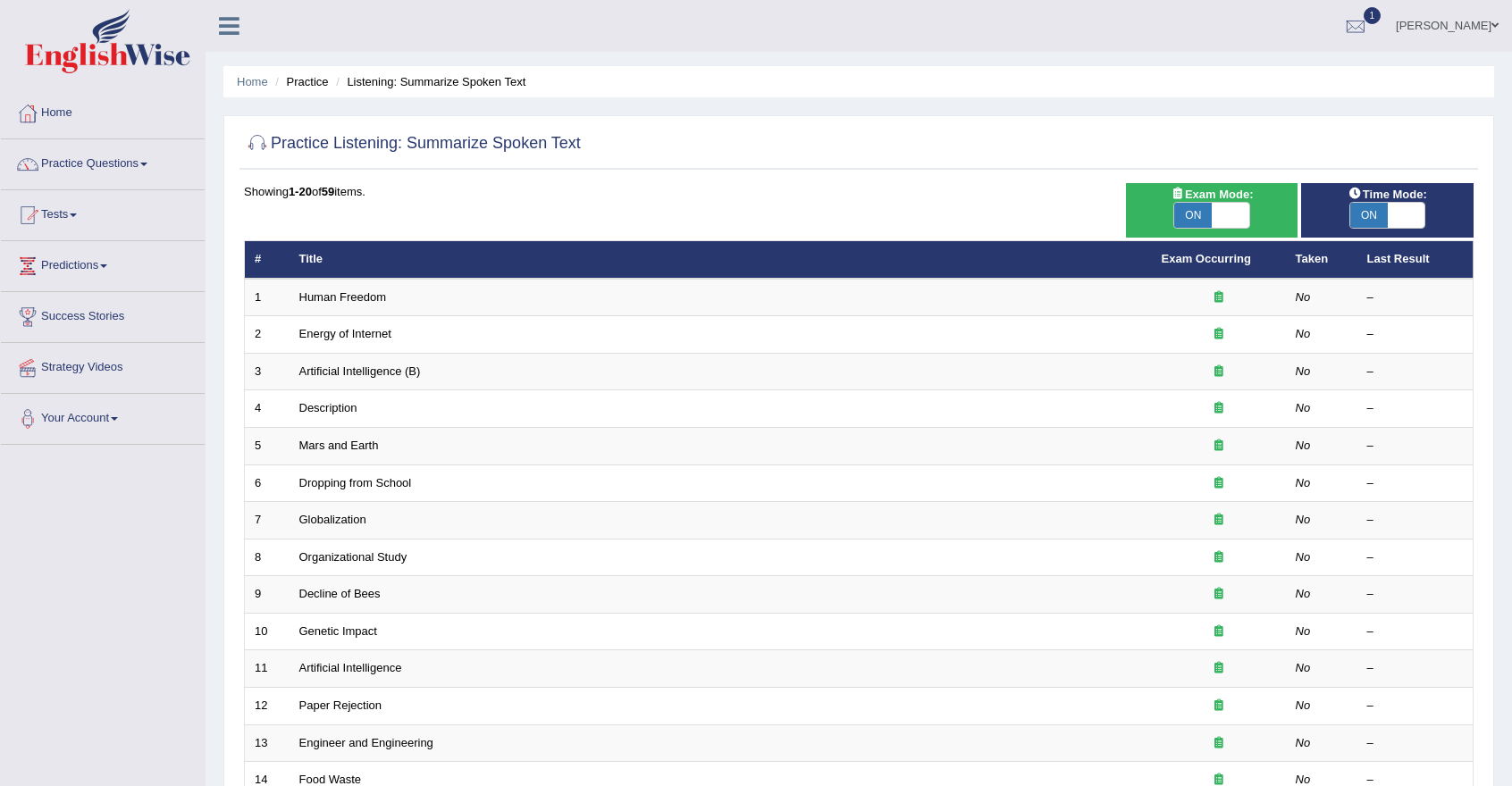 scroll, scrollTop: 0, scrollLeft: 0, axis: both 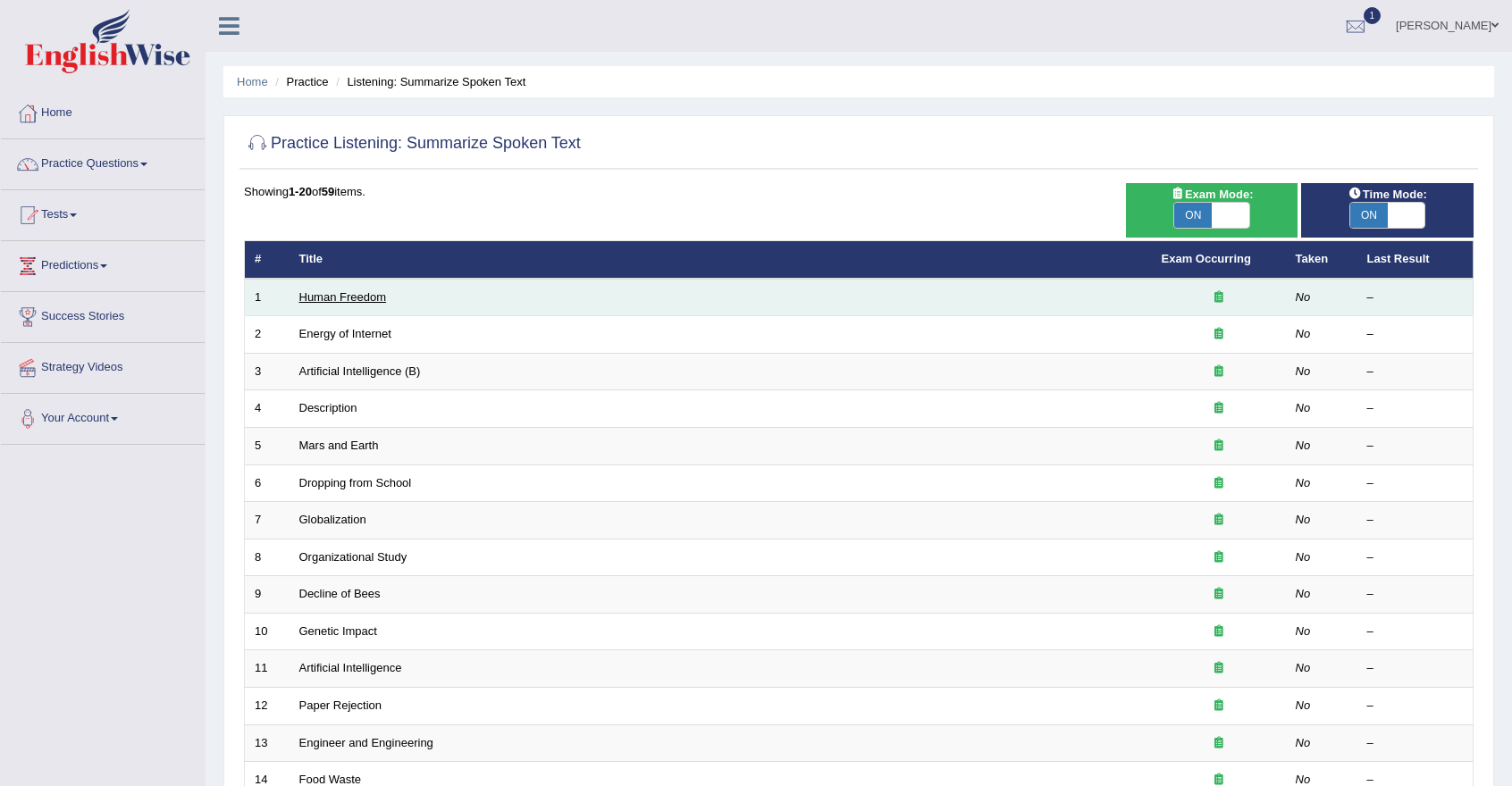 click on "Human Freedom" at bounding box center [343, 297] 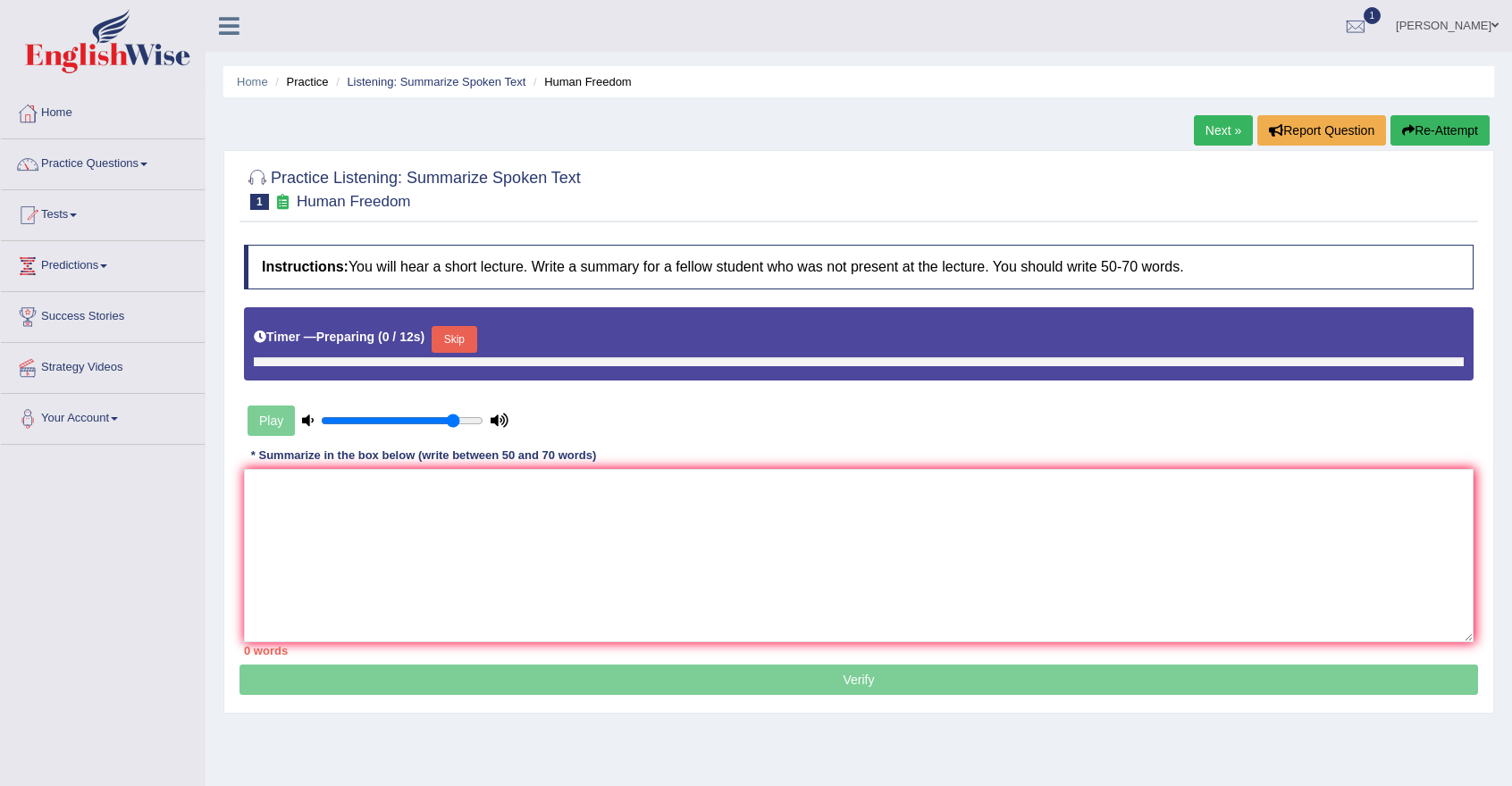 scroll, scrollTop: 0, scrollLeft: 0, axis: both 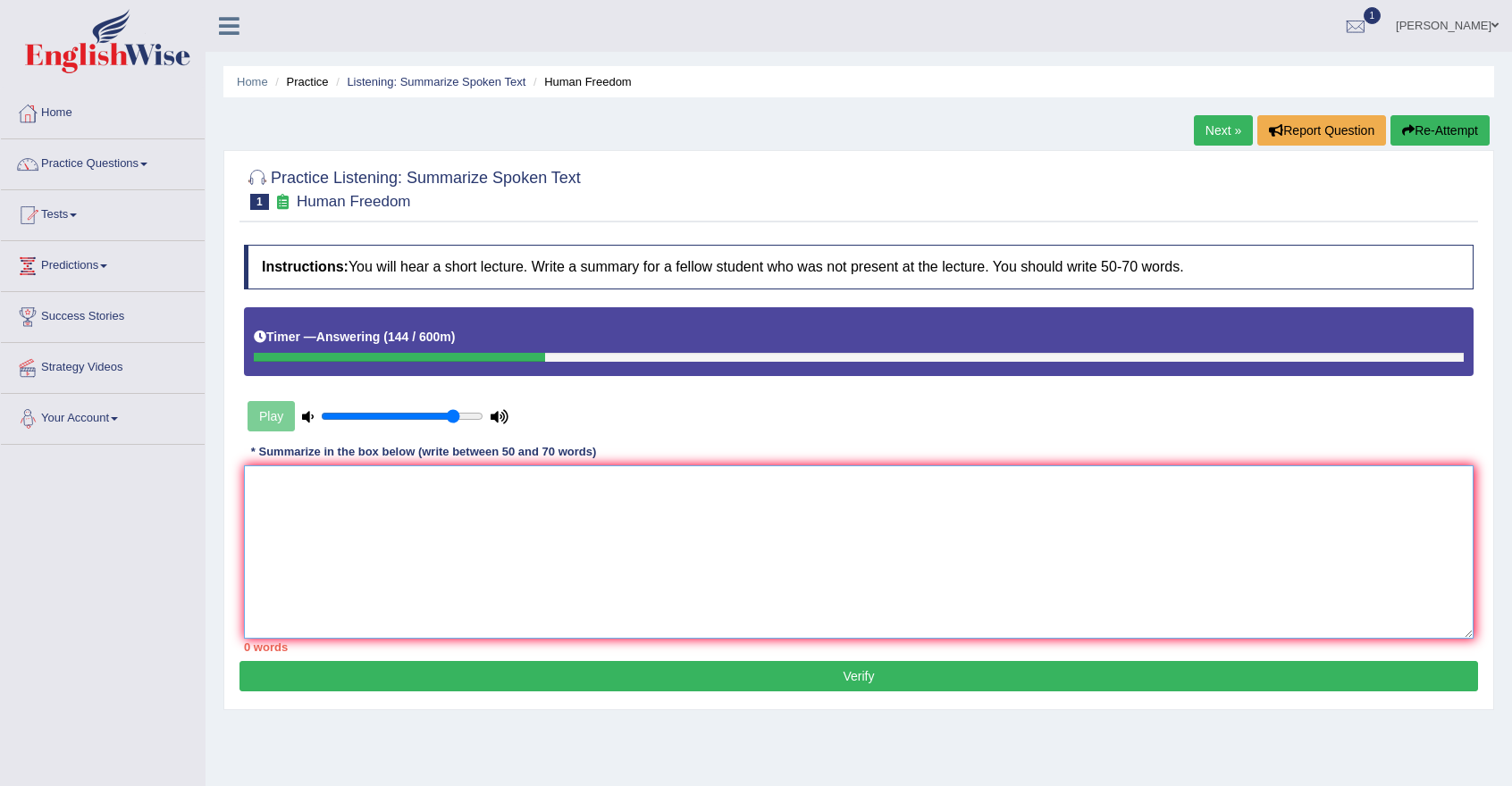 click at bounding box center (859, 552) 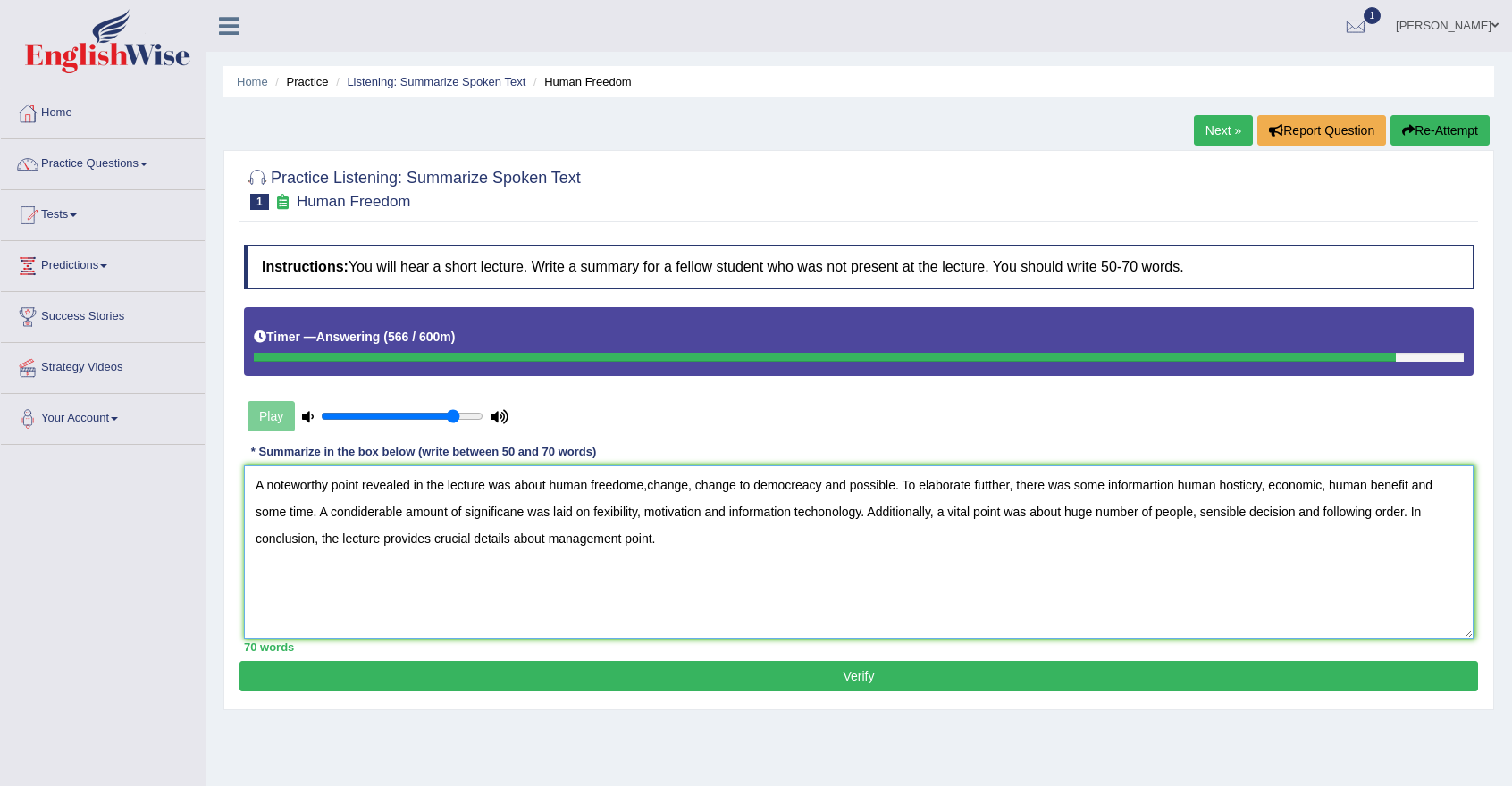 drag, startPoint x: 624, startPoint y: 483, endPoint x: 717, endPoint y: 566, distance: 124.65151 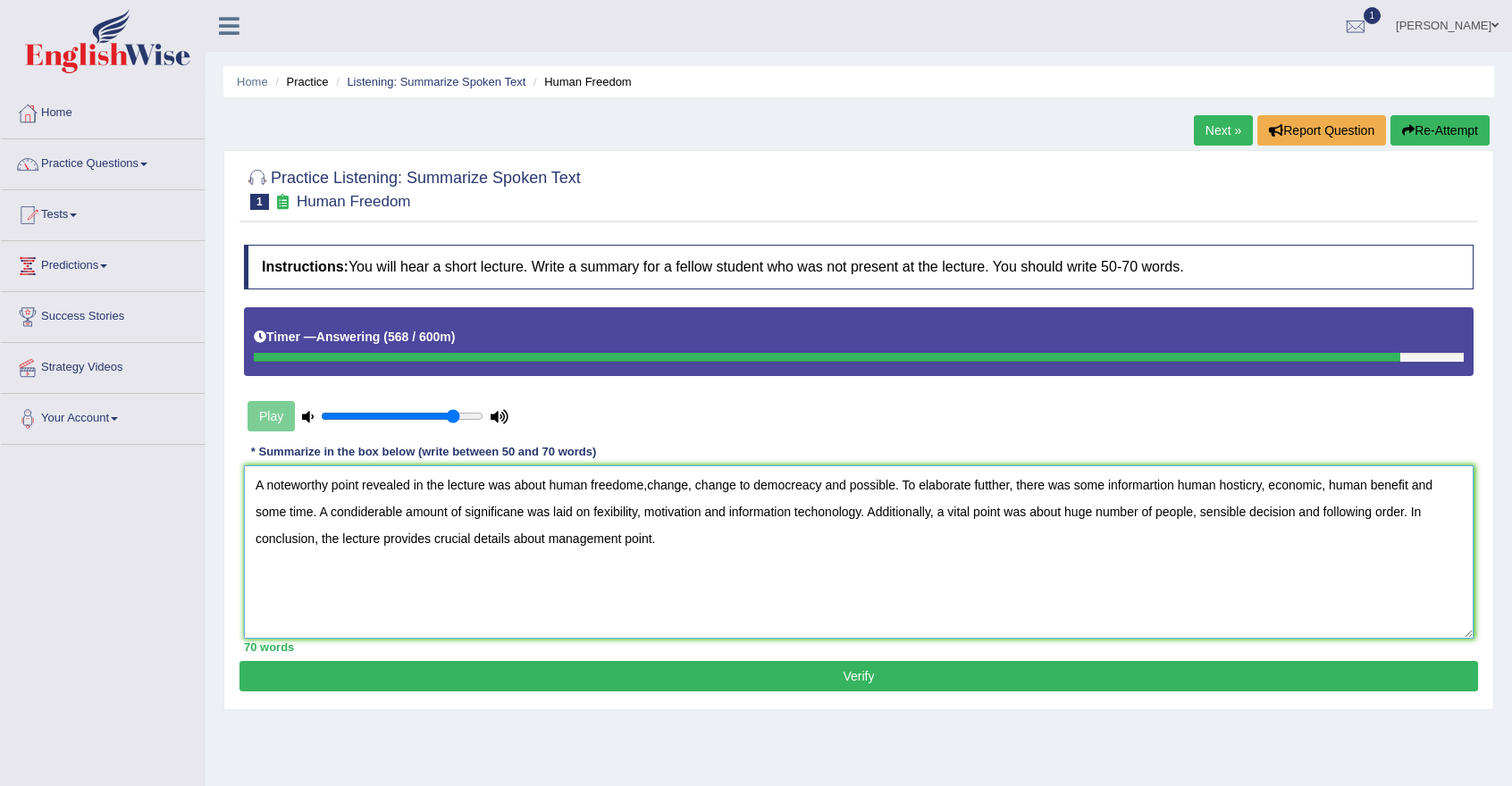 click on "A noteworthy point revealed in the lecture was about human freedome,change, change to democreacy and possible. To elaborate futther, there was some informartion human hosticry, economic, human benefit and some time. A condiderable amount of significane was laid on fexibility, motivation and information techonology. Additionally, a vital point was about huge number of people, sensible decision and following order. In conclusion, the lecture provides crucial details about management point." at bounding box center [859, 552] 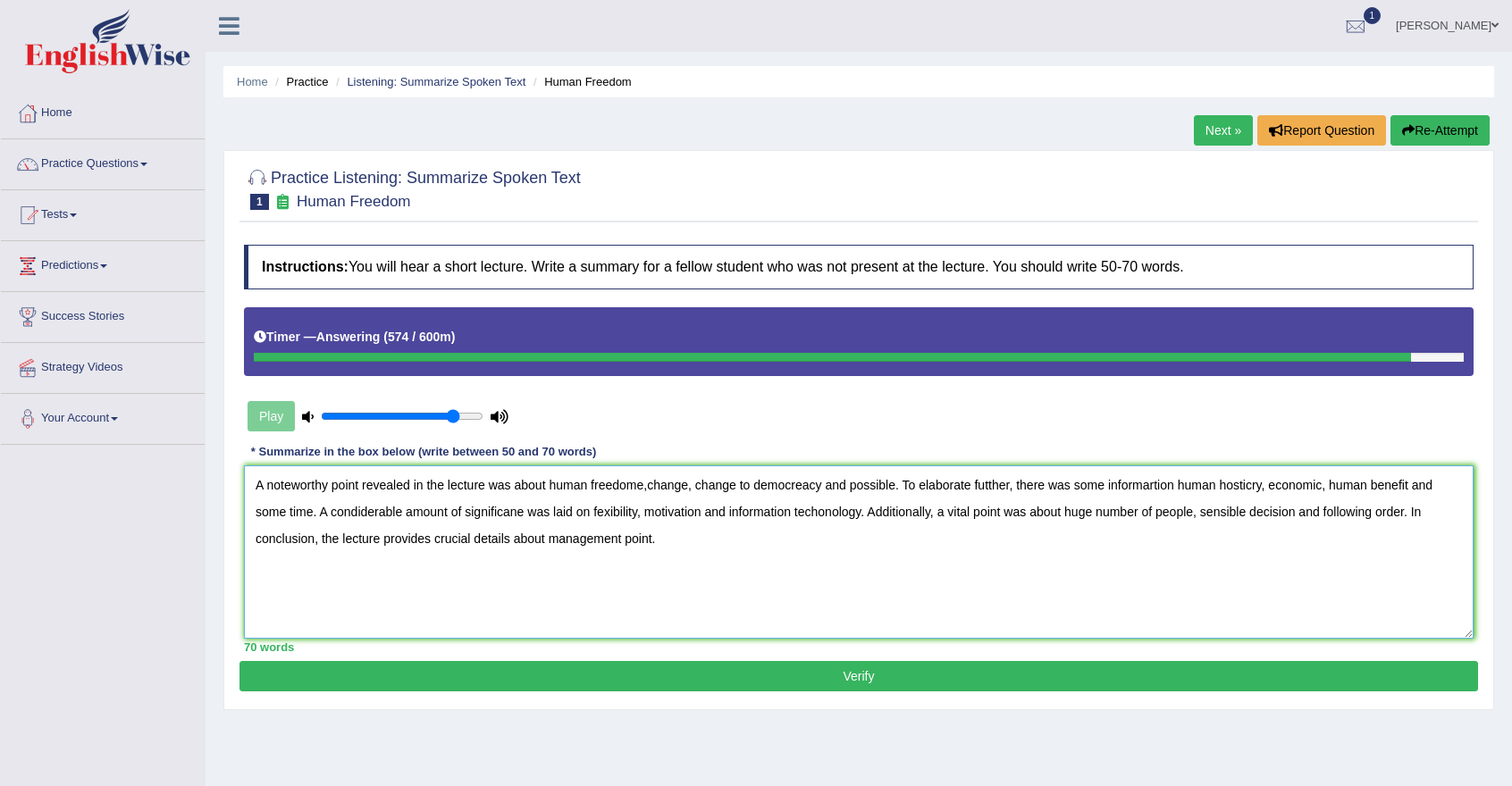 click on "A noteworthy point revealed in the lecture was about human freedome,change, change to democreacy and possible. To elaborate futther, there was some informartion human hosticry, economic, human benefit and some time. A condiderable amount of significane was laid on fexibility, motivation and information techonology. Additionally, a vital point was about huge number of people, sensible decision and following order. In conclusion, the lecture provides crucial details about management point." at bounding box center [859, 552] 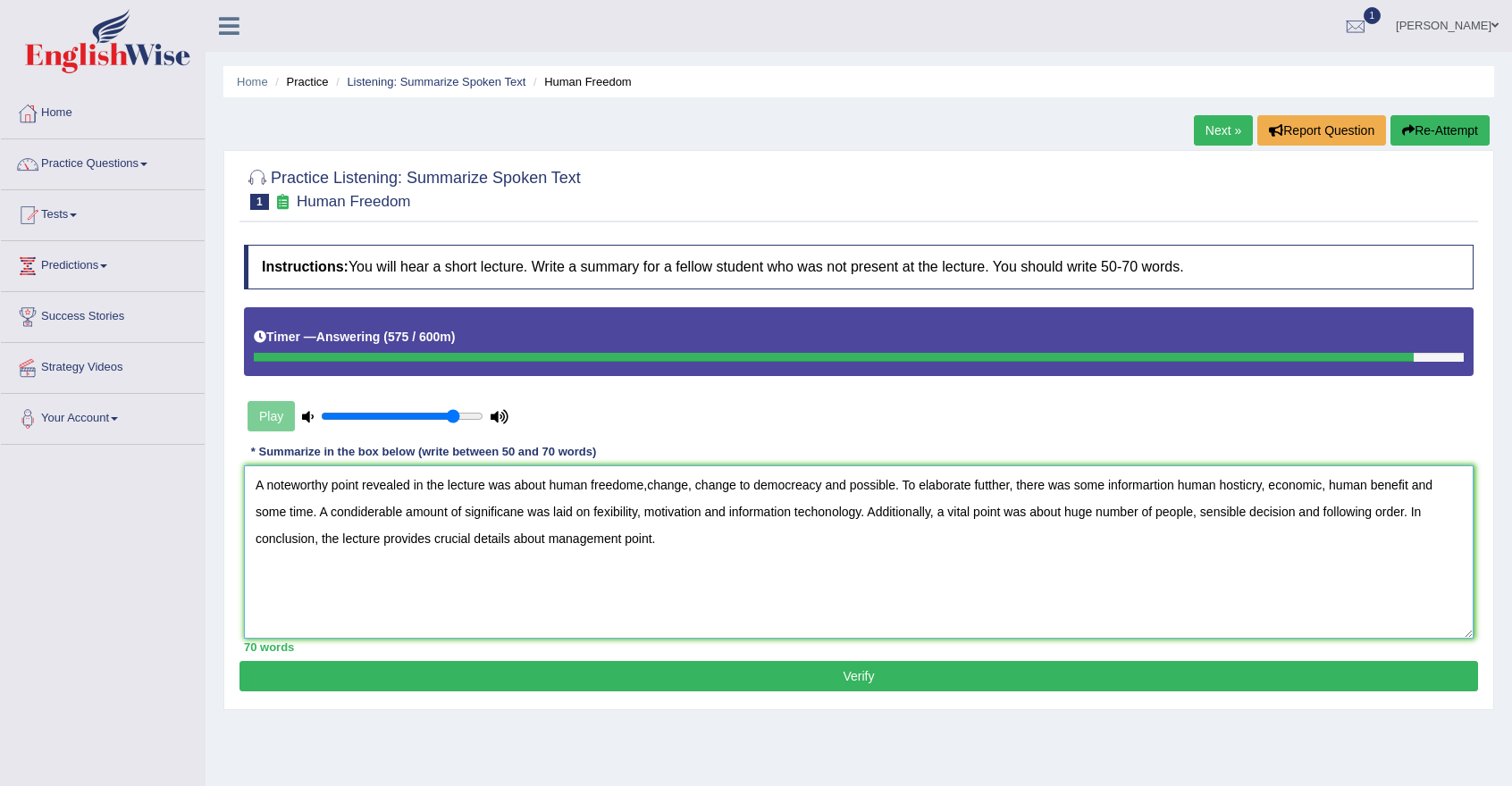 click on "A noteworthy point revealed in the lecture was about human freedome,change, change to democreacy and possible. To elaborate futther, there was some informartion human hosticry, economic, human benefit and some time. A condiderable amount of significane was laid on fexibility, motivation and information techonology. Additionally, a vital point was about huge number of people, sensible decision and following order. In conclusion, the lecture provides crucial details about management point." at bounding box center (859, 552) 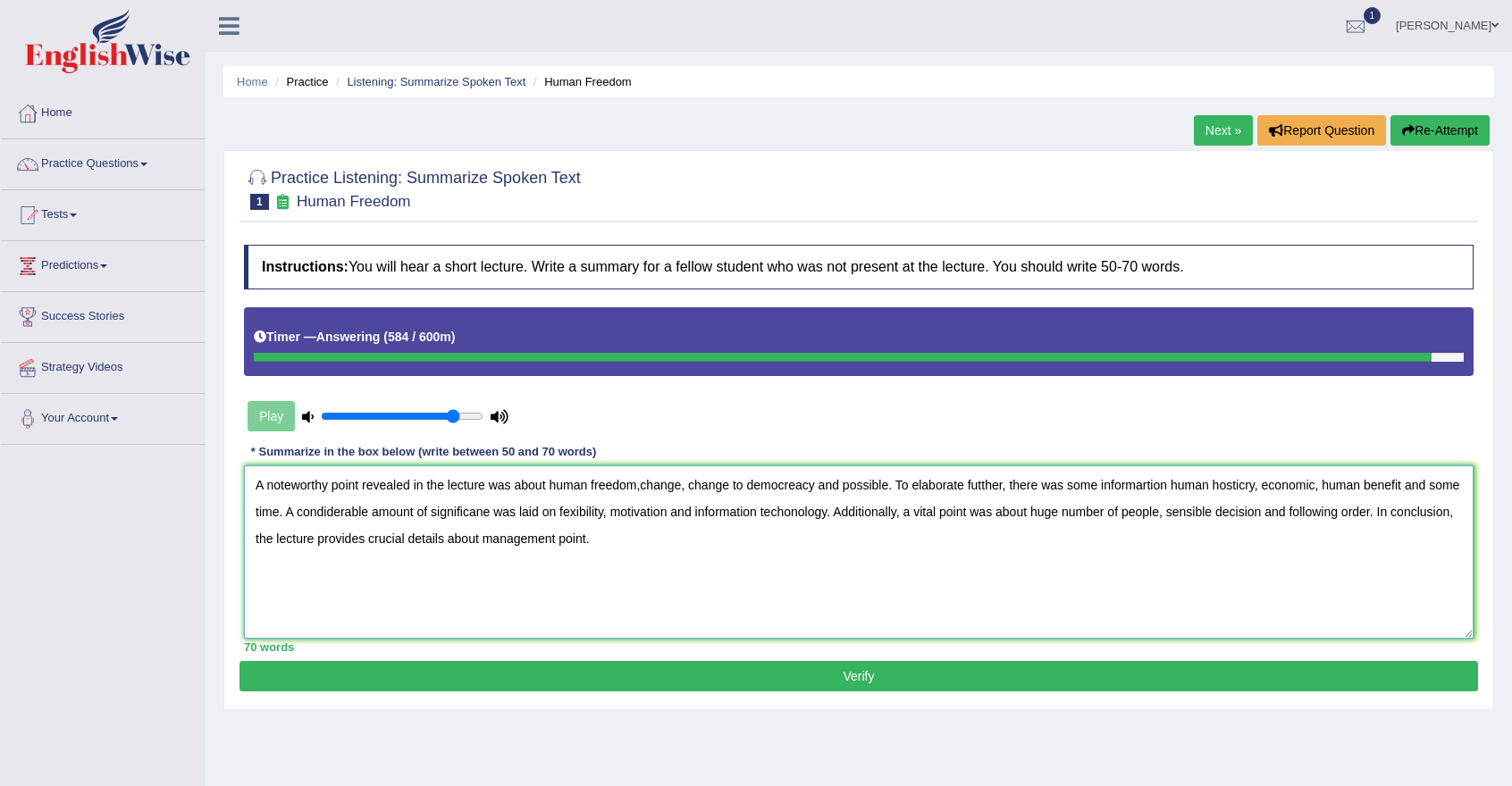 click on "A noteworthy point revealed in the lecture was about human freedom,change, change to democreacy and possible. To elaborate futther, there was some informartion human hosticry, economic, human benefit and some time. A condiderable amount of significane was laid on fexibility, motivation and information techonology. Additionally, a vital point was about huge number of people, sensible decision and following order. In conclusion, the lecture provides crucial details about management point." at bounding box center [859, 552] 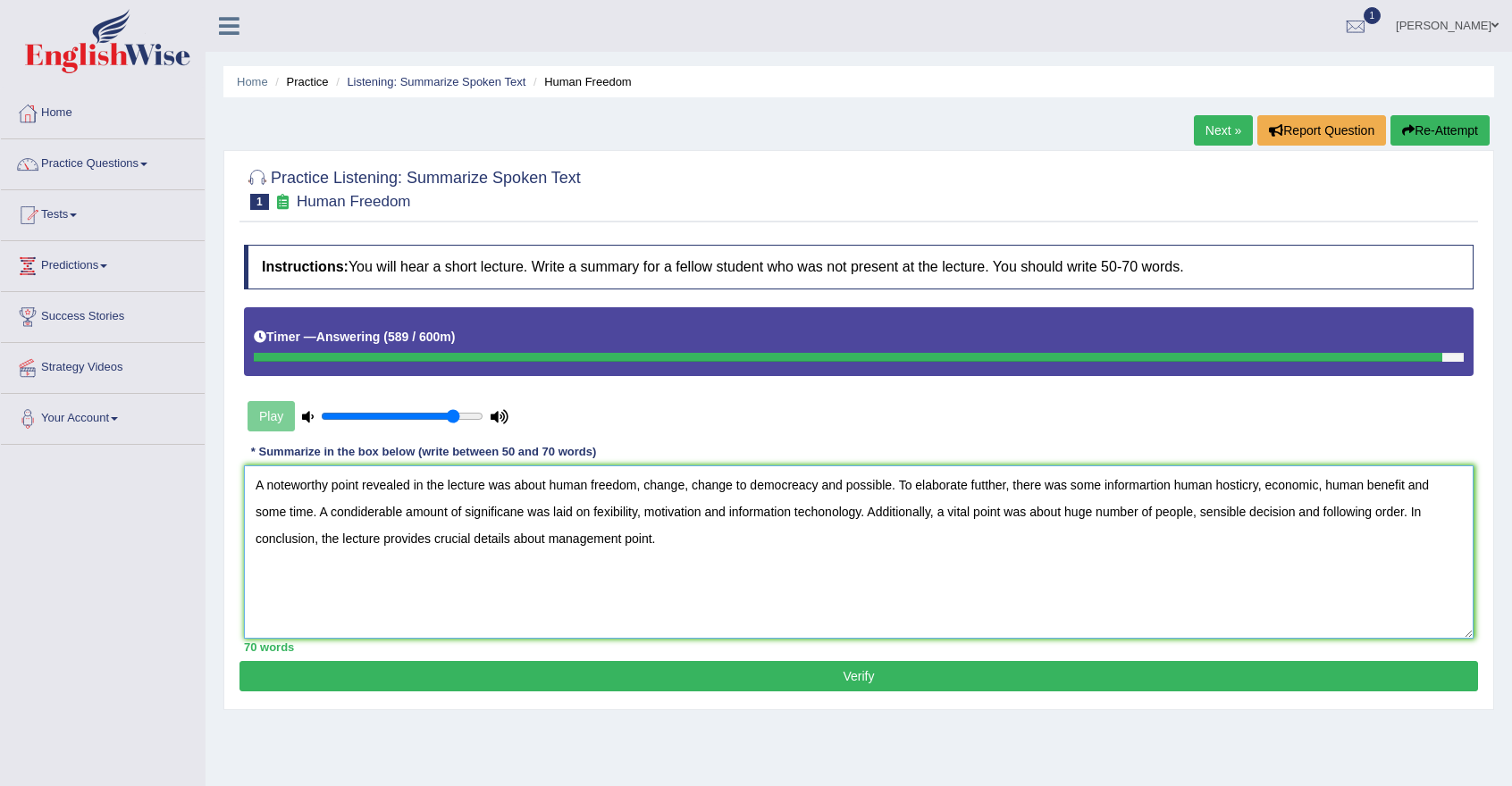 click on "A noteworthy point revealed in the lecture was about human freedom, change, change to democreacy and possible. To elaborate futther, there was some informartion human hosticry, economic, human benefit and some time. A condiderable amount of significane was laid on fexibility, motivation and information techonology. Additionally, a vital point was about huge number of people, sensible decision and following order. In conclusion, the lecture provides crucial details about management point." at bounding box center (859, 552) 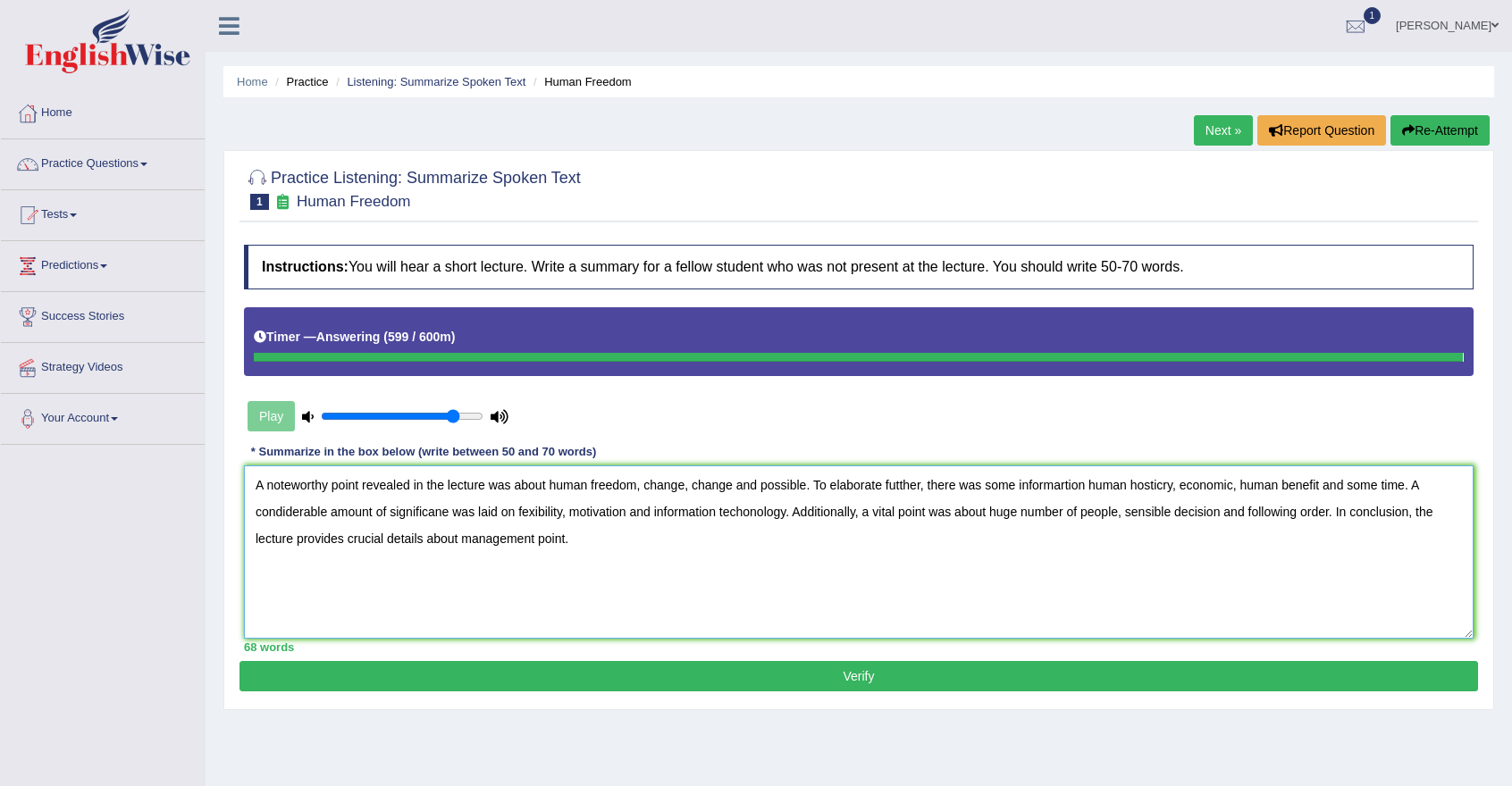 type on "A noteworthy point revealed in the lecture was about human freedom, change, change and possible. To elaborate futther, there was some informartion human hosticry, economic, human benefit and some time. A condiderable amount of significane was laid on fexibility, motivation and information techonology. Additionally, a vital point was about huge number of people, sensible decision and following order. In conclusion, the lecture provides crucial details about management point." 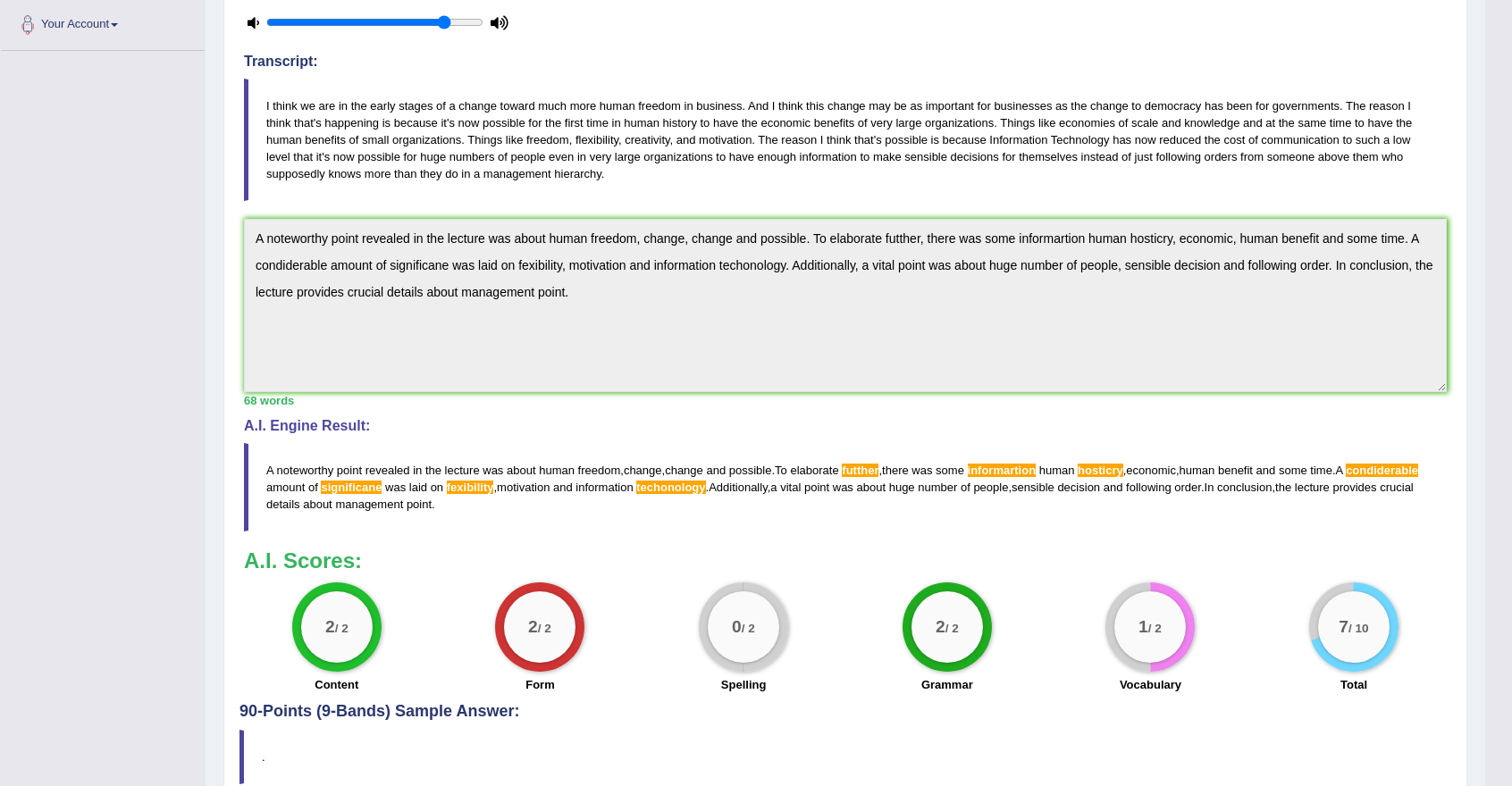 scroll, scrollTop: 0, scrollLeft: 0, axis: both 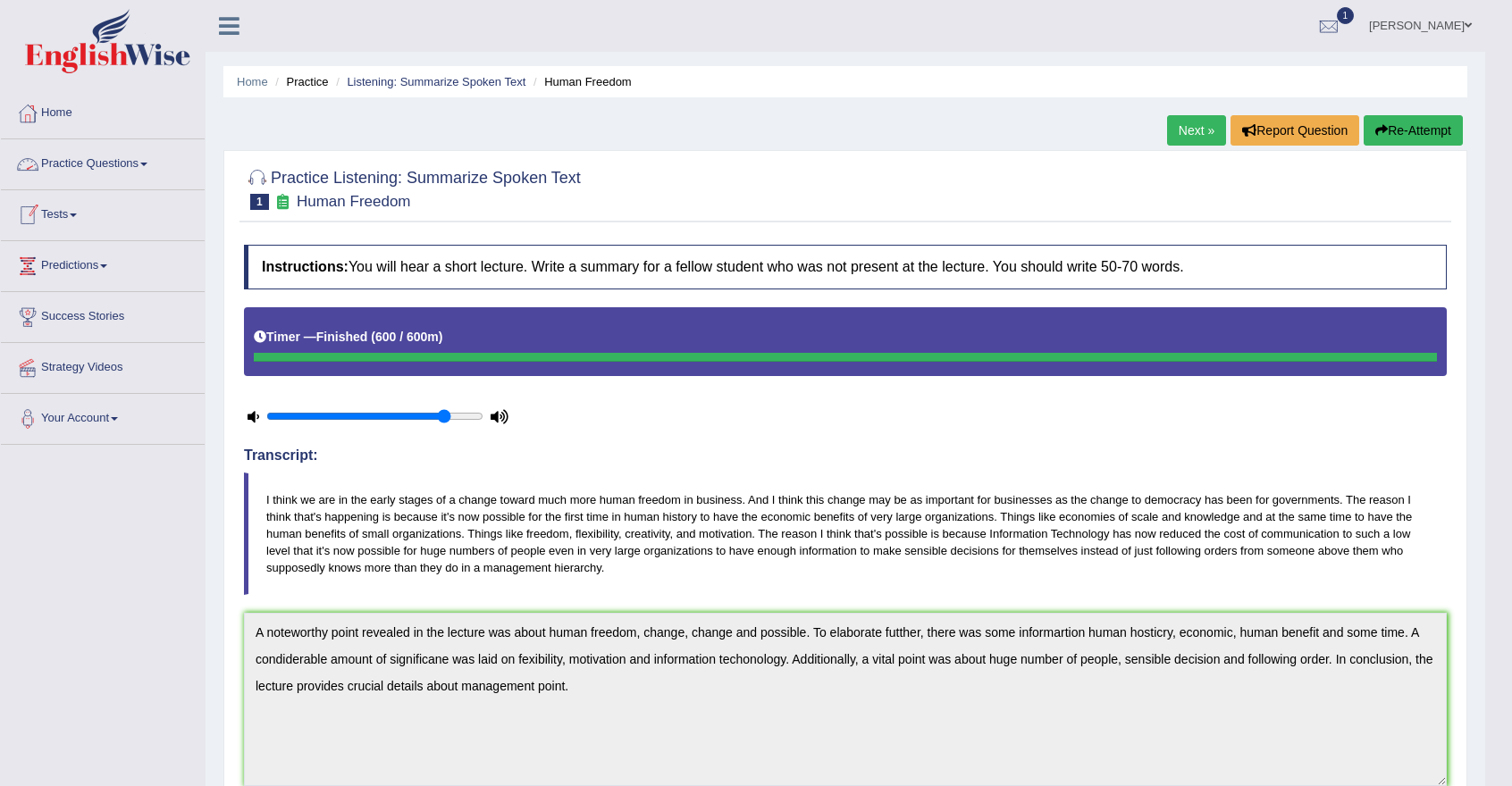 click on "Practice Questions" at bounding box center (103, 162) 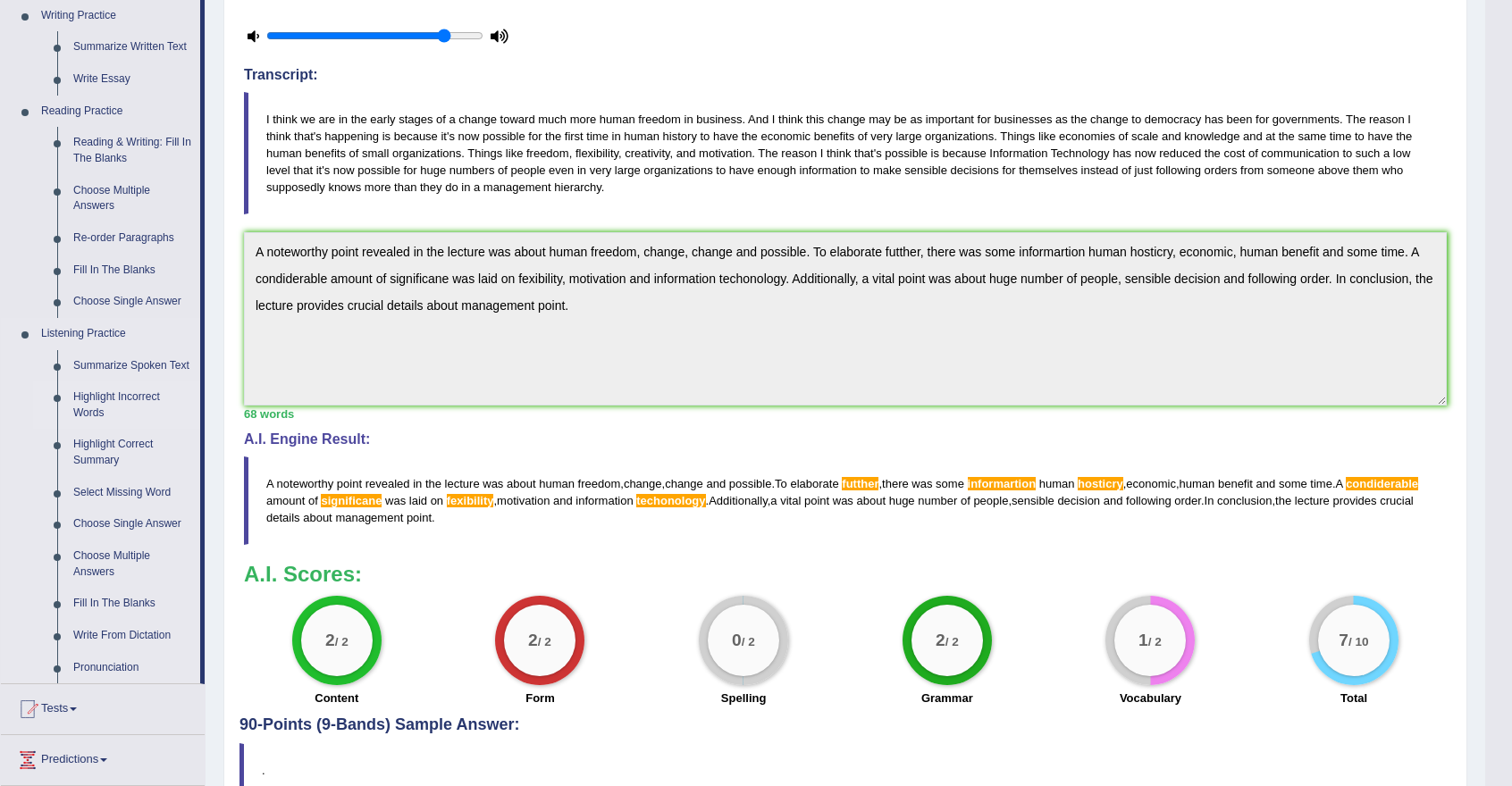 scroll, scrollTop: 447, scrollLeft: 0, axis: vertical 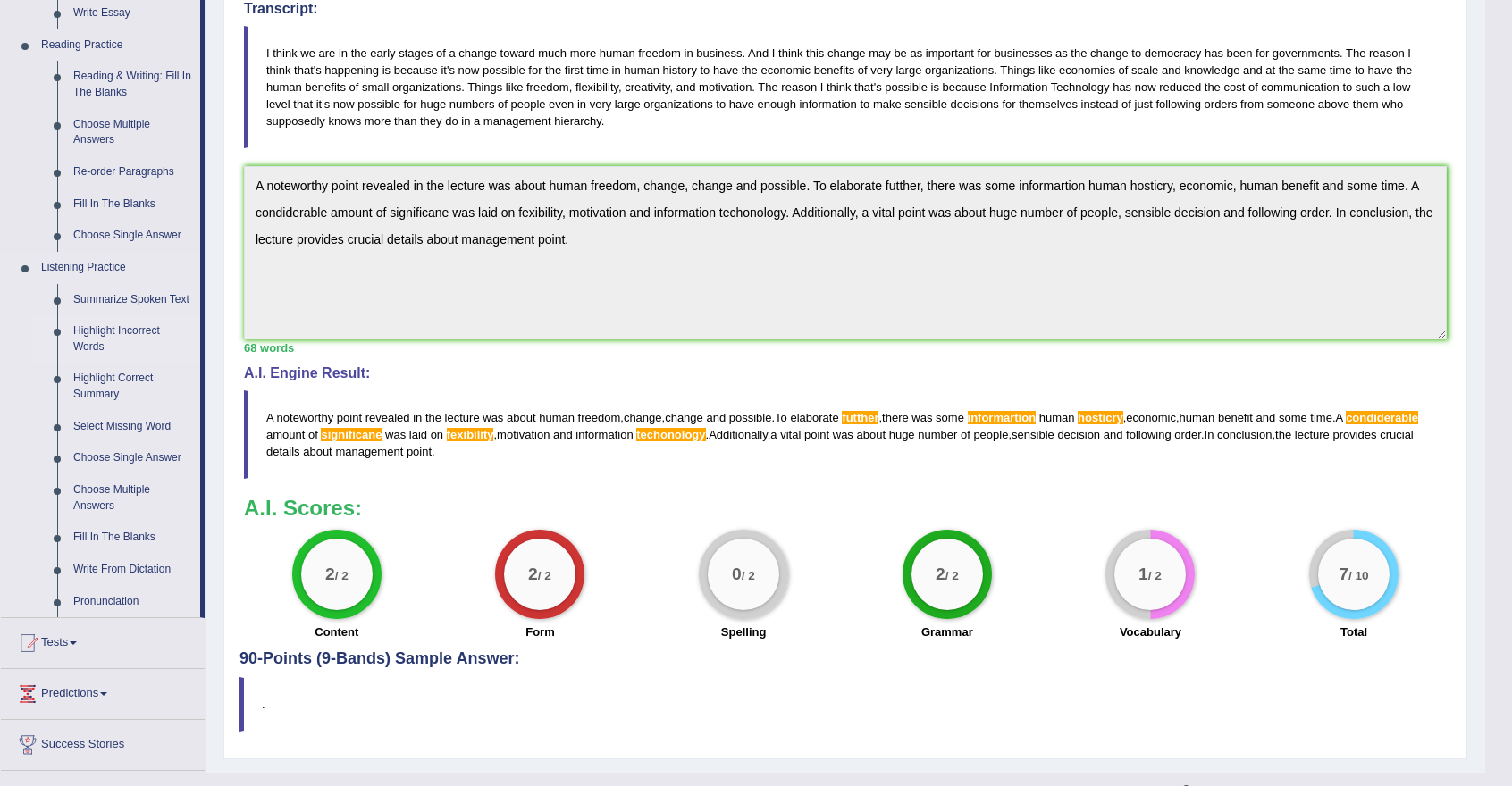 click on "Highlight Incorrect Words" at bounding box center [132, 339] 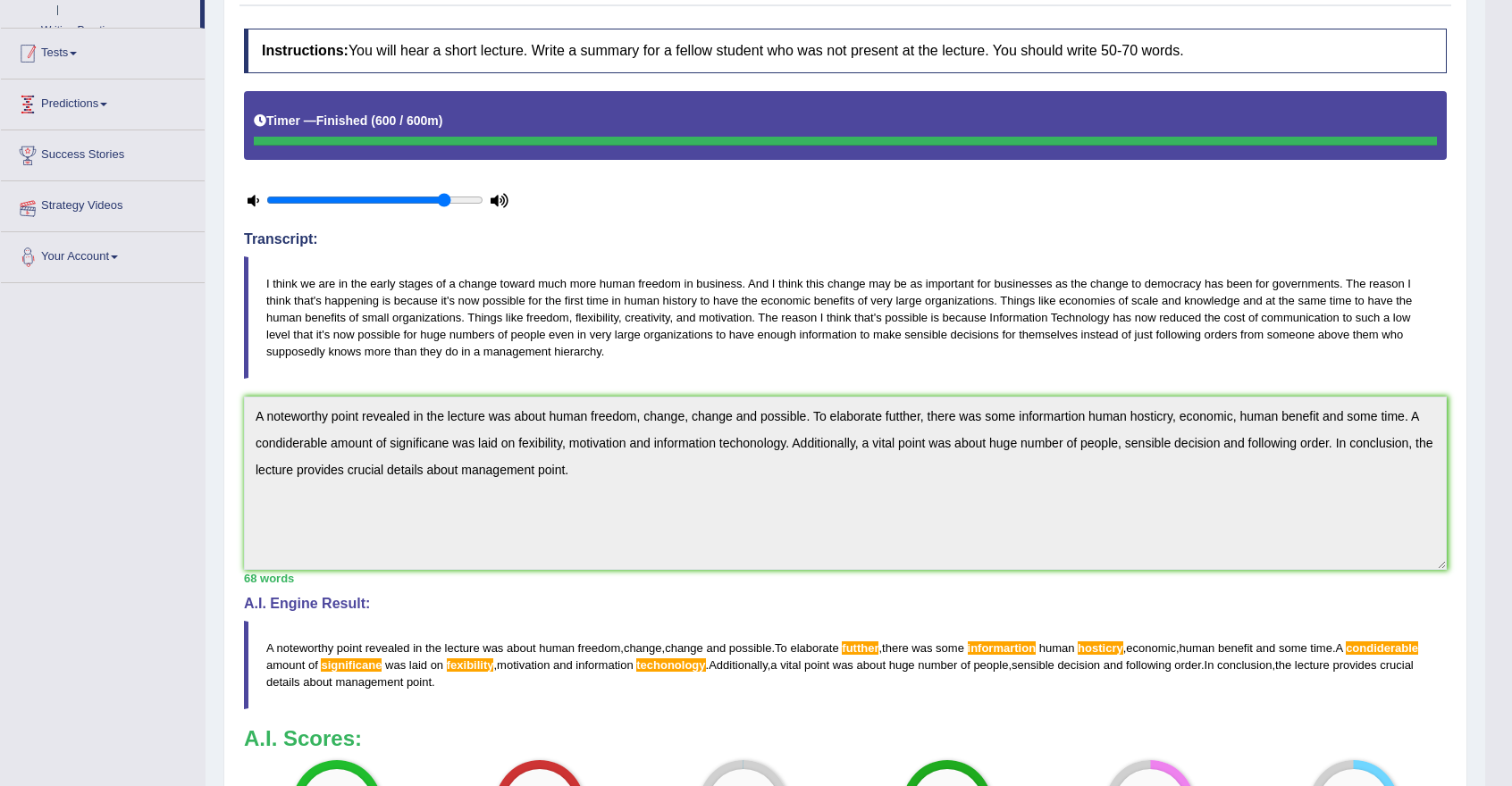 scroll, scrollTop: 292, scrollLeft: 0, axis: vertical 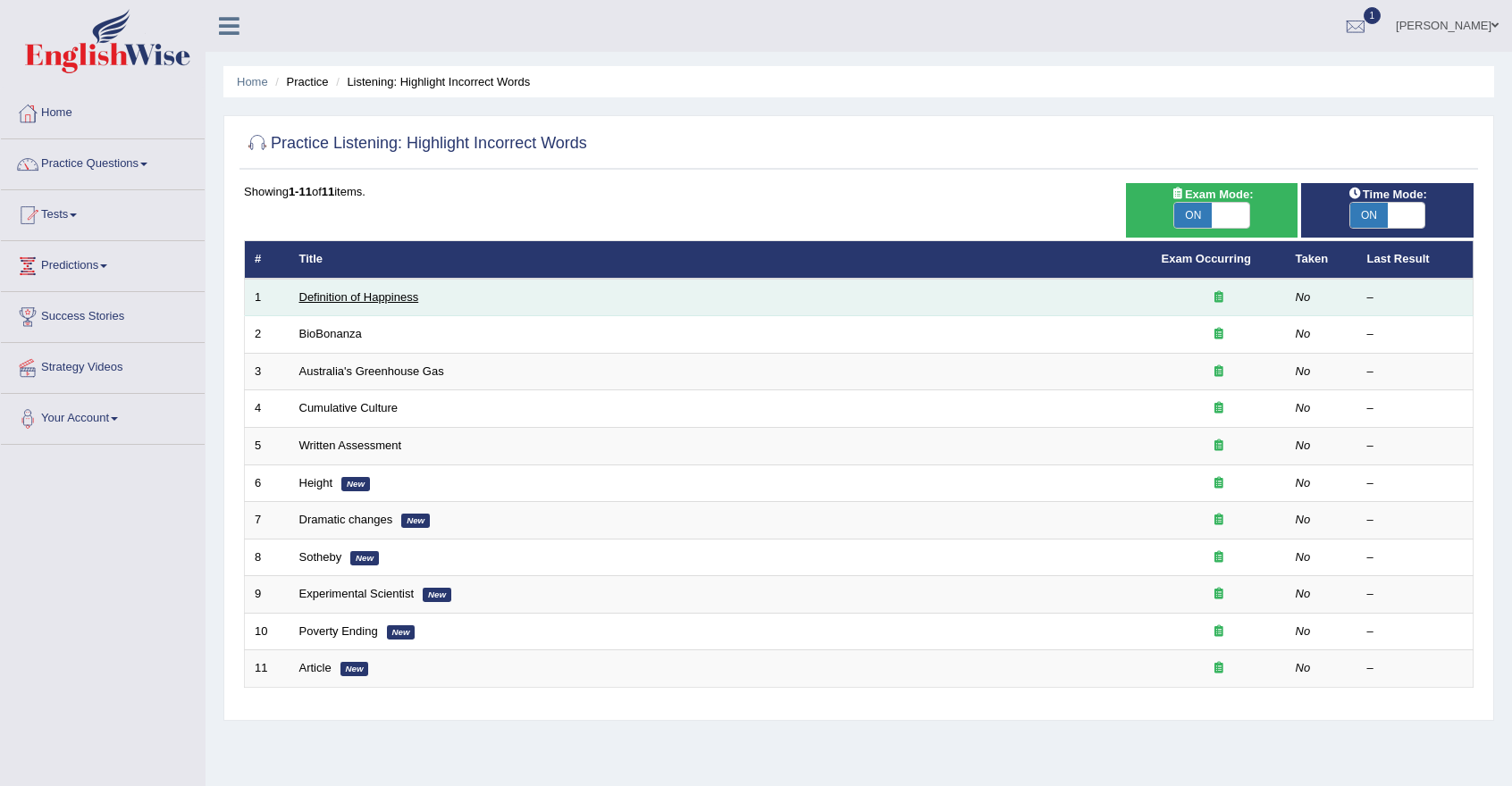 click on "Definition of Happiness" at bounding box center (359, 297) 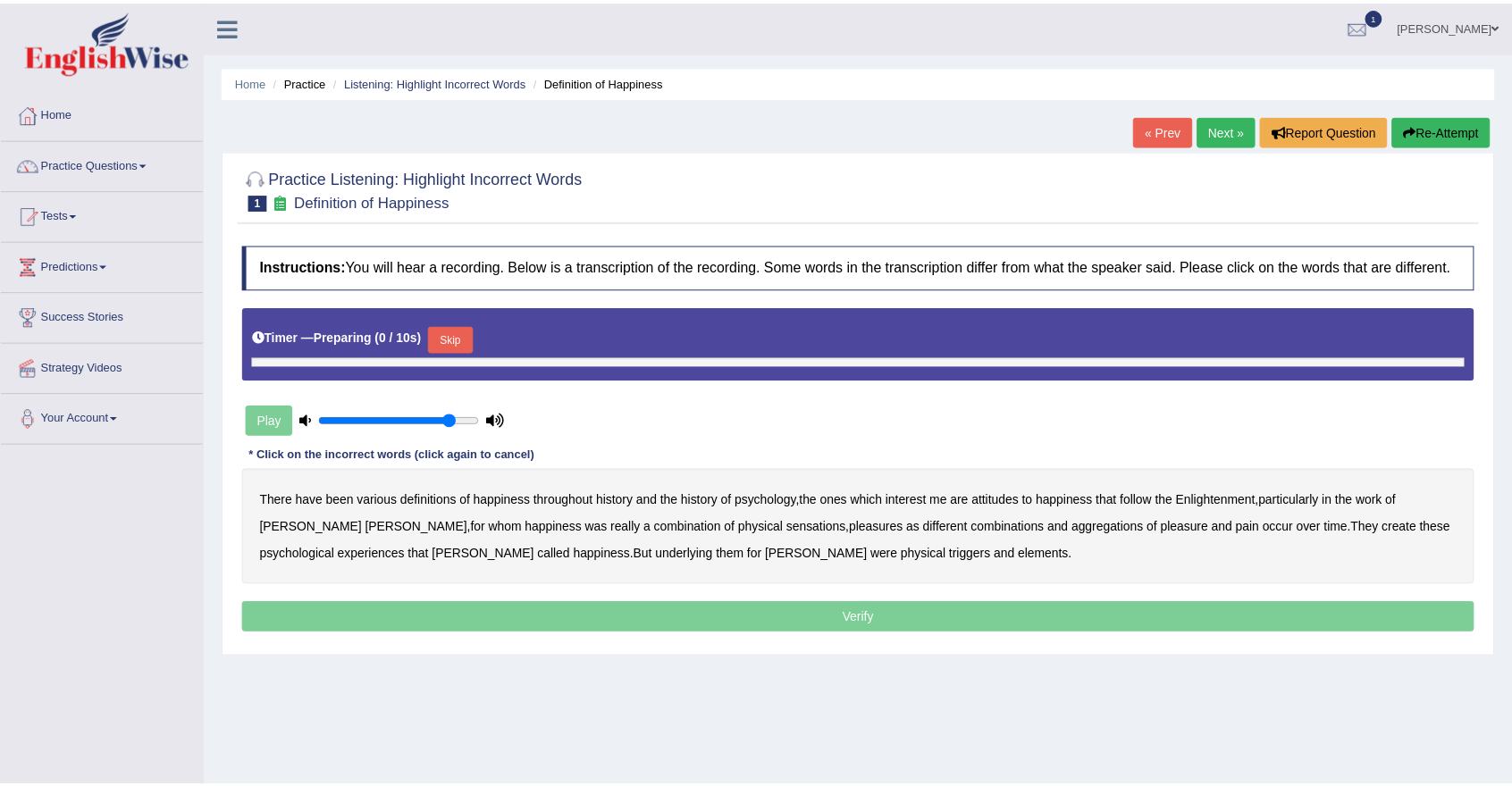 scroll, scrollTop: 0, scrollLeft: 0, axis: both 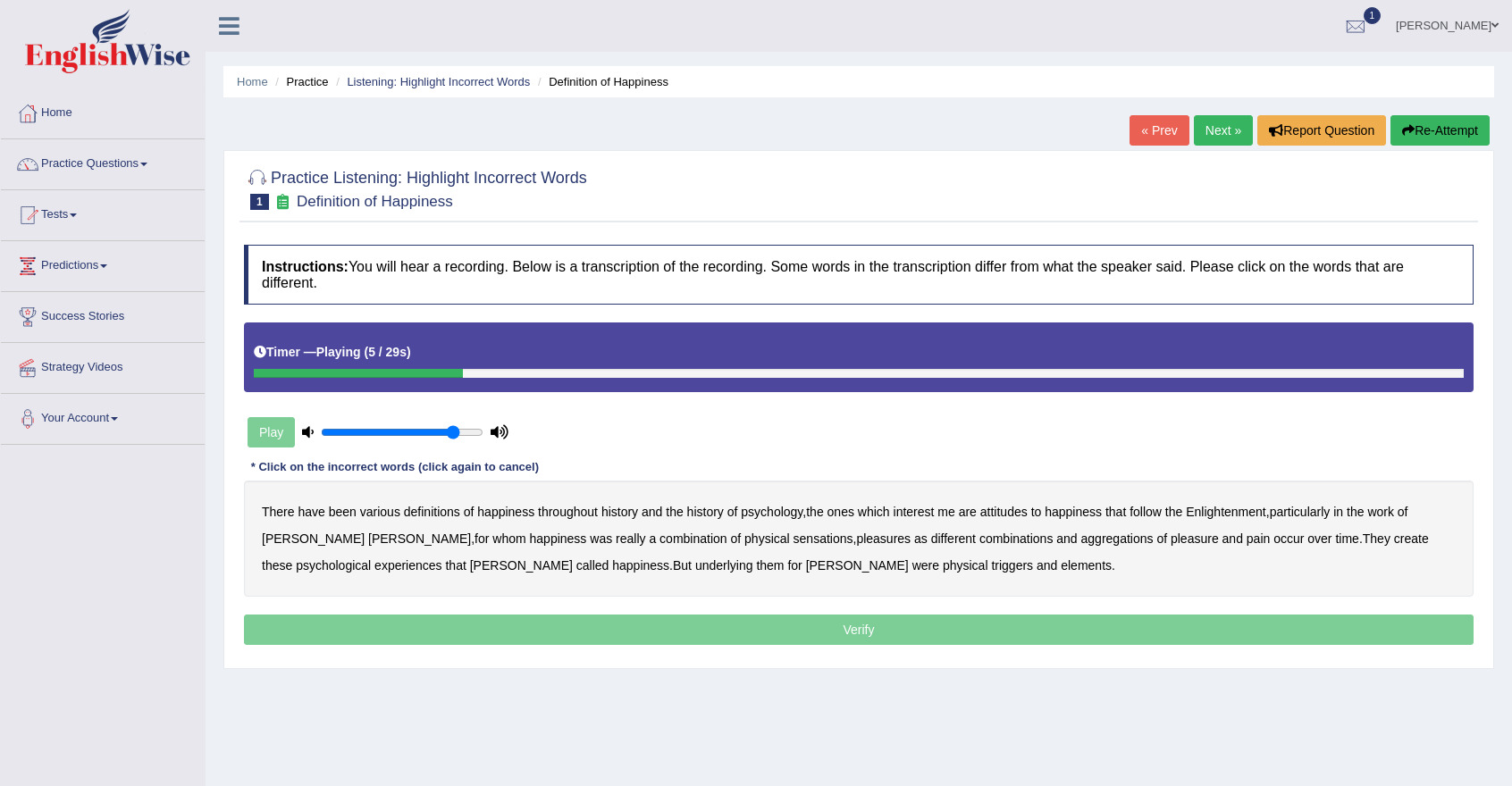 click on "psychology" at bounding box center (771, 512) 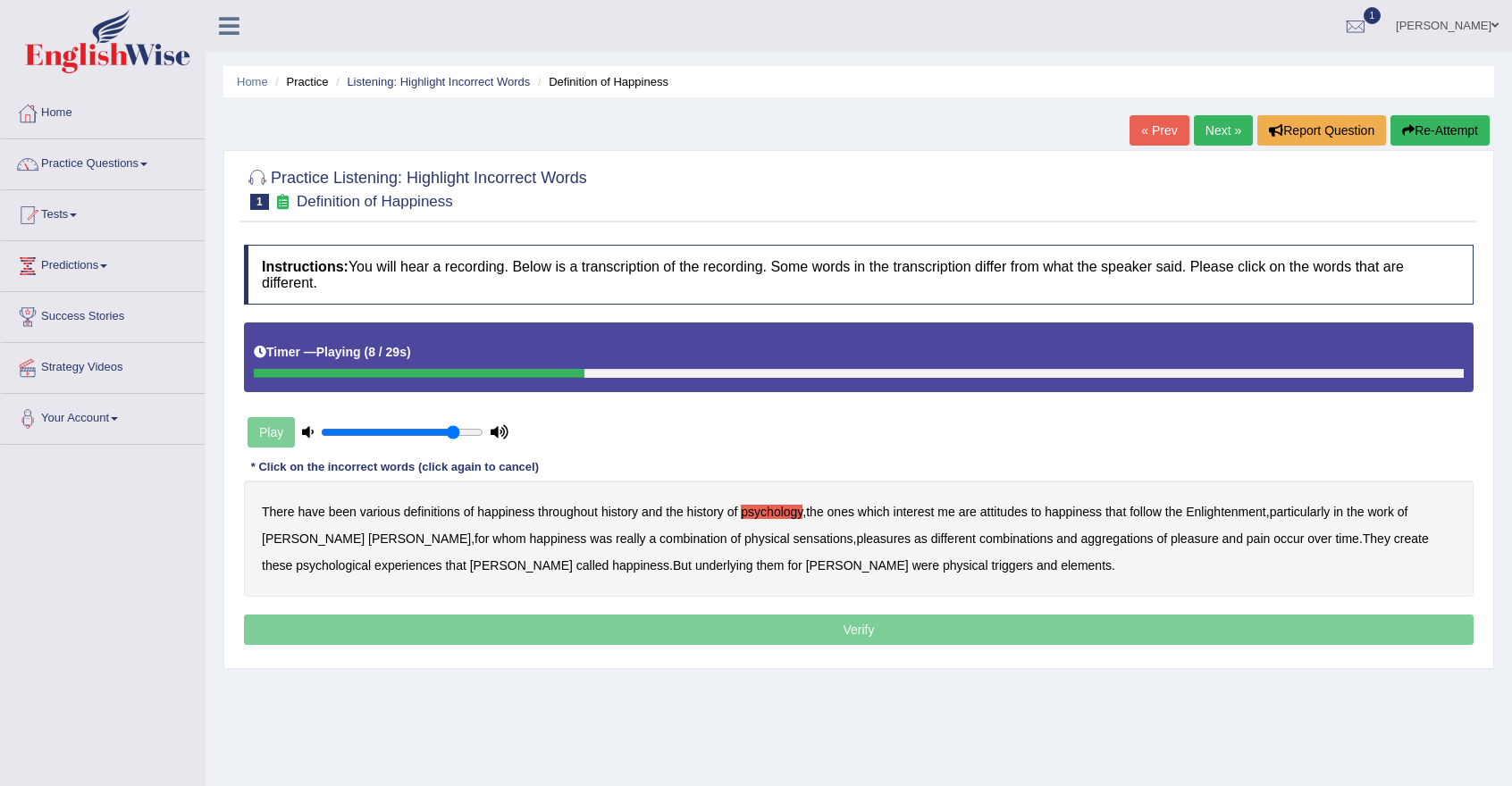 click on "attitudes" at bounding box center [1004, 512] 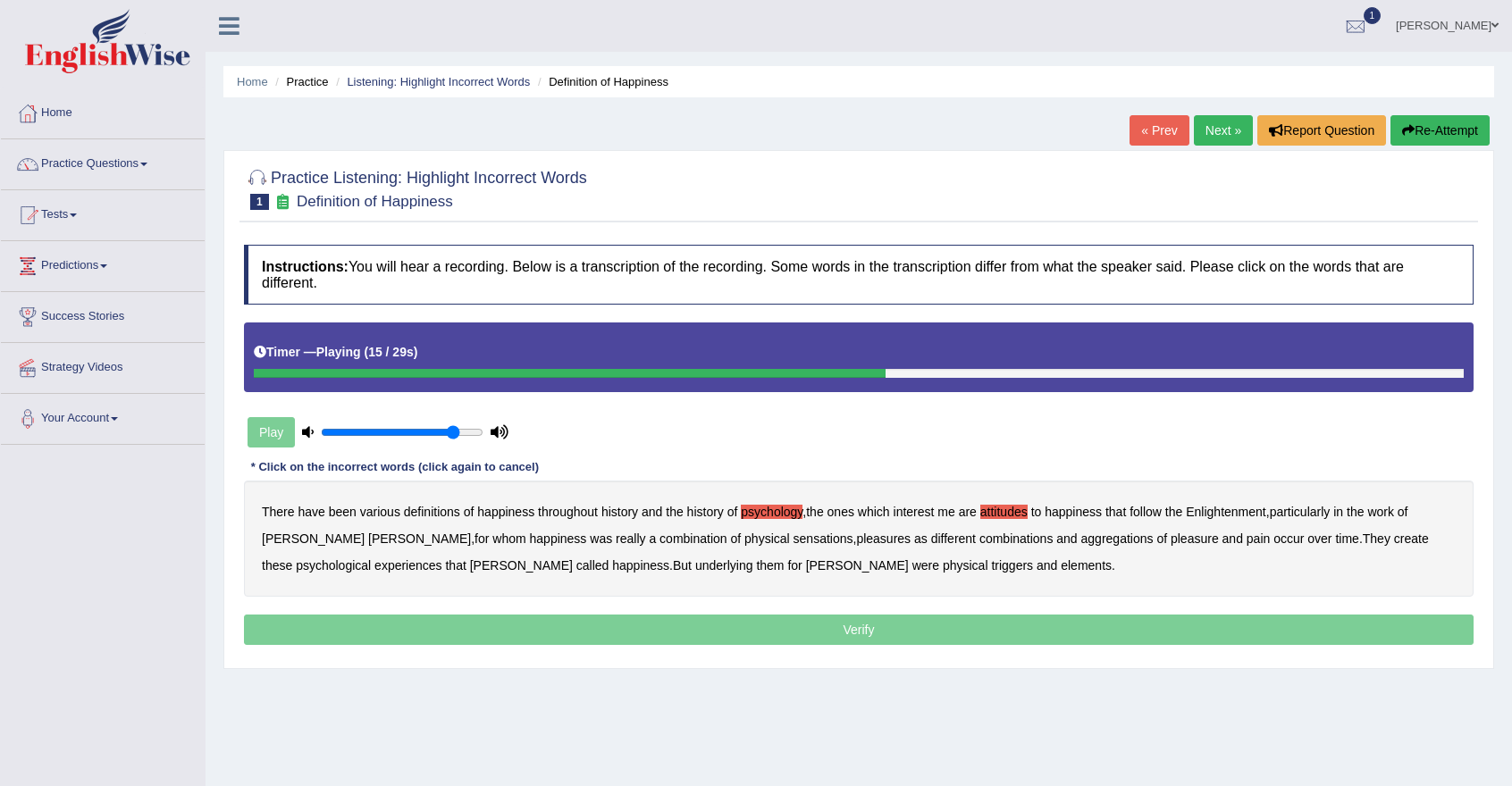 click on "sensations" at bounding box center [823, 539] 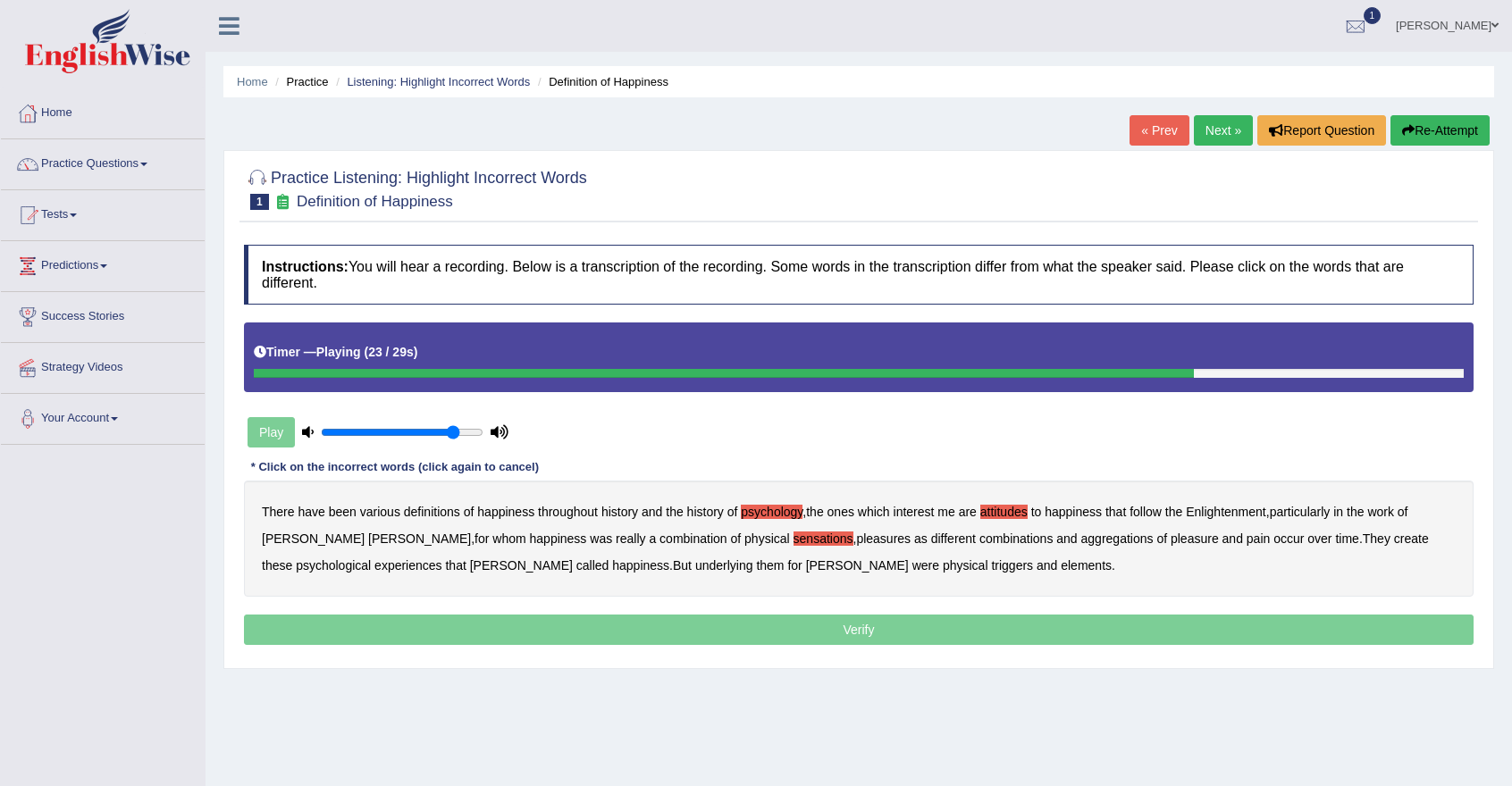 click on "create" at bounding box center [1411, 539] 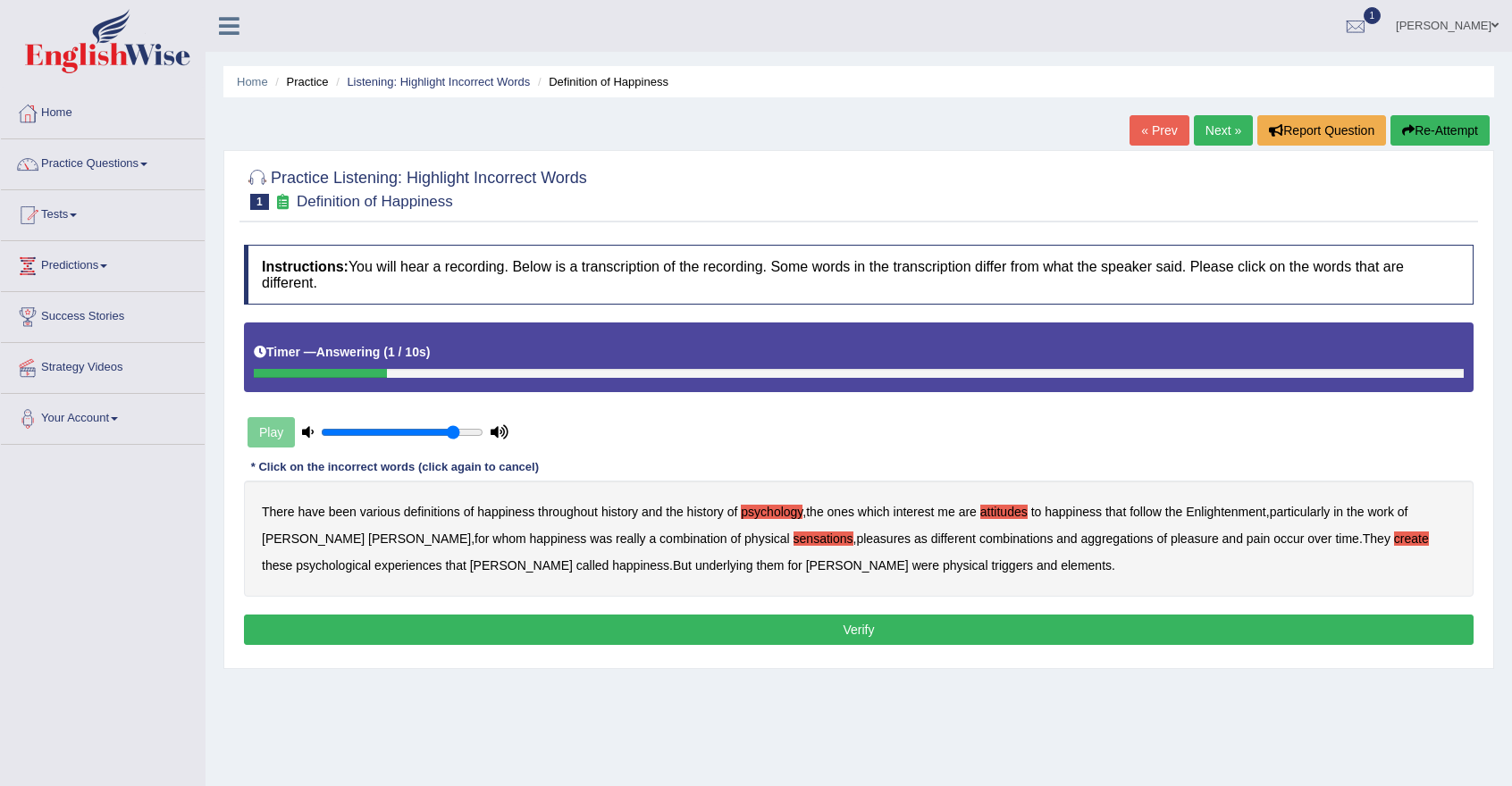 click on "elements" at bounding box center [1086, 565] 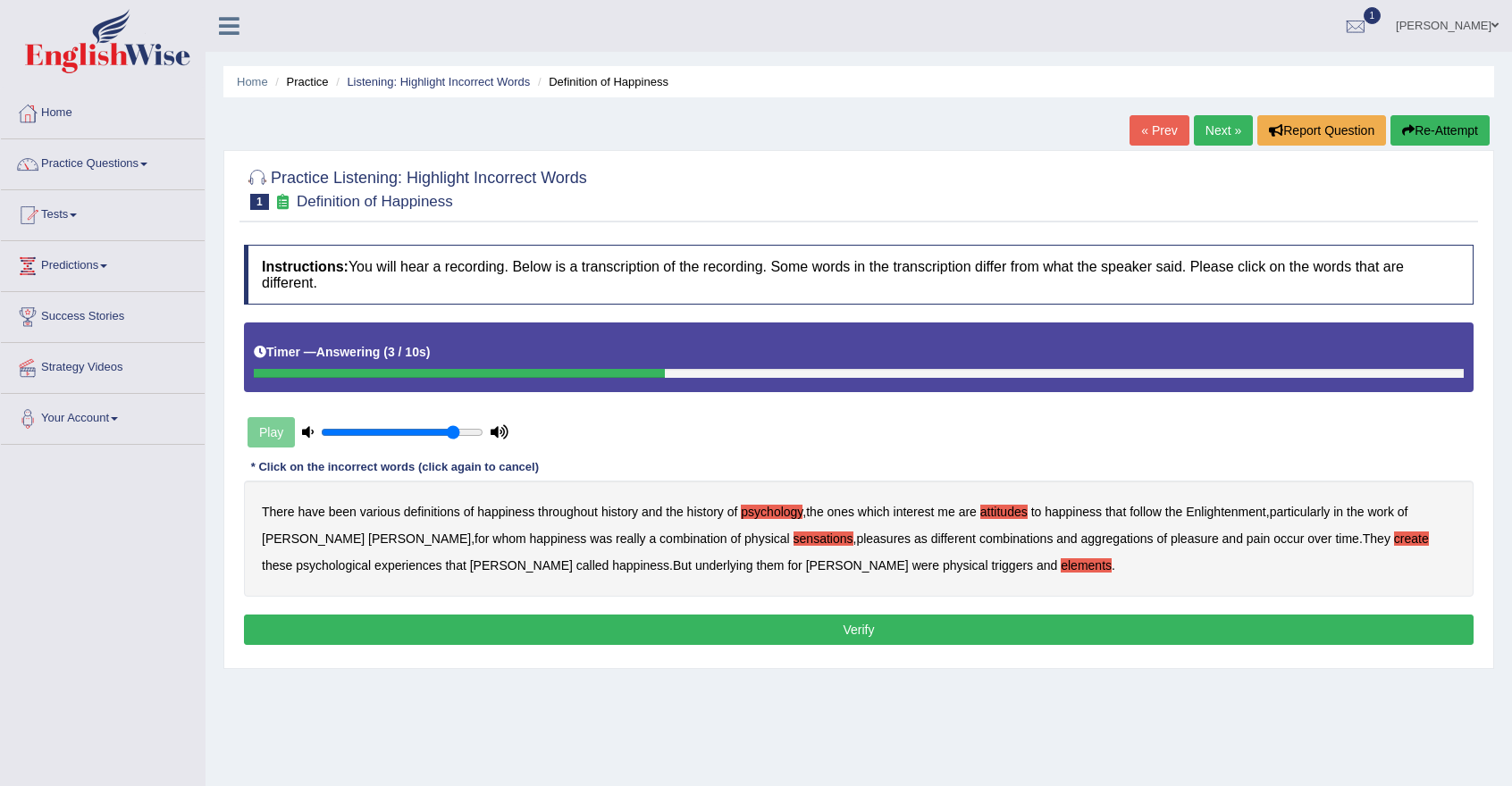 click on "Verify" at bounding box center (859, 630) 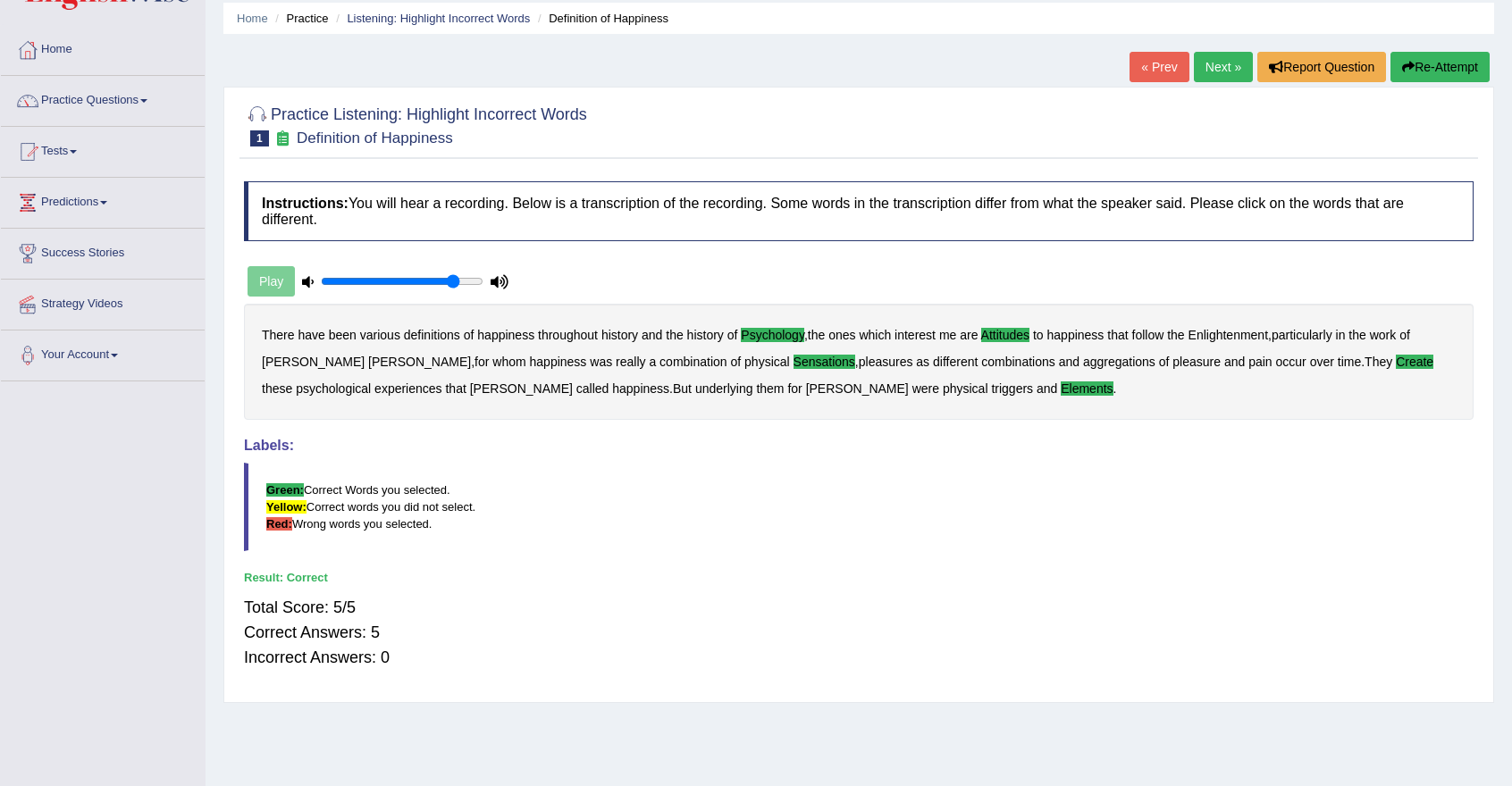 scroll, scrollTop: 0, scrollLeft: 0, axis: both 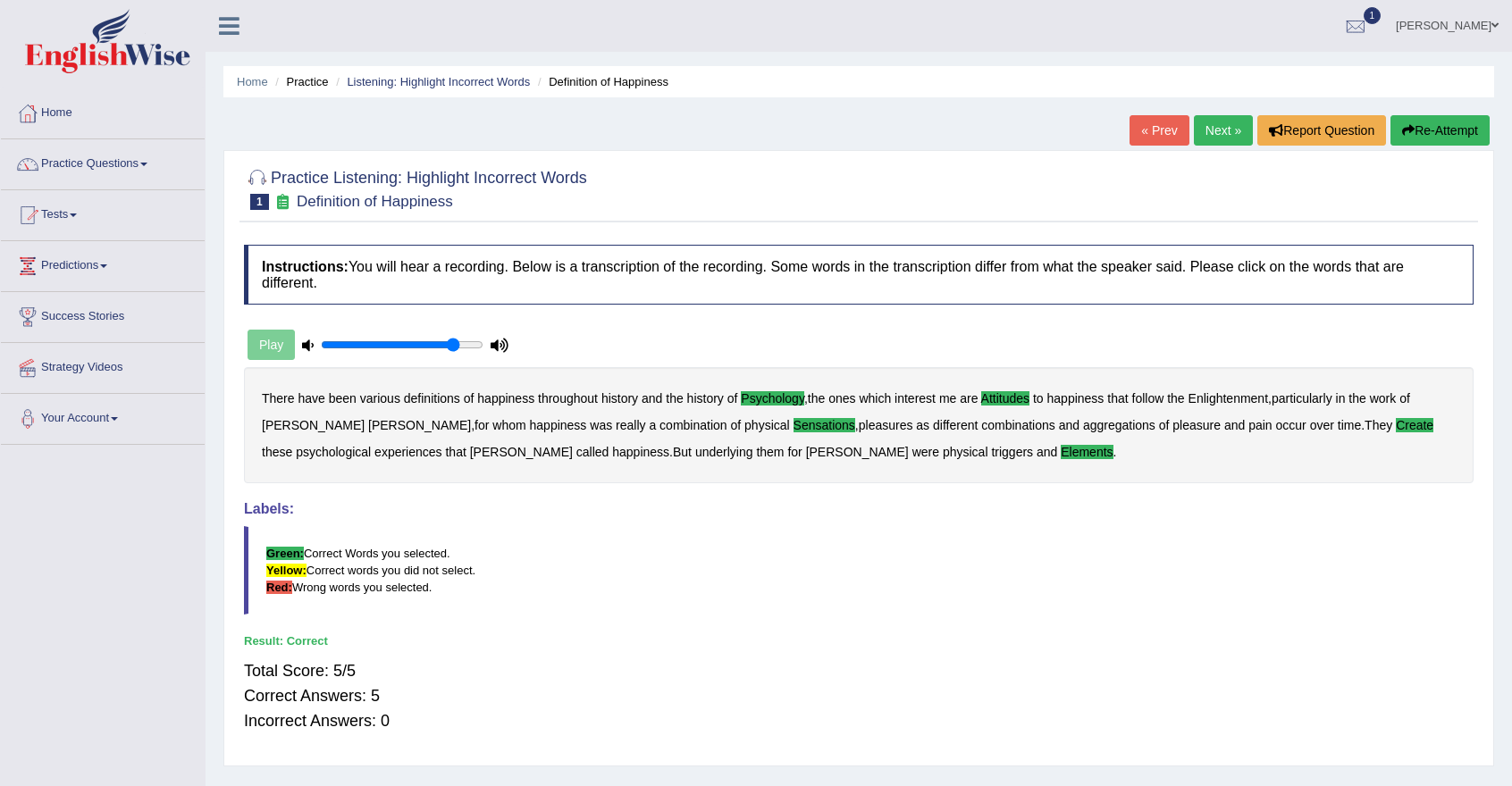 click on "Next »" at bounding box center (1223, 130) 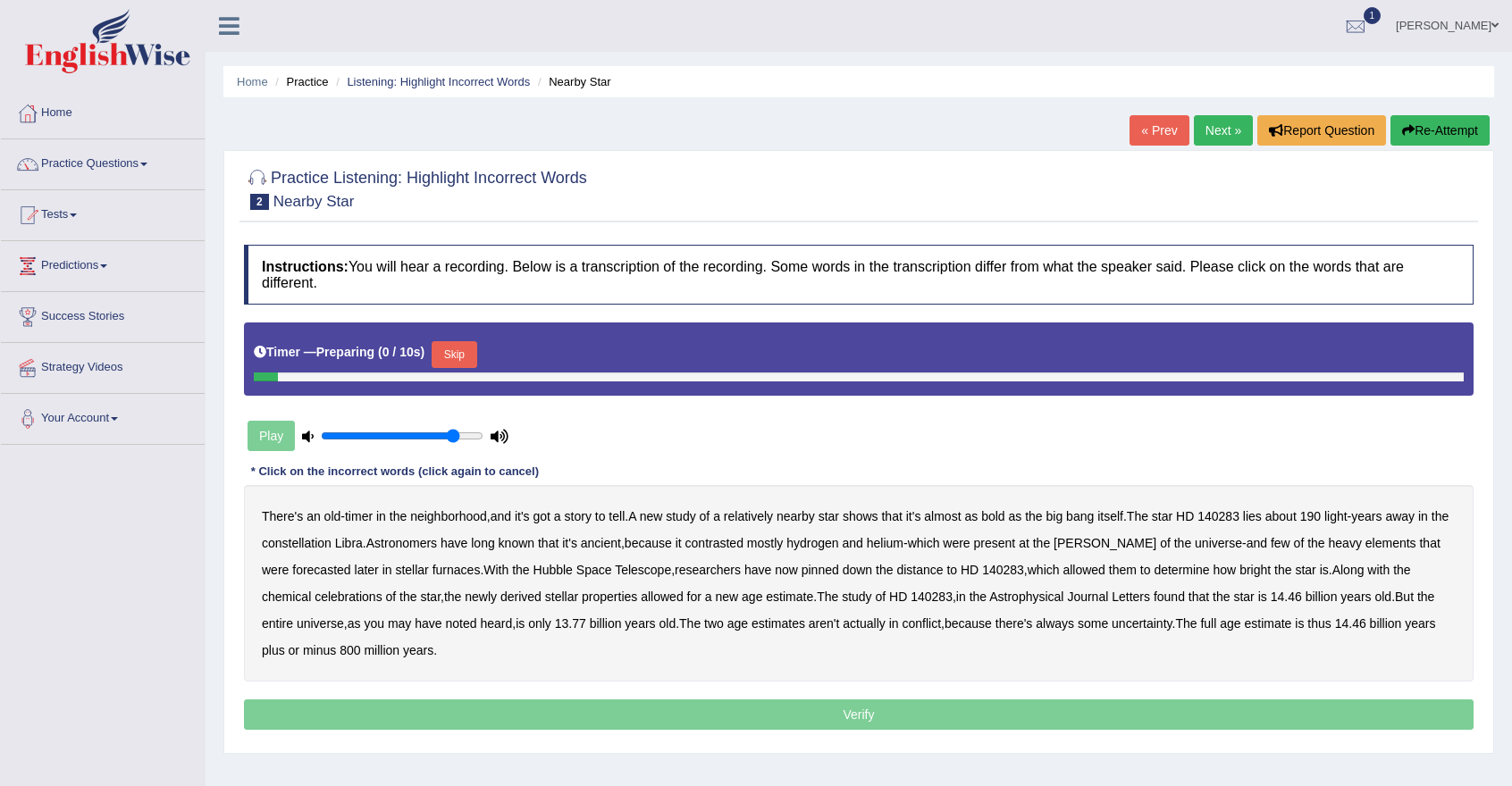 scroll, scrollTop: 0, scrollLeft: 0, axis: both 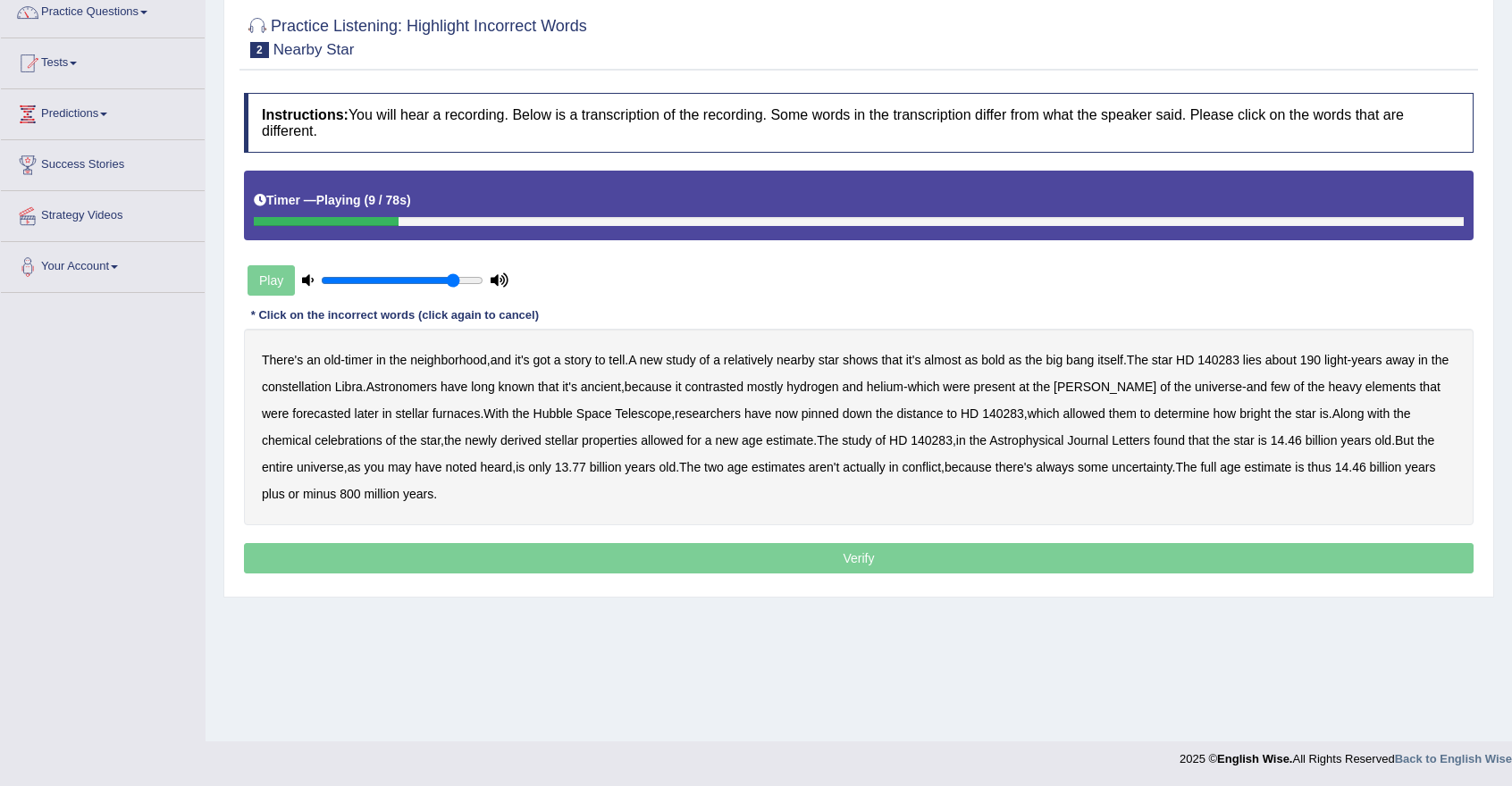click on "bold" at bounding box center [993, 360] 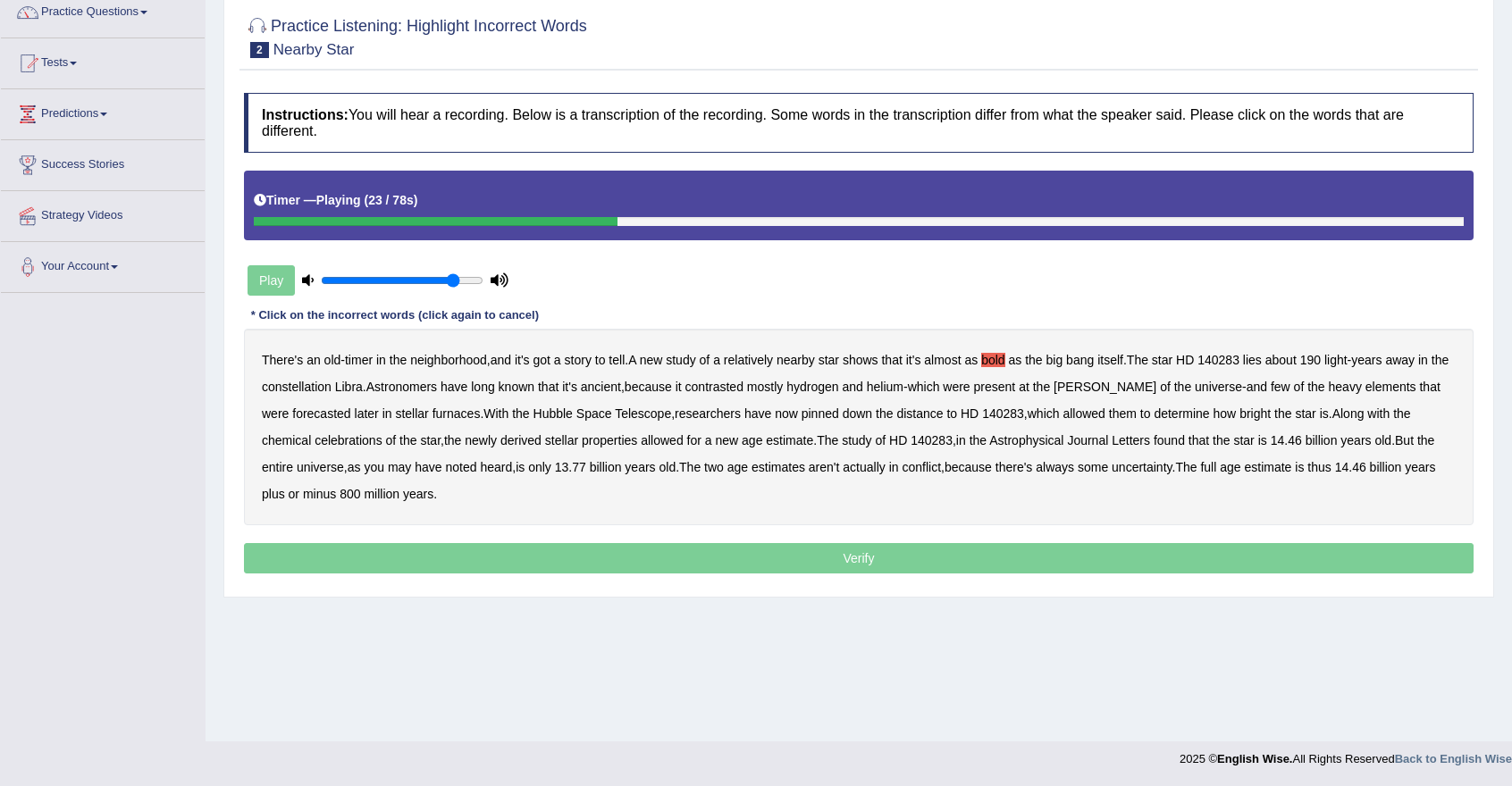 click on "contrasted" at bounding box center (714, 387) 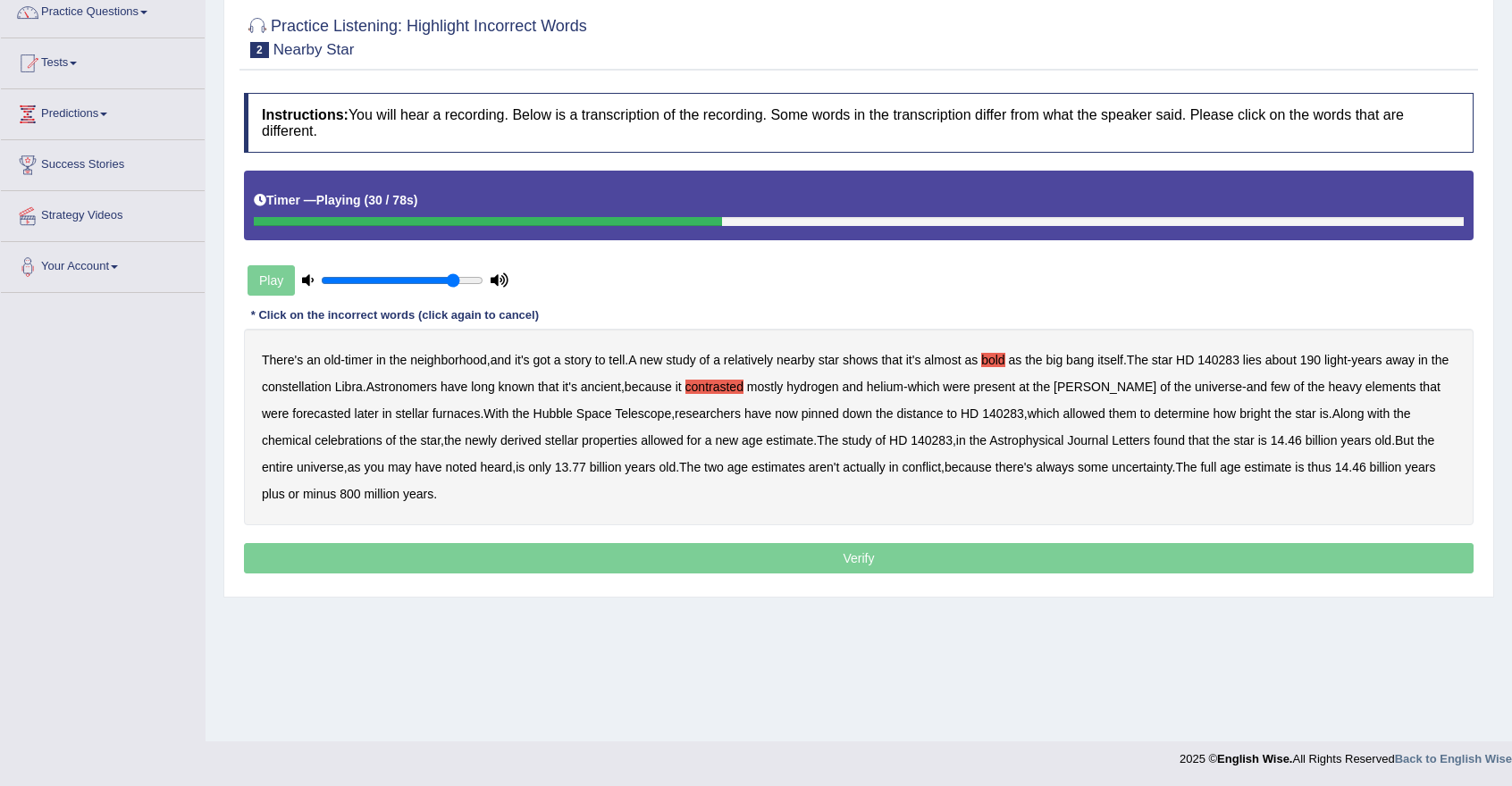 click on "forecasted" at bounding box center (321, 414) 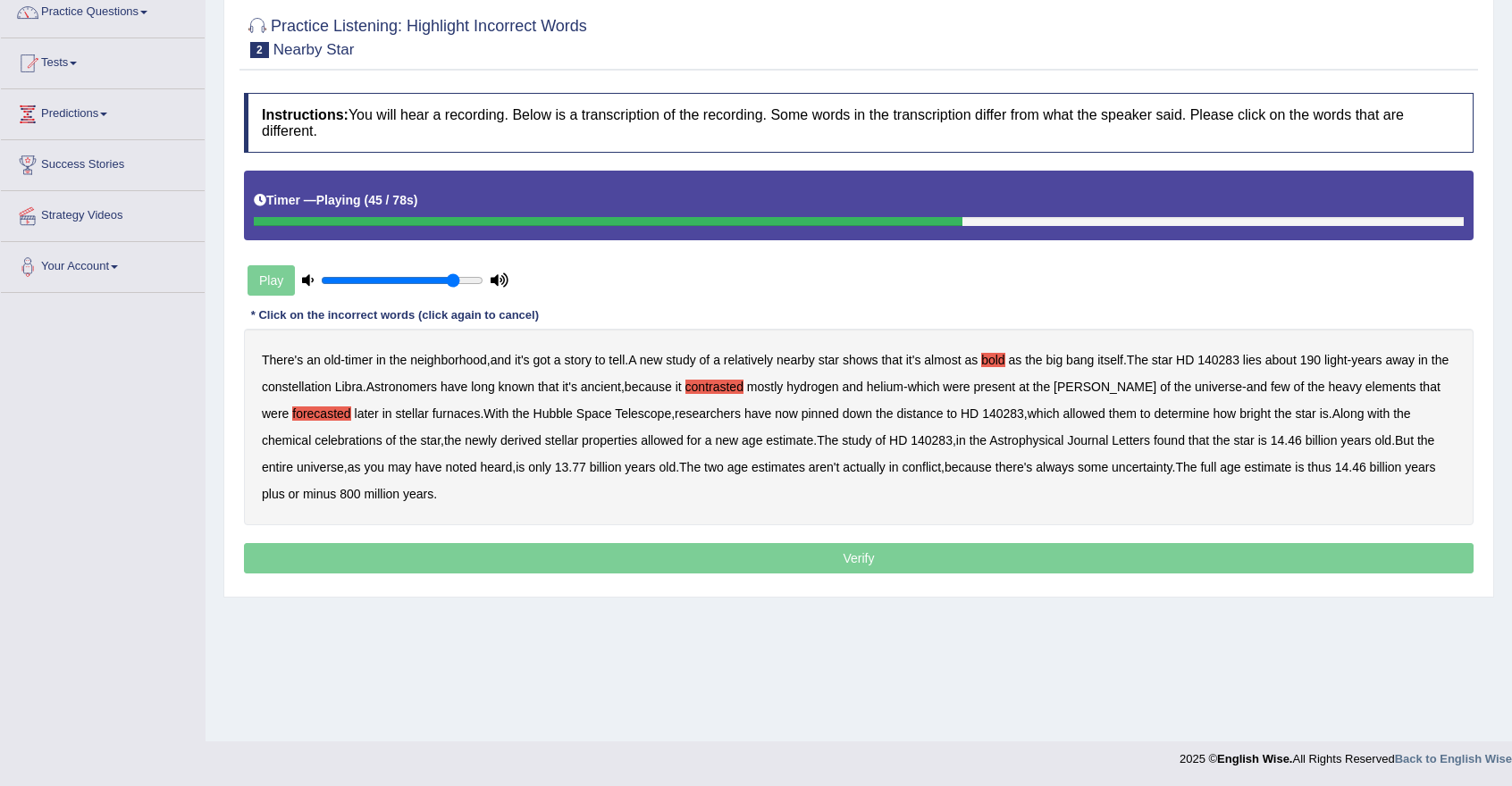 click on "celebrations" at bounding box center (349, 440) 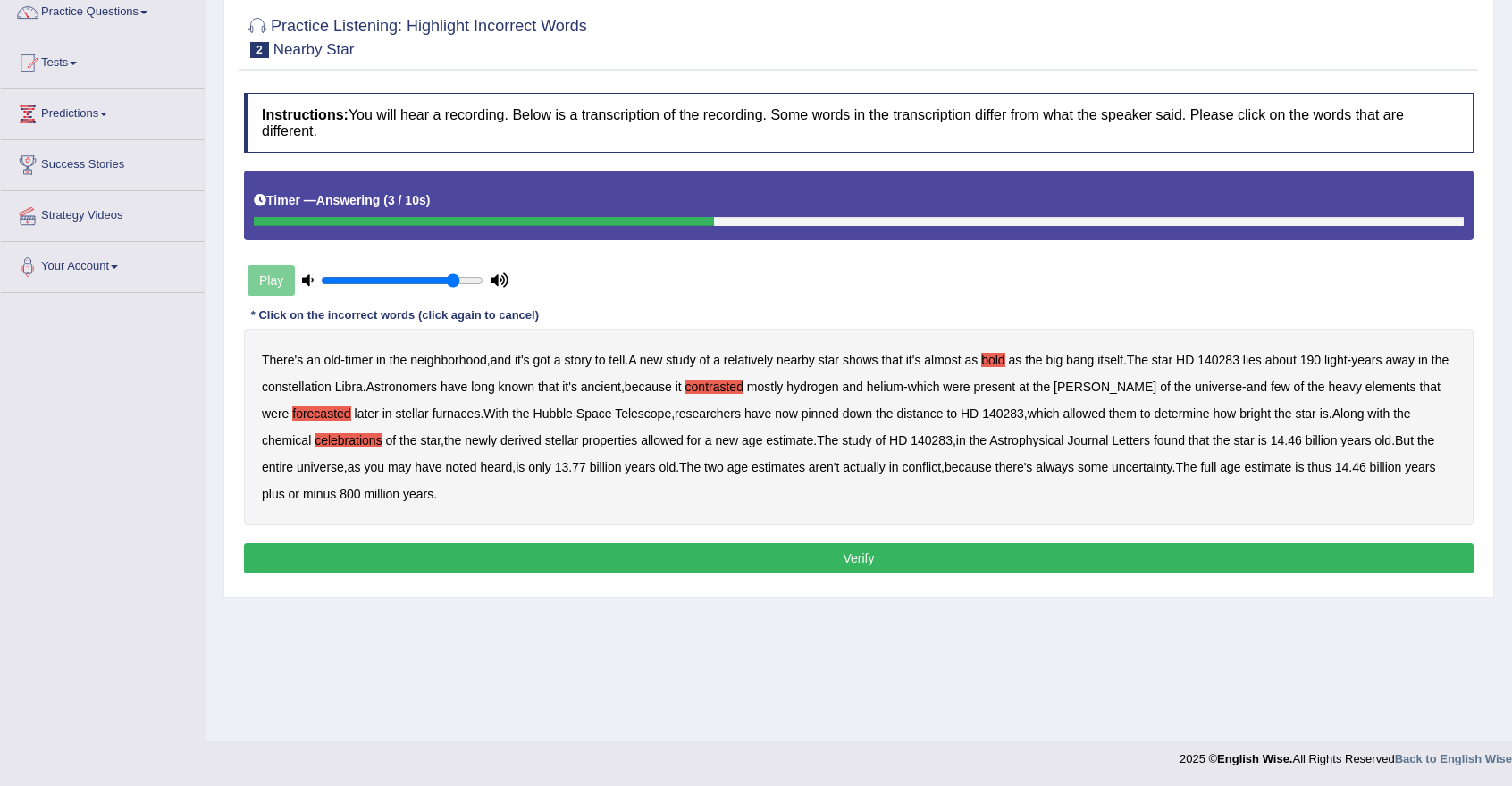 click on "Verify" at bounding box center (859, 558) 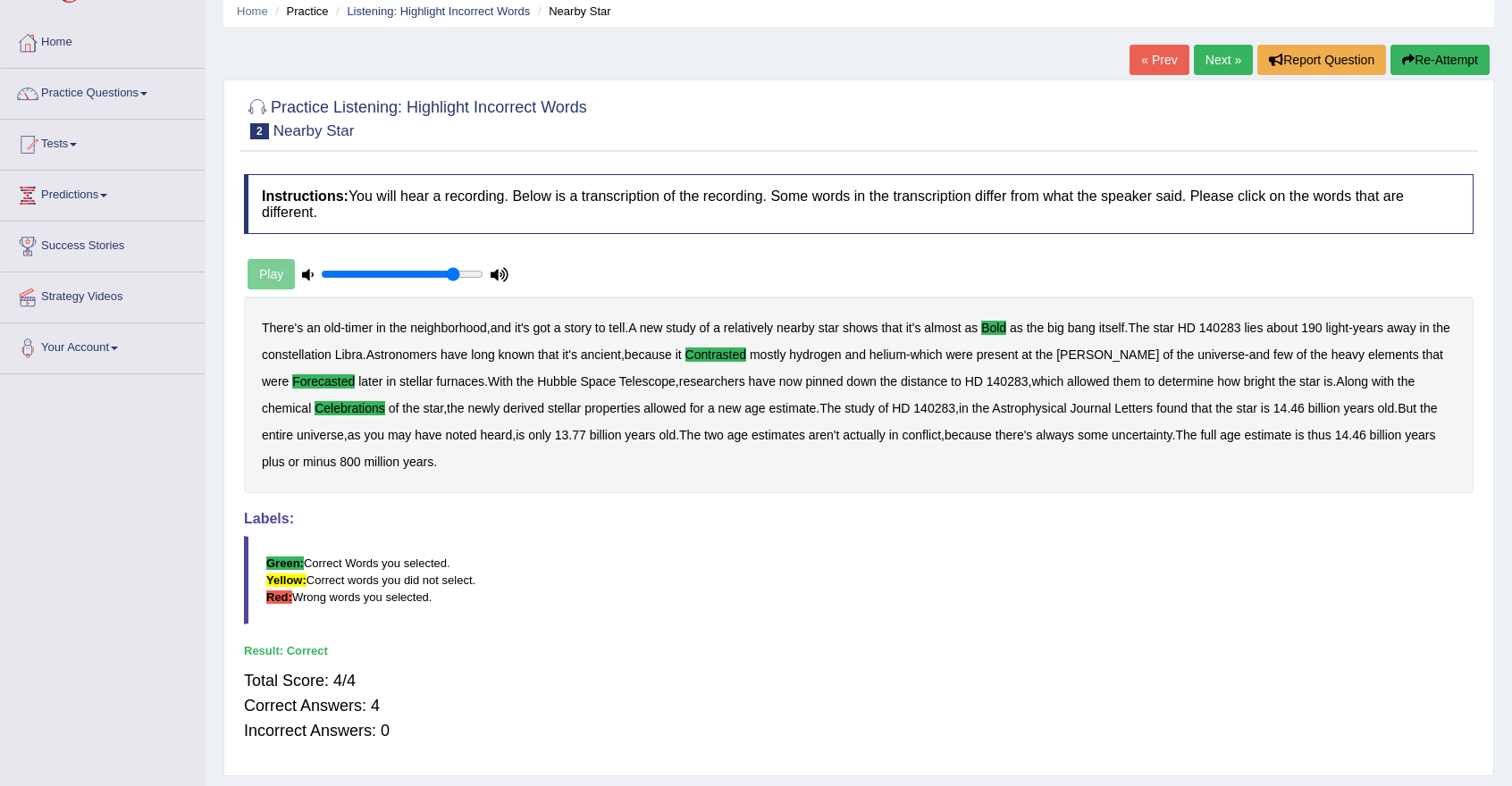 scroll, scrollTop: 63, scrollLeft: 0, axis: vertical 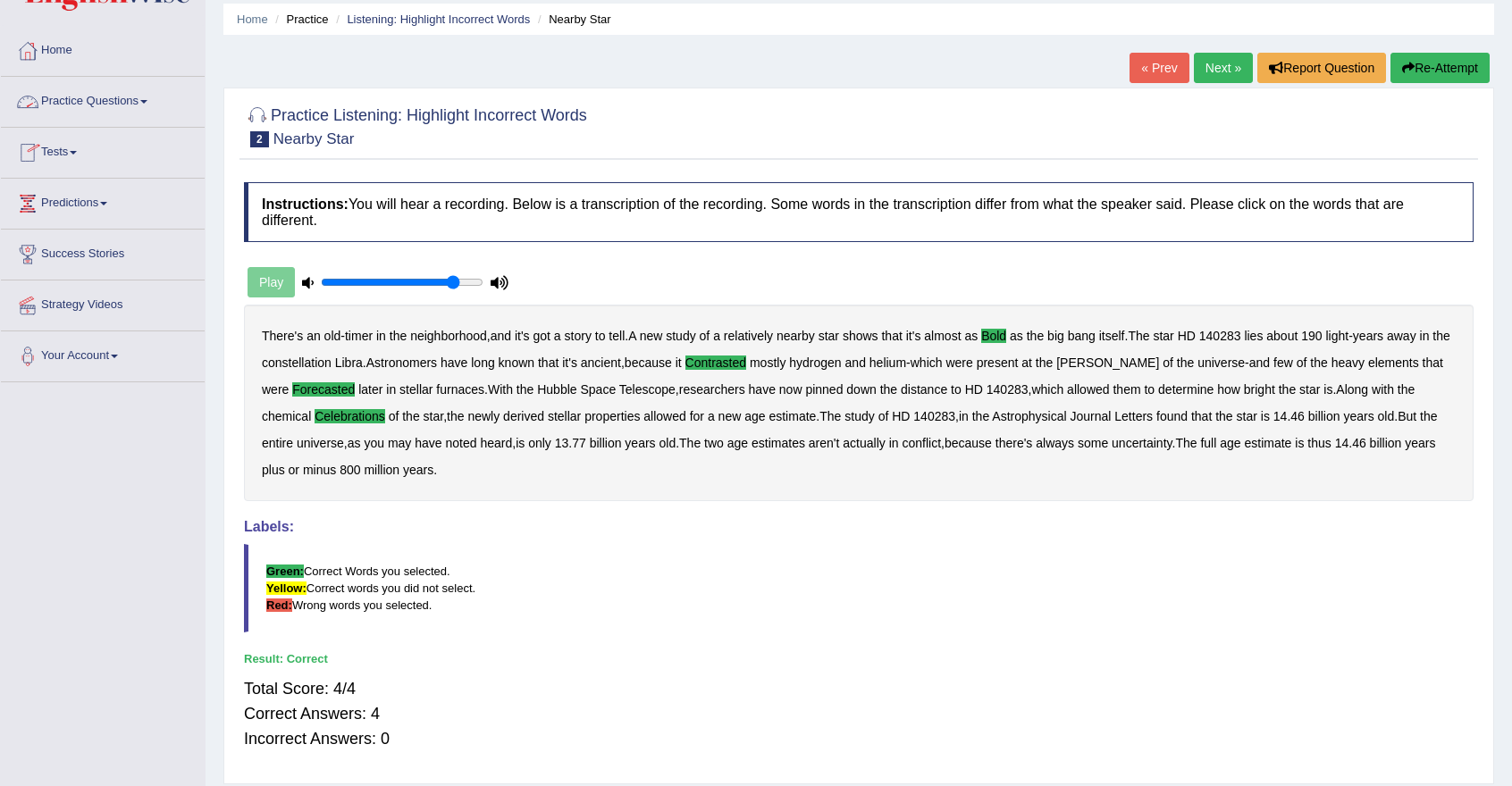 click on "Practice Questions" at bounding box center (103, 99) 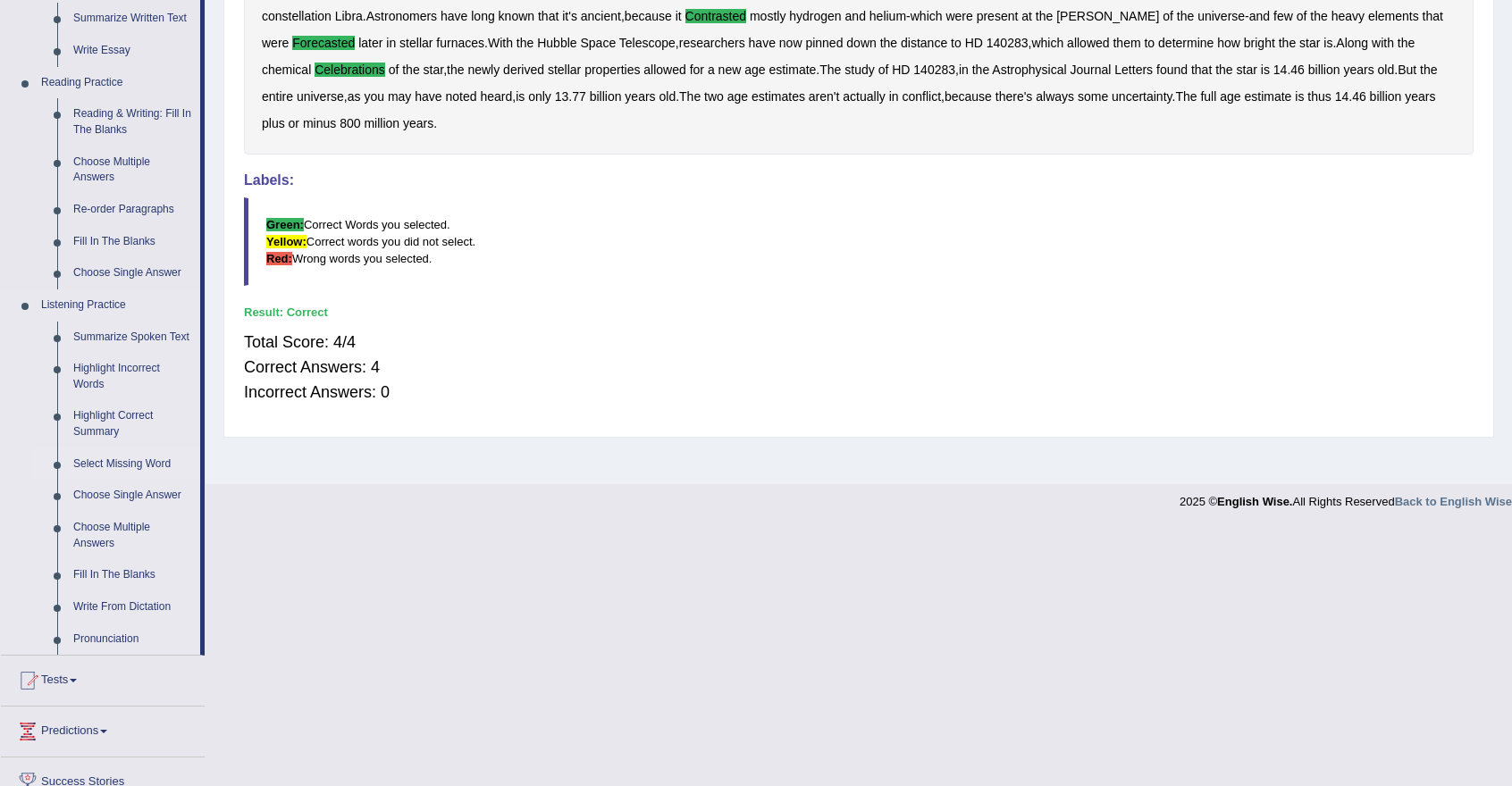 scroll, scrollTop: 420, scrollLeft: 0, axis: vertical 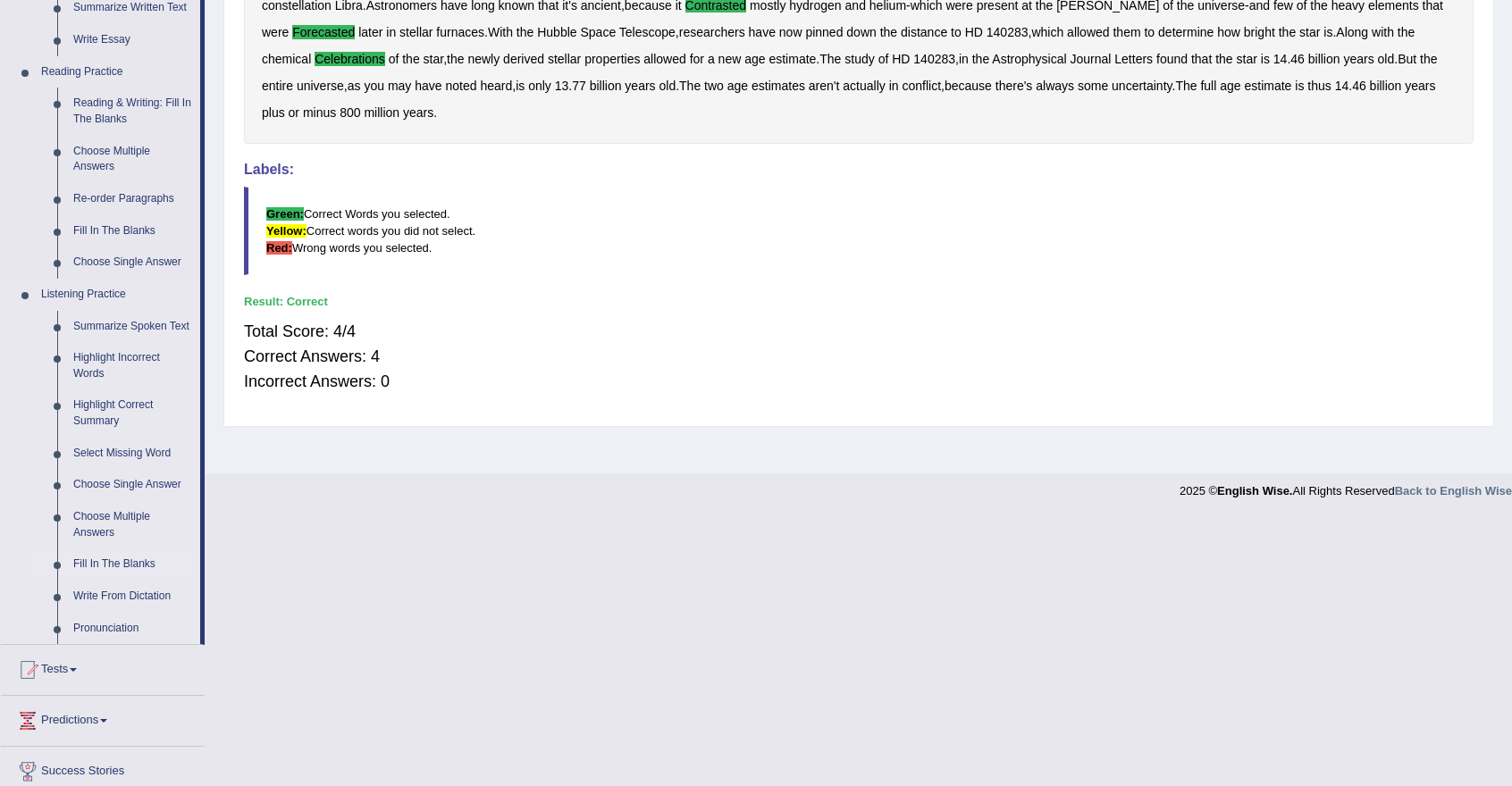click on "Fill In The Blanks" at bounding box center (132, 564) 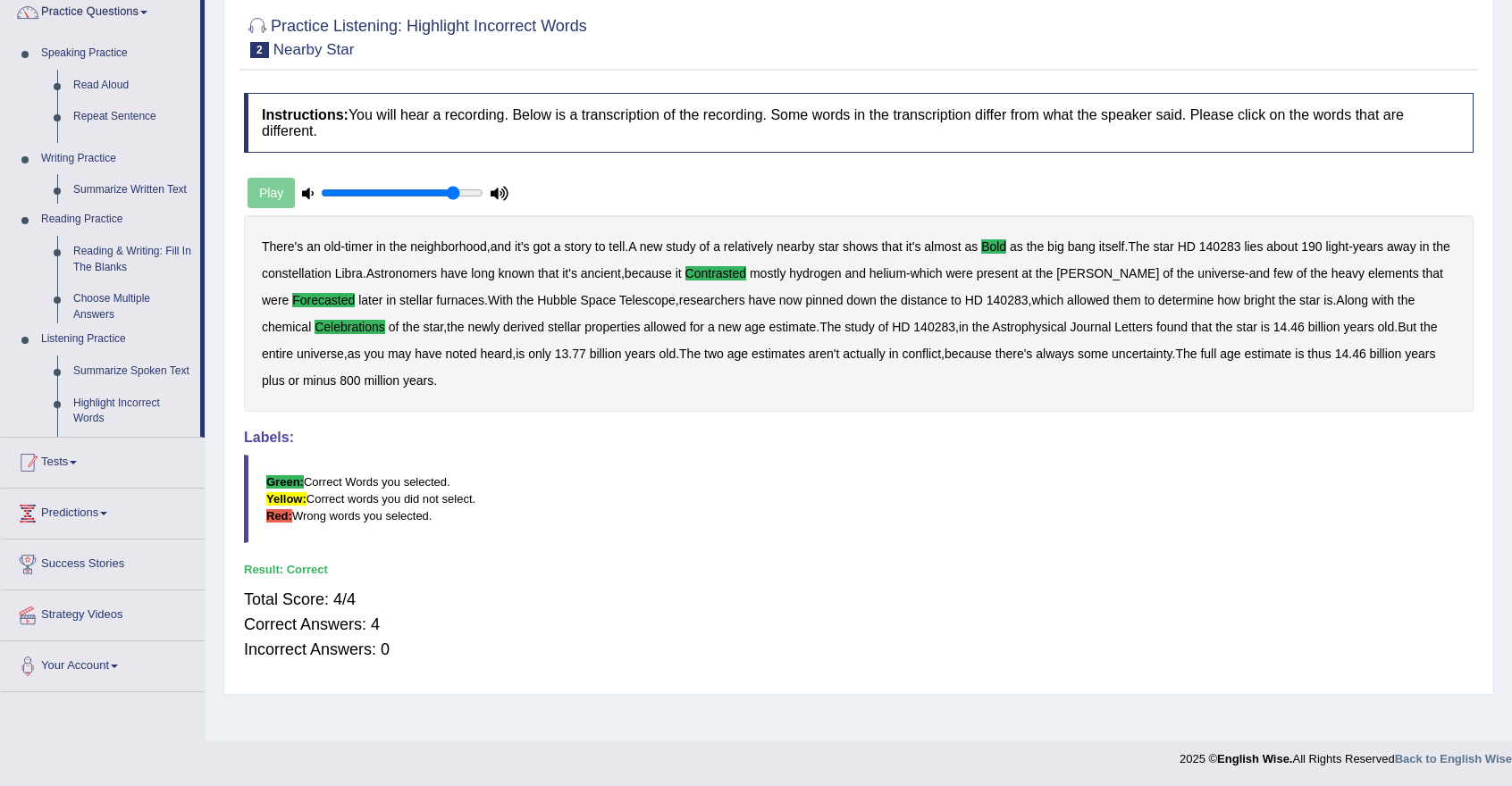scroll, scrollTop: 152, scrollLeft: 0, axis: vertical 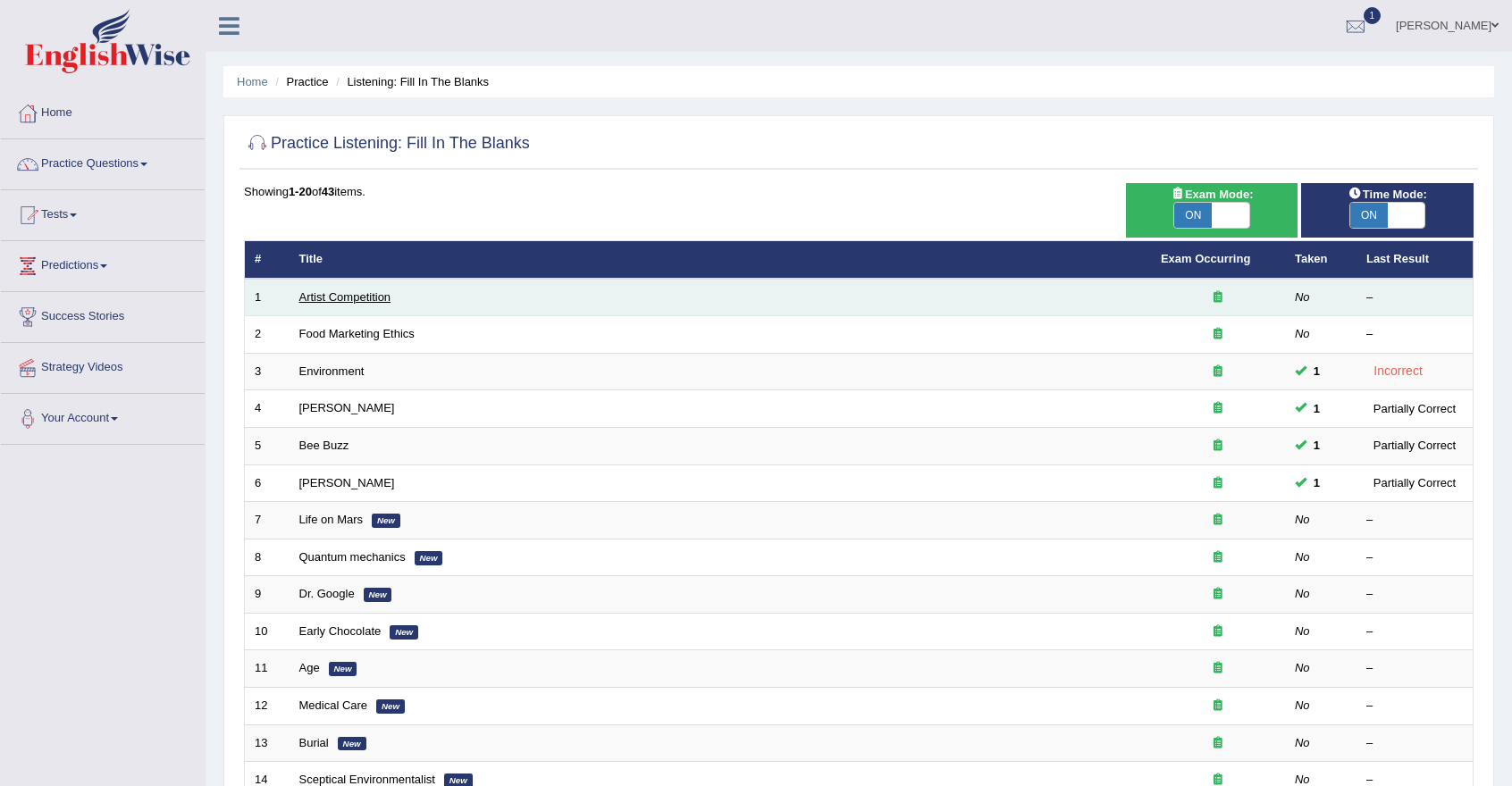 click on "Artist Competition" at bounding box center (345, 297) 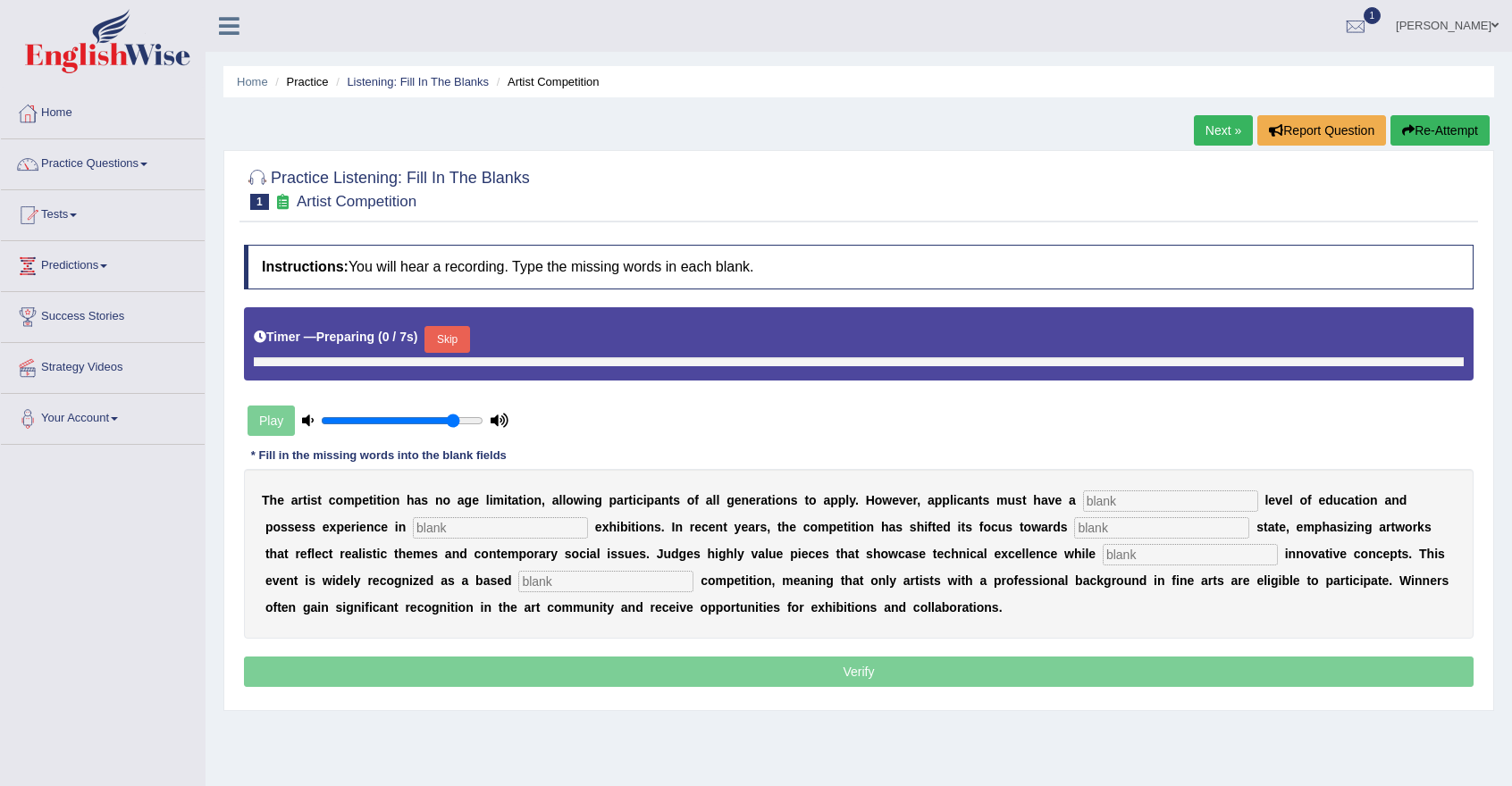 scroll, scrollTop: 0, scrollLeft: 0, axis: both 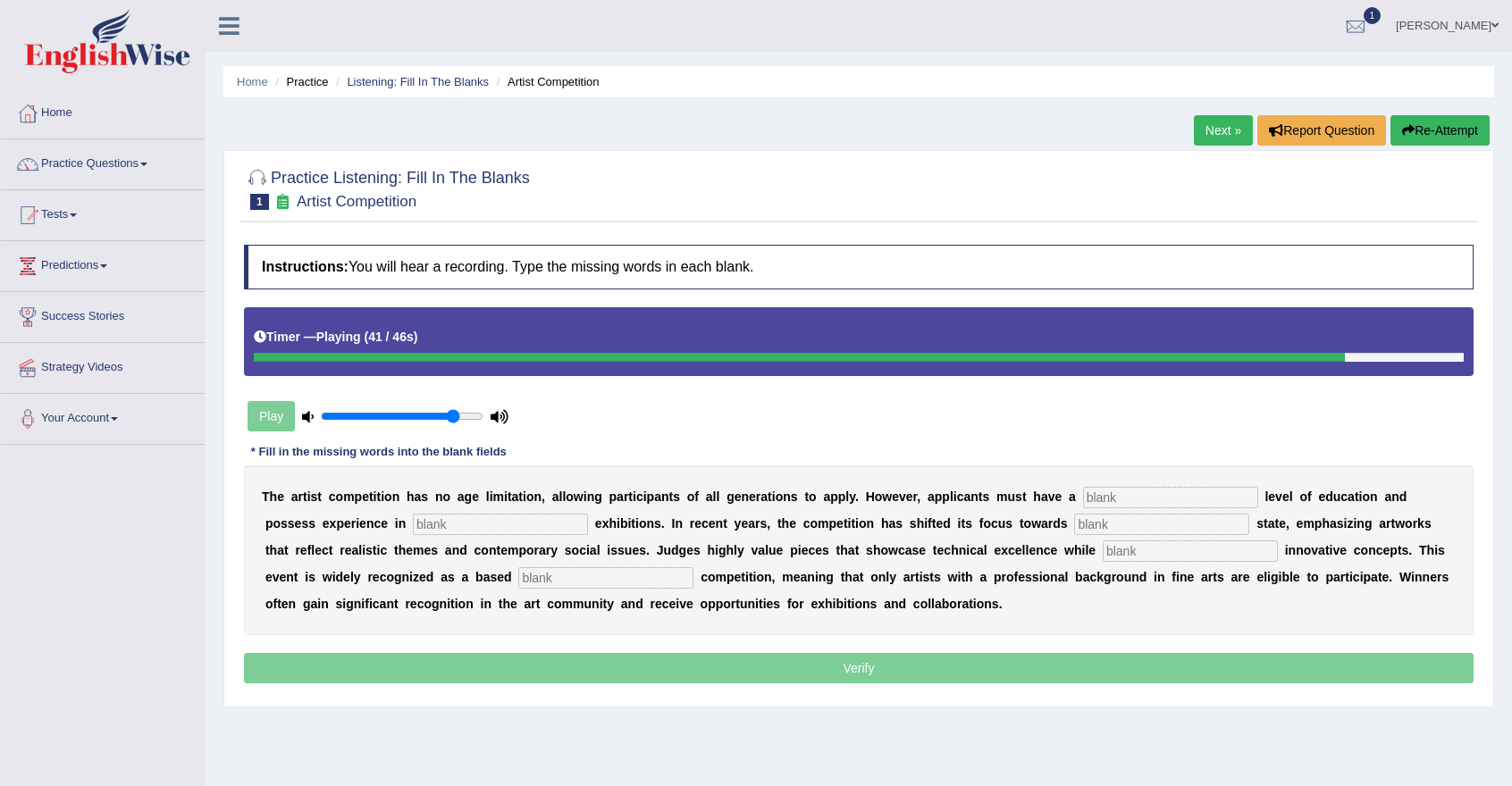 click at bounding box center (1171, 498) 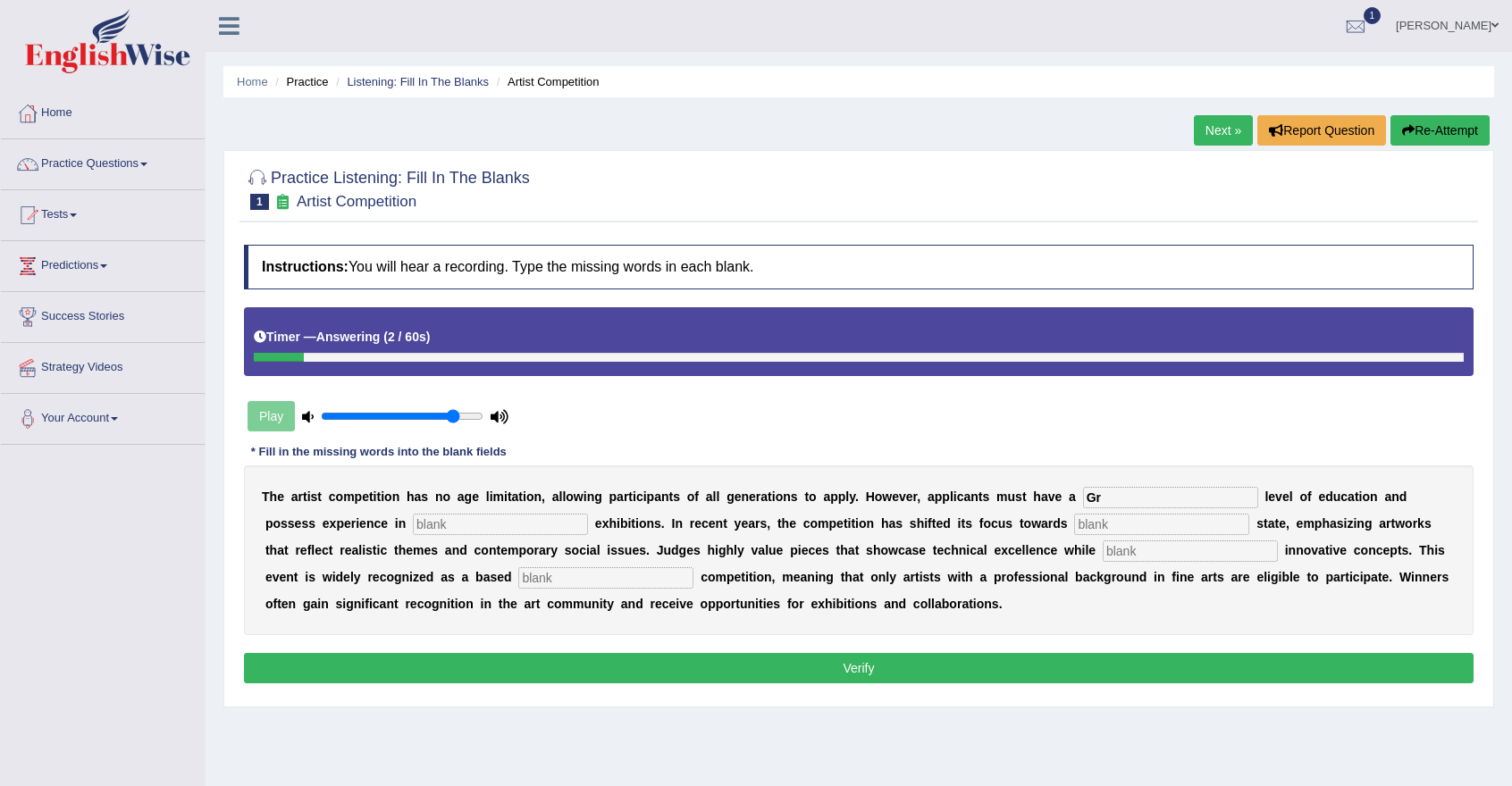 type on "G" 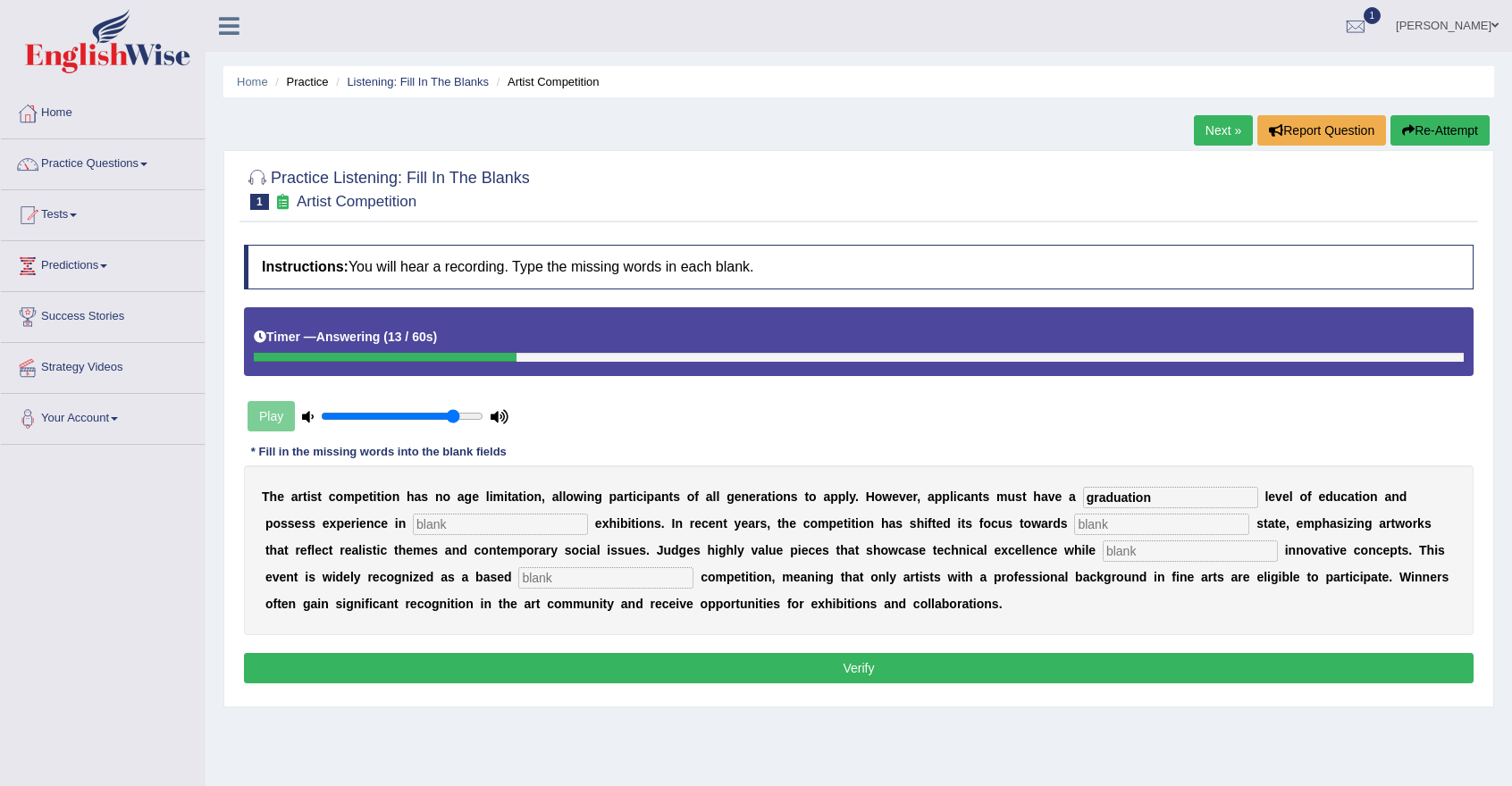 type on "graduation" 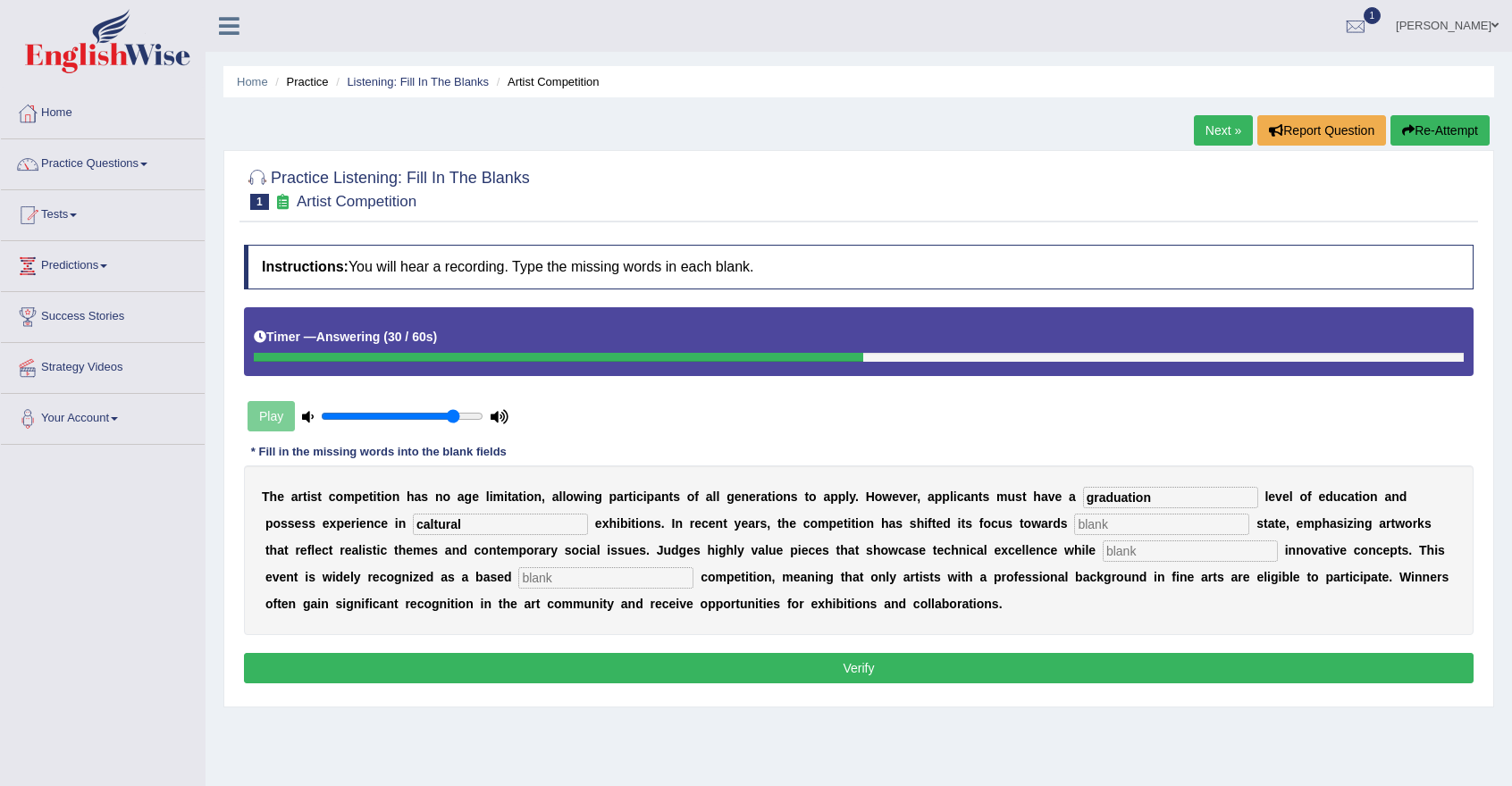 type on "caltural" 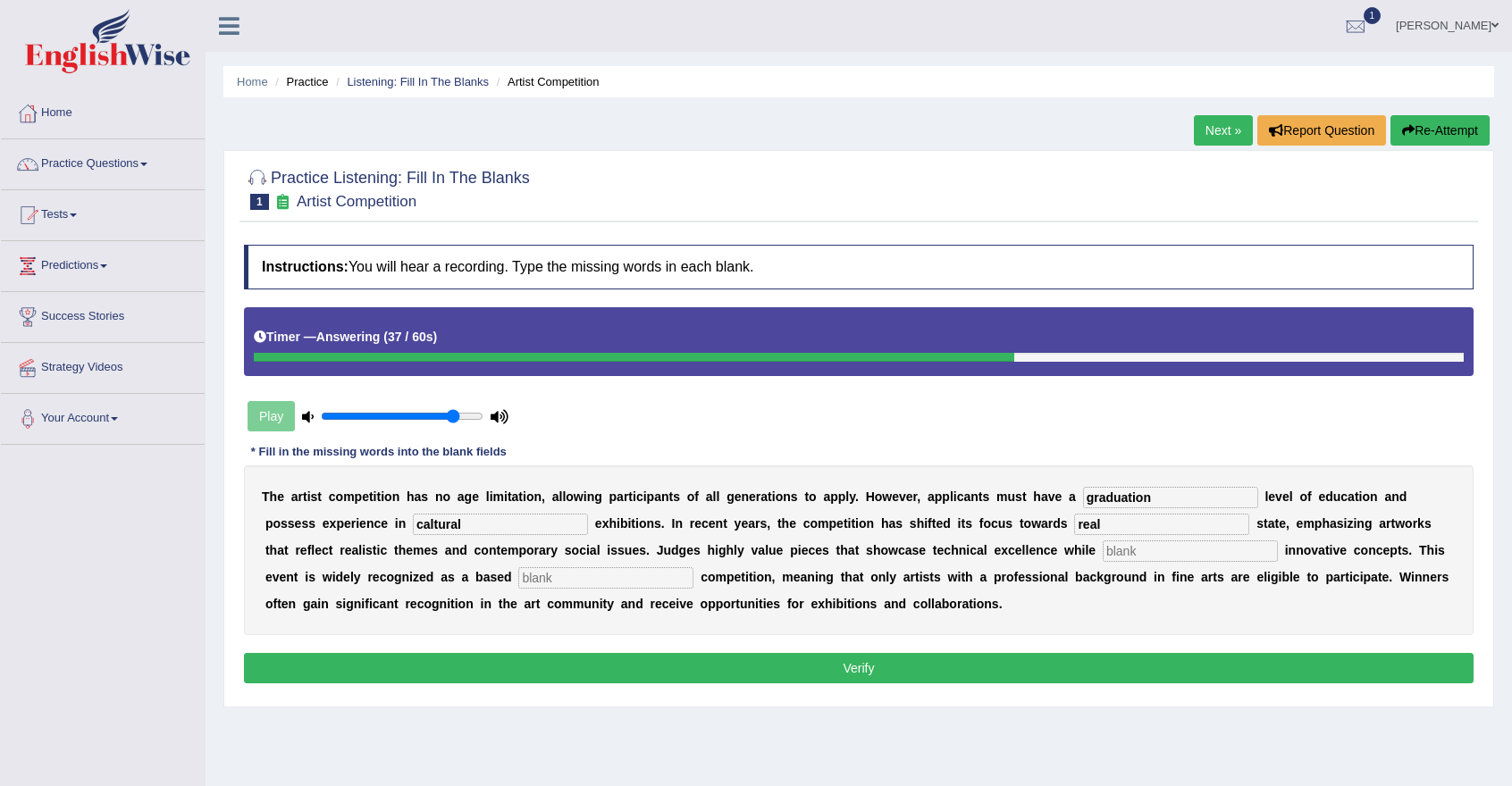 type on "real" 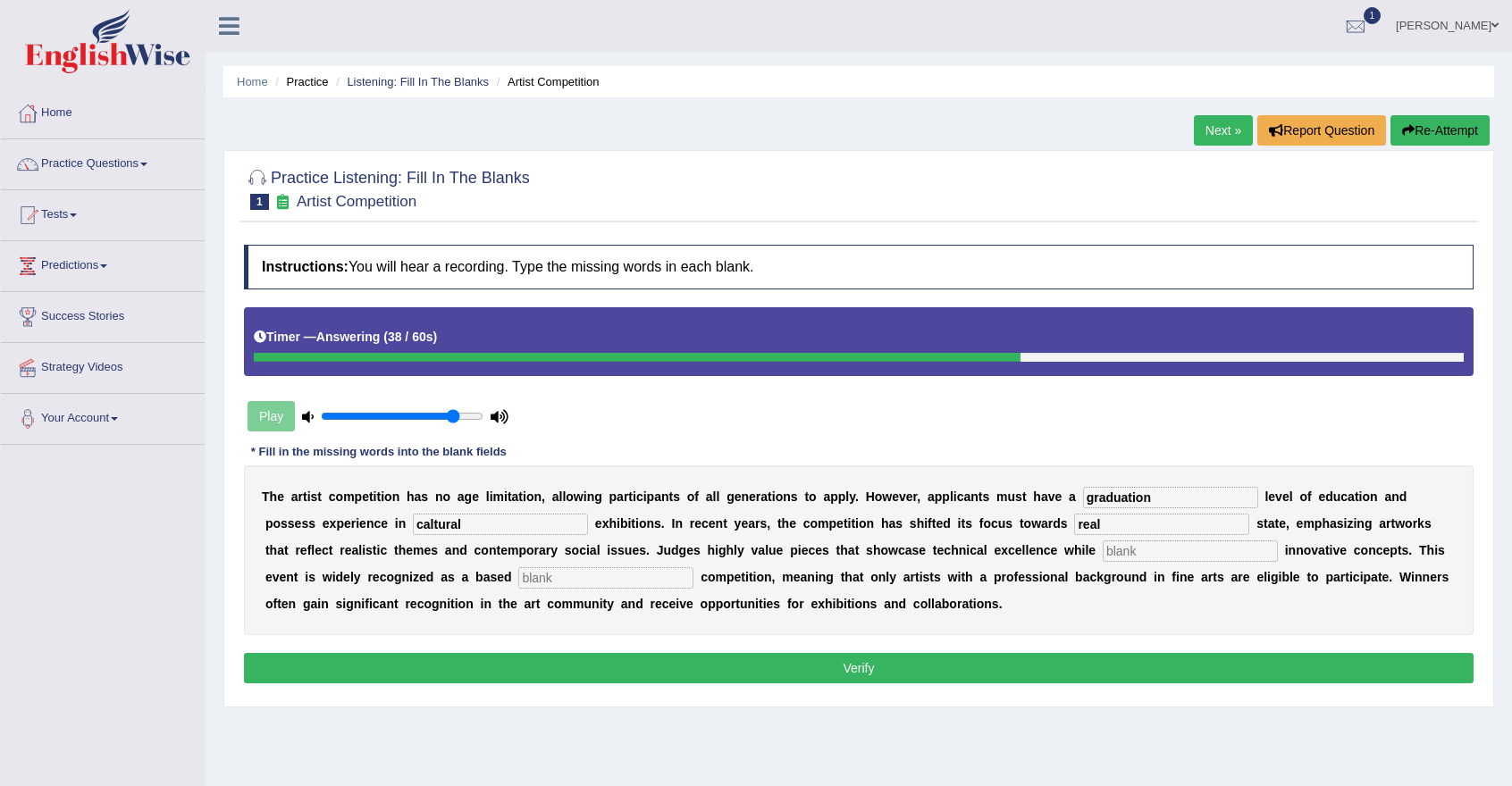 click at bounding box center (1190, 551) 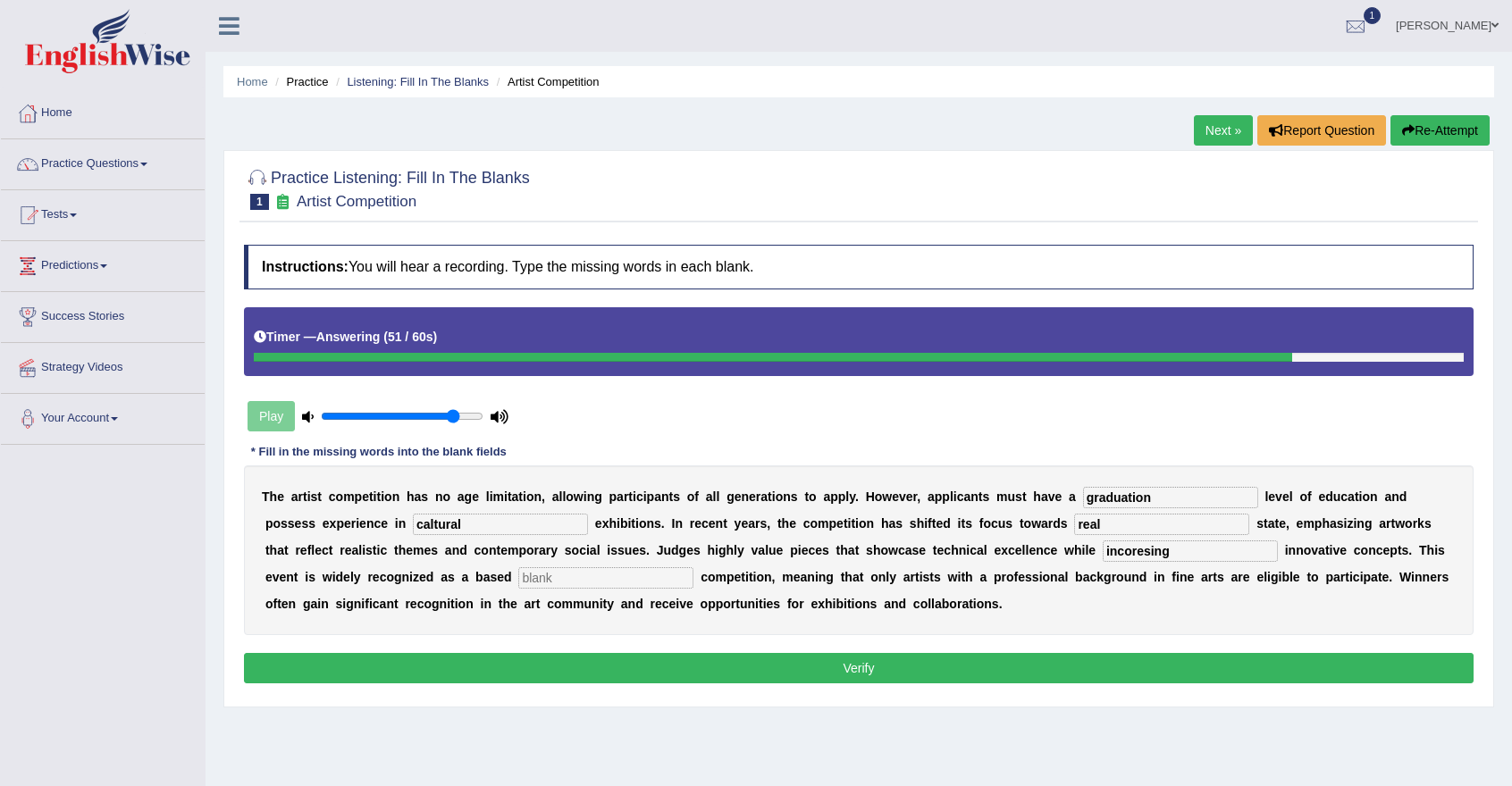 type on "incoresing" 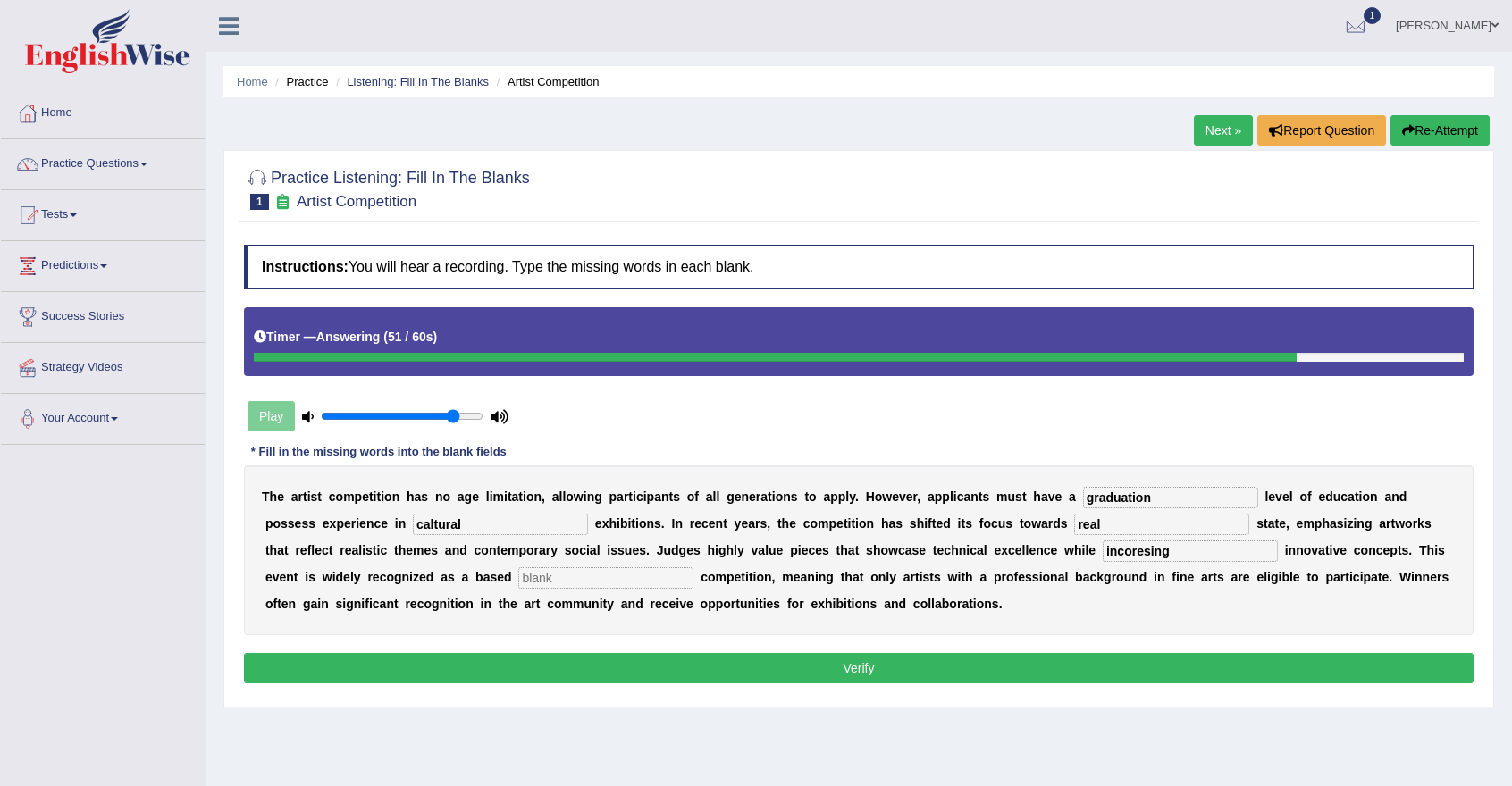 click at bounding box center (606, 578) 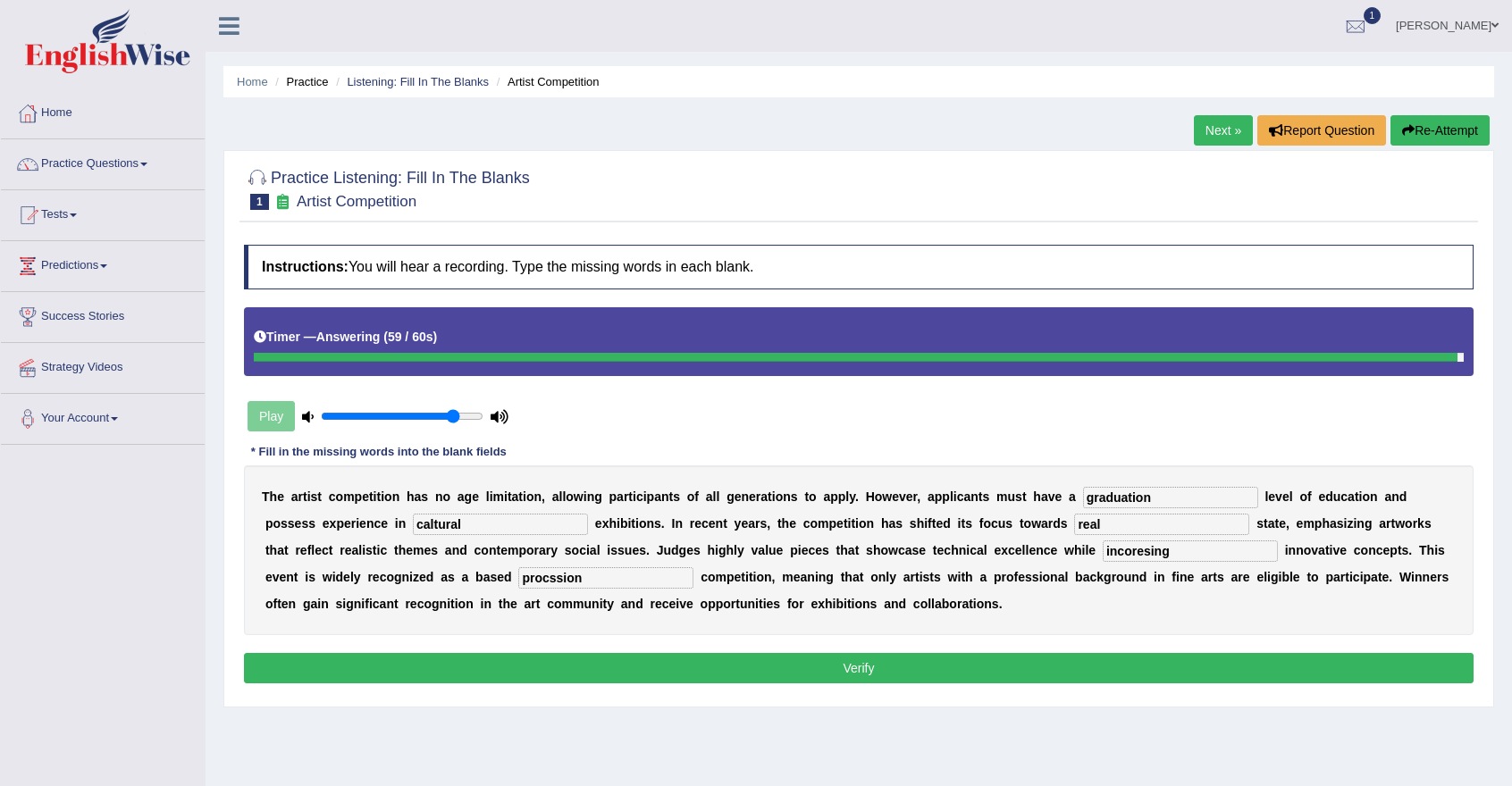 type on "procssion" 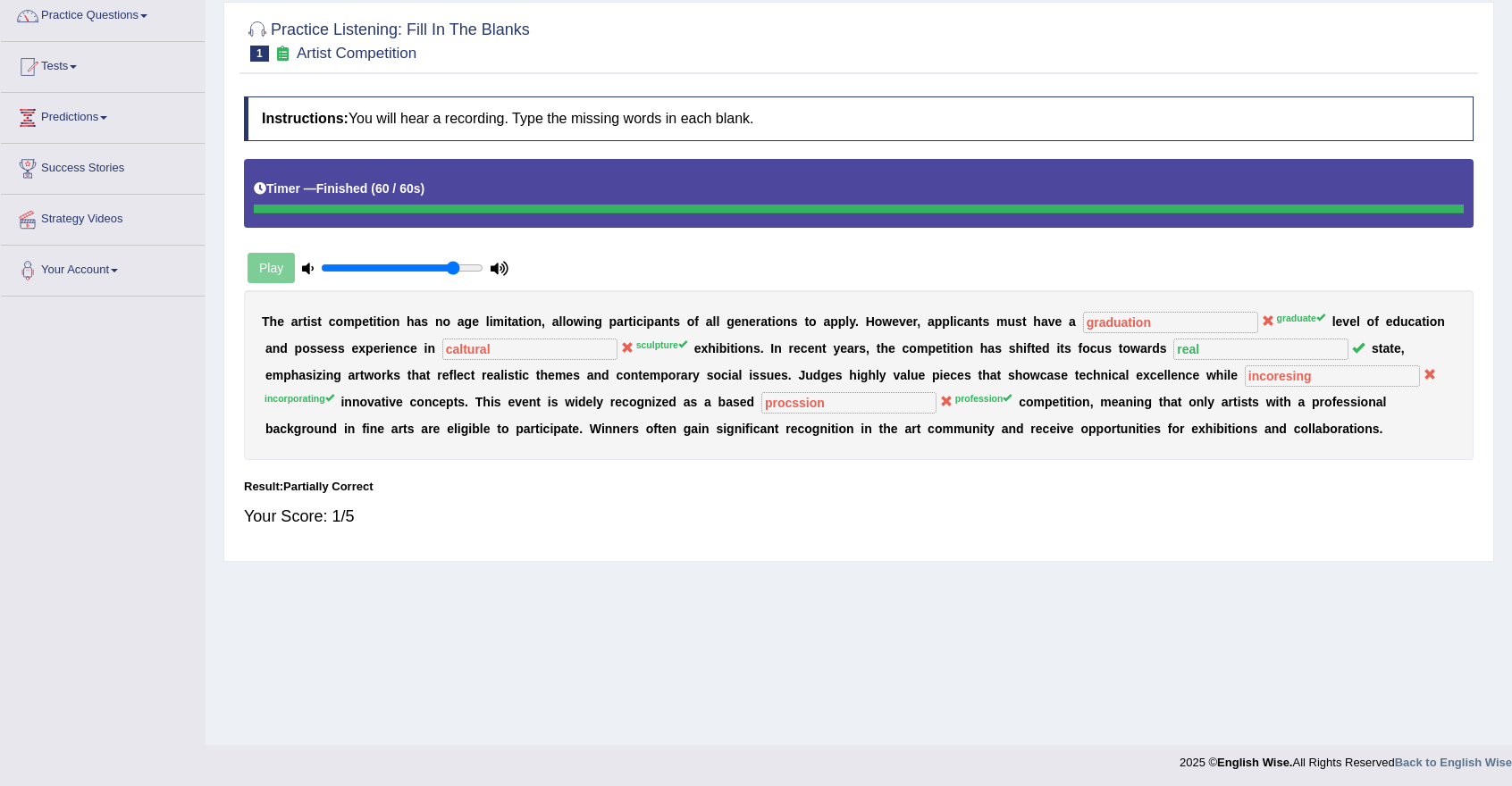 scroll, scrollTop: 152, scrollLeft: 0, axis: vertical 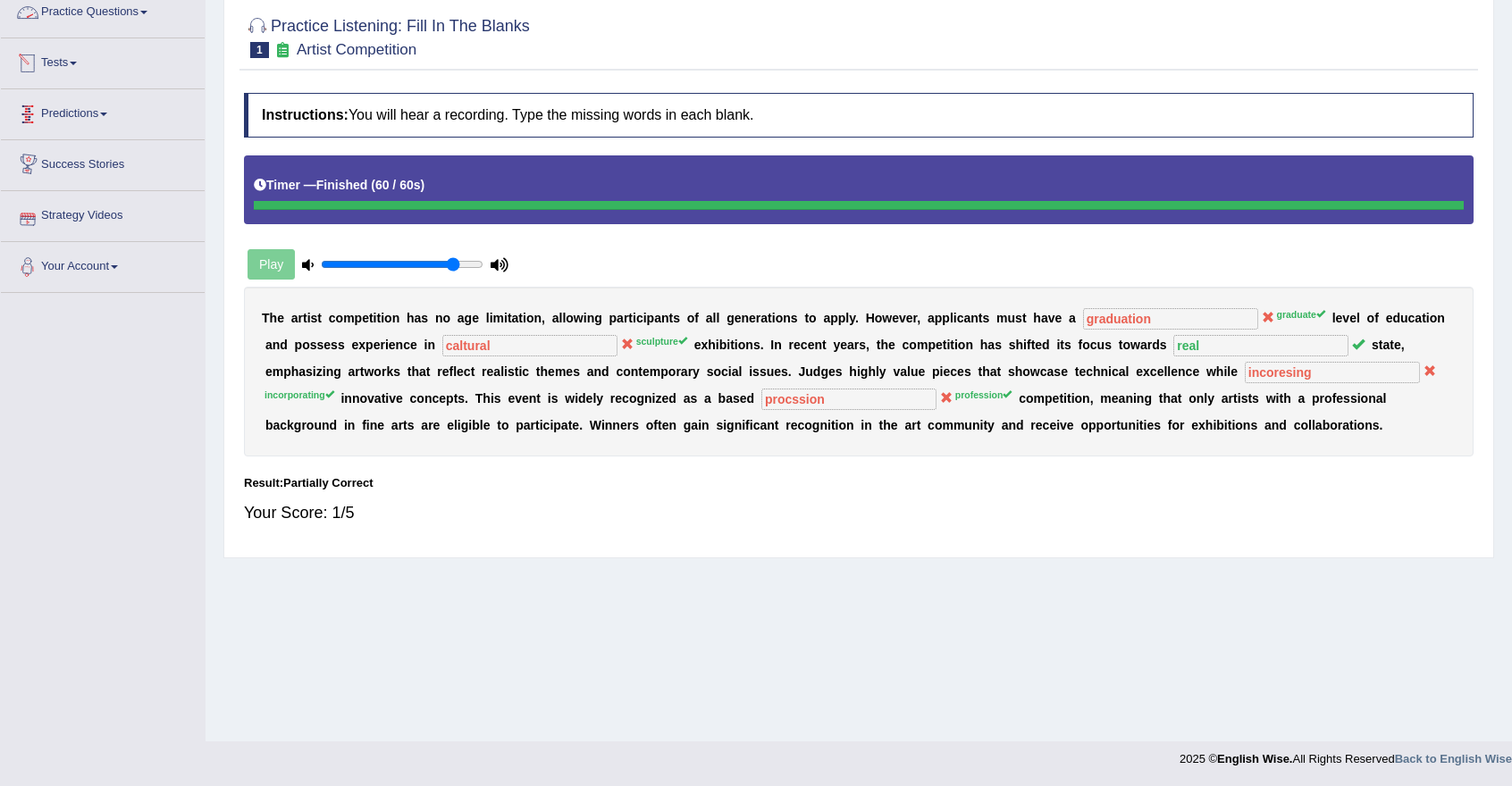click at bounding box center [144, 13] 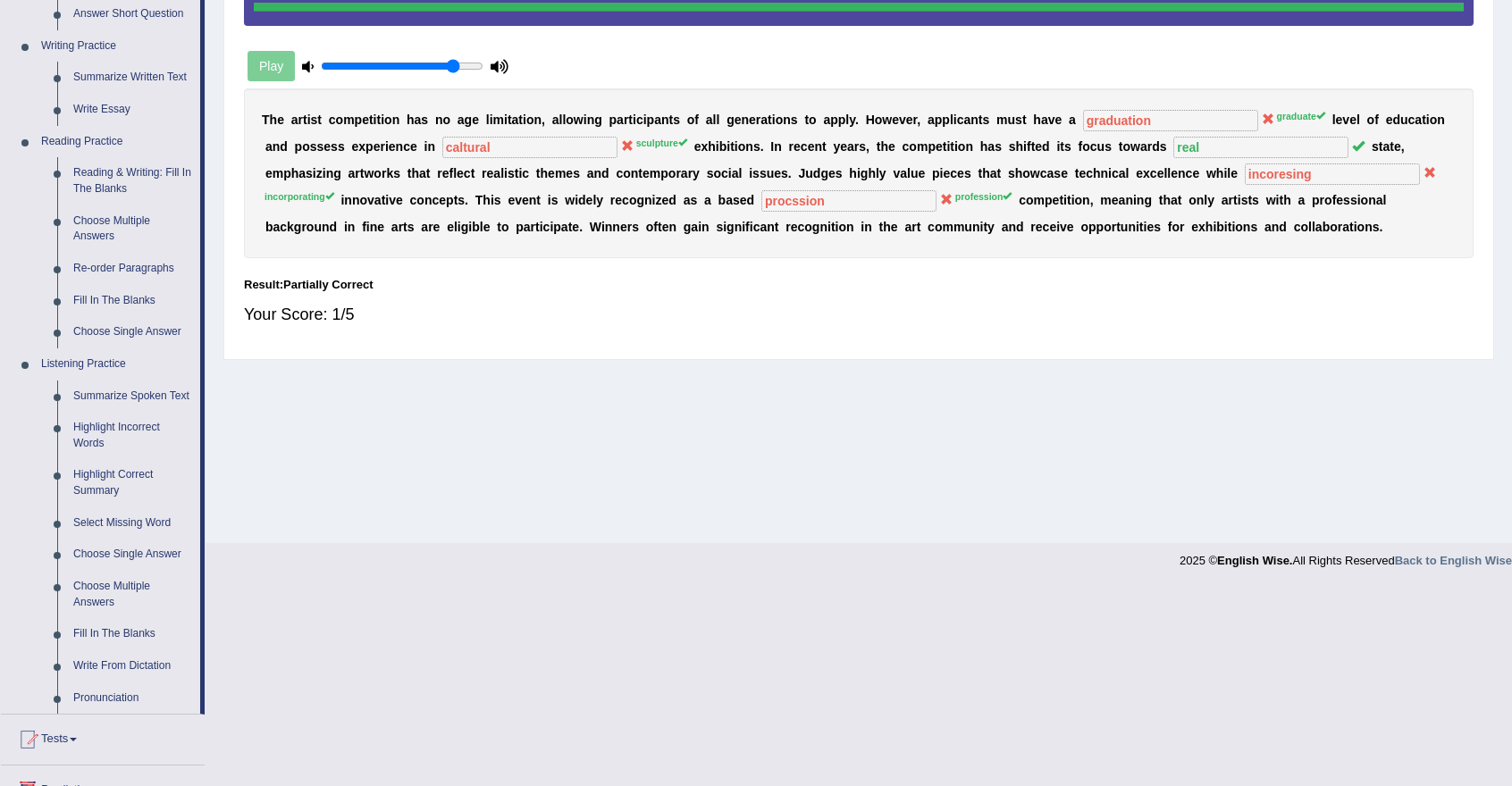 scroll, scrollTop: 0, scrollLeft: 0, axis: both 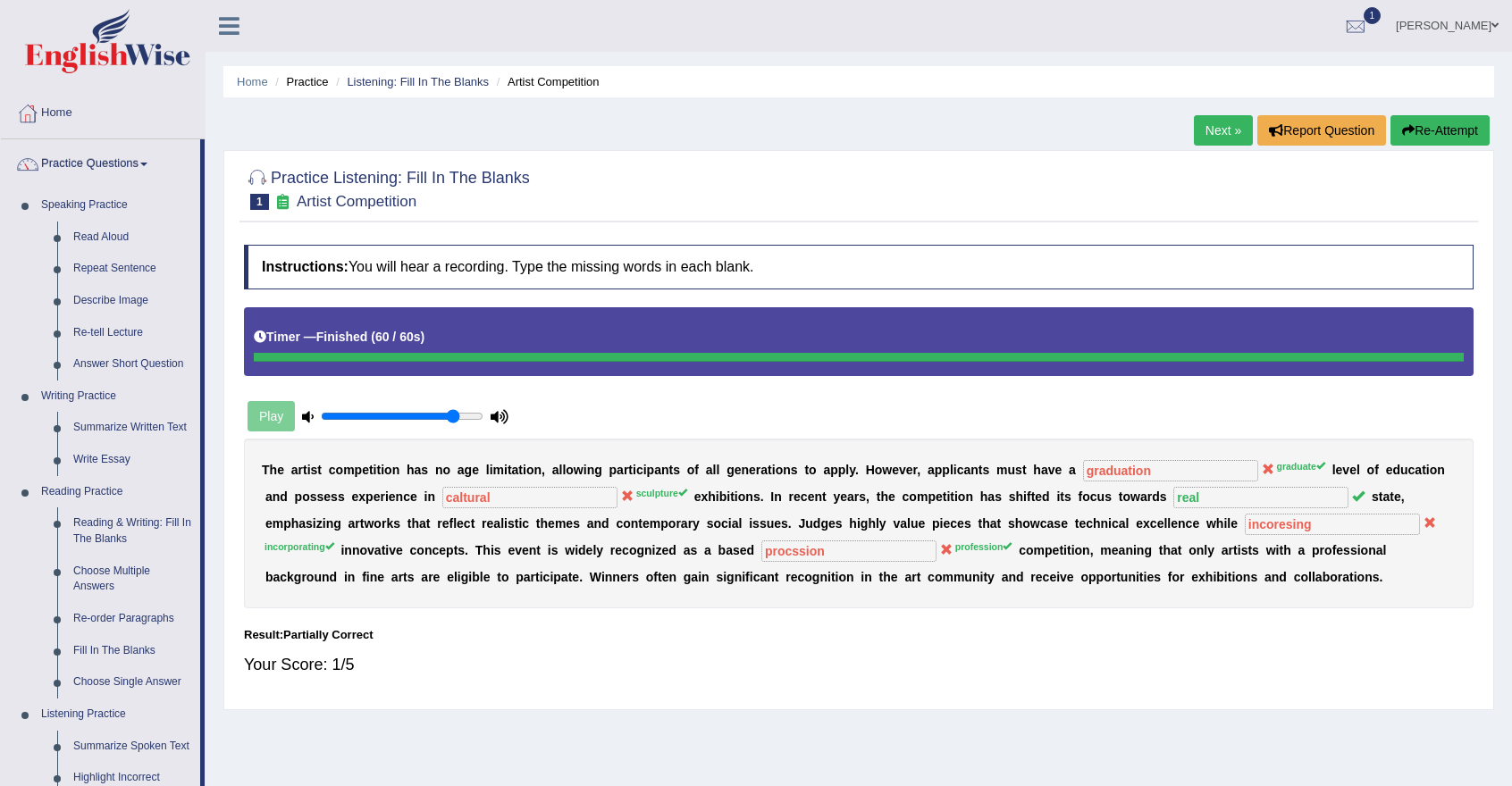 click on "Next »" at bounding box center (1223, 130) 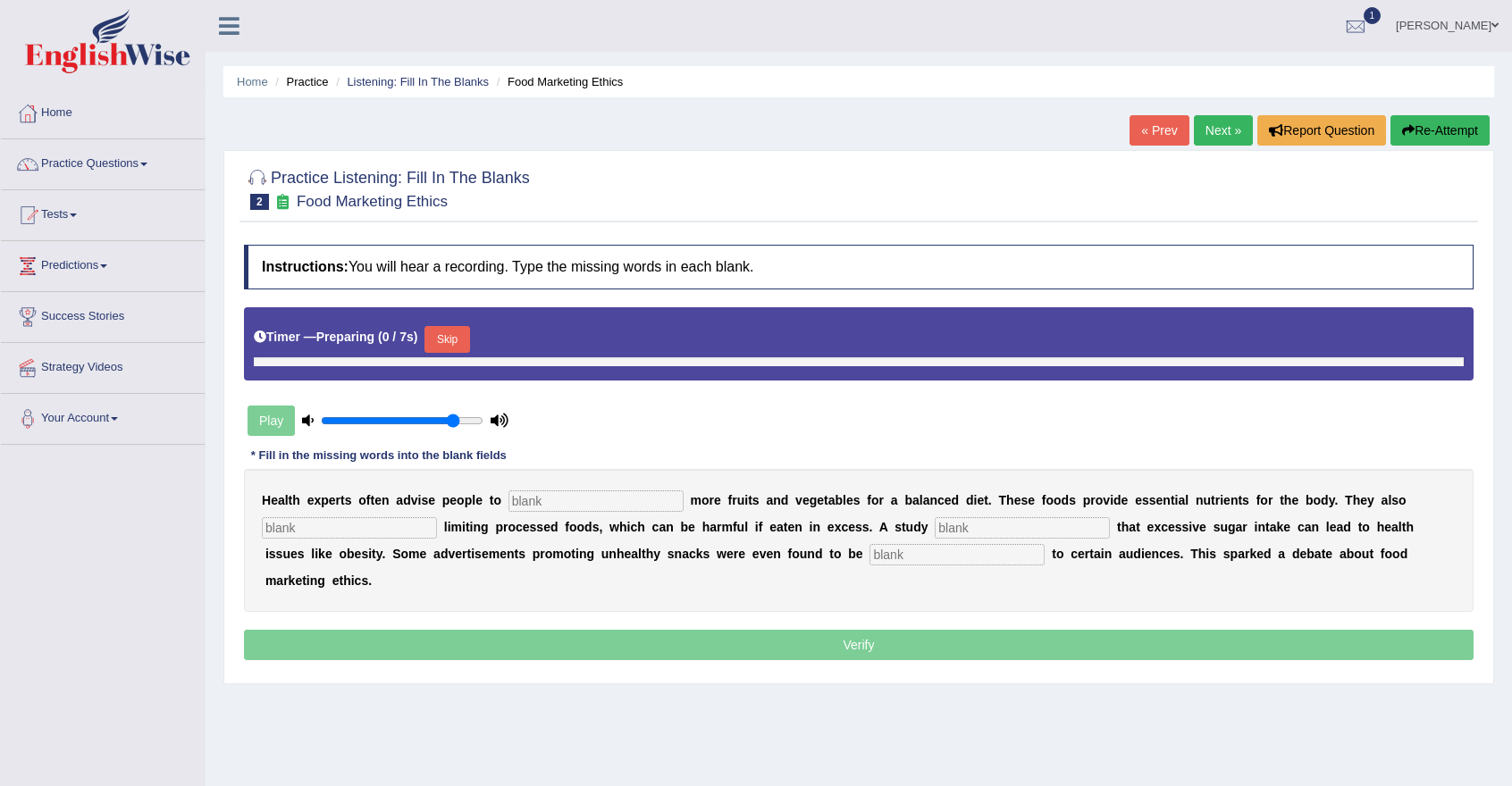 scroll, scrollTop: 0, scrollLeft: 0, axis: both 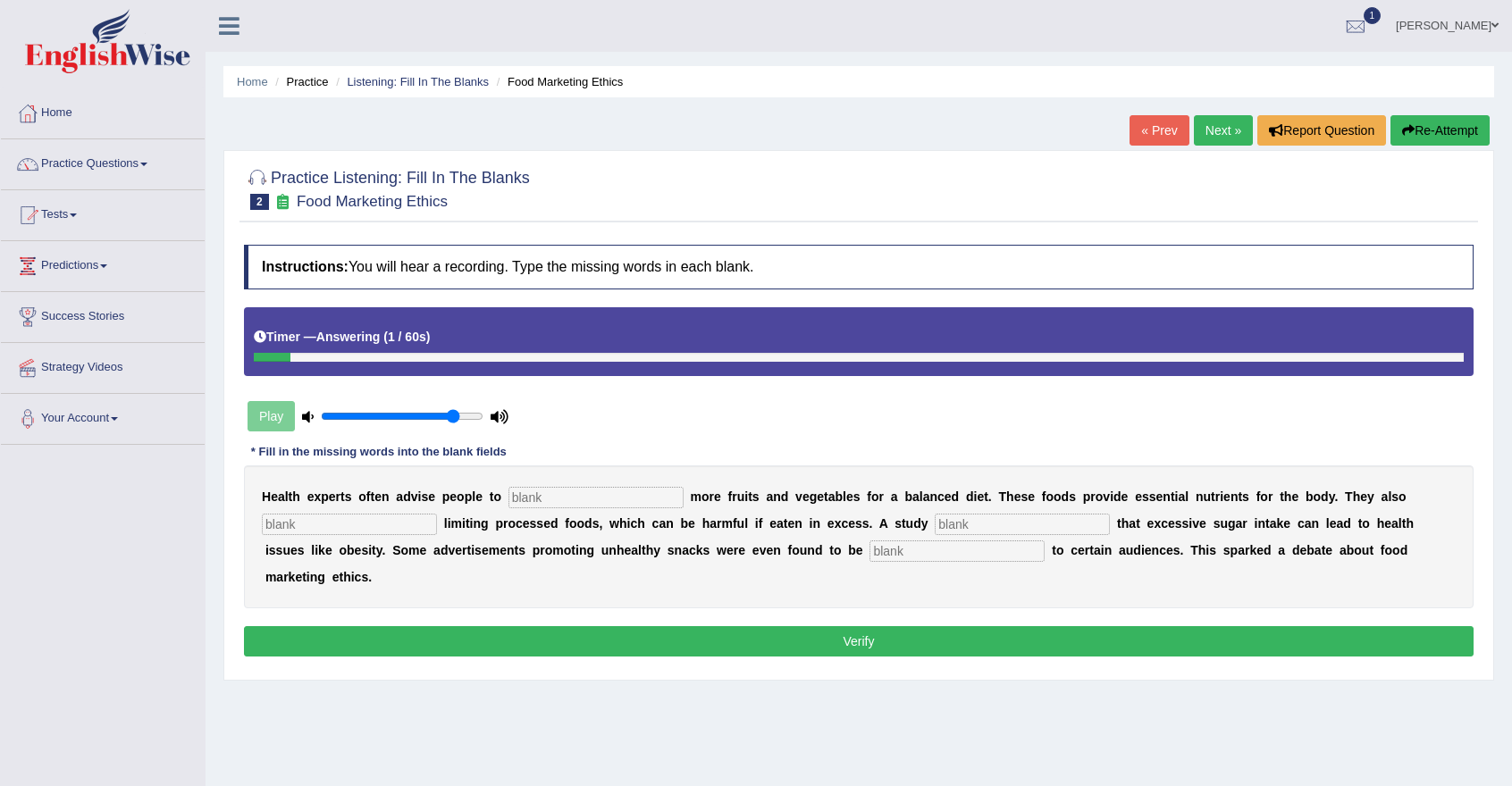 click at bounding box center (596, 498) 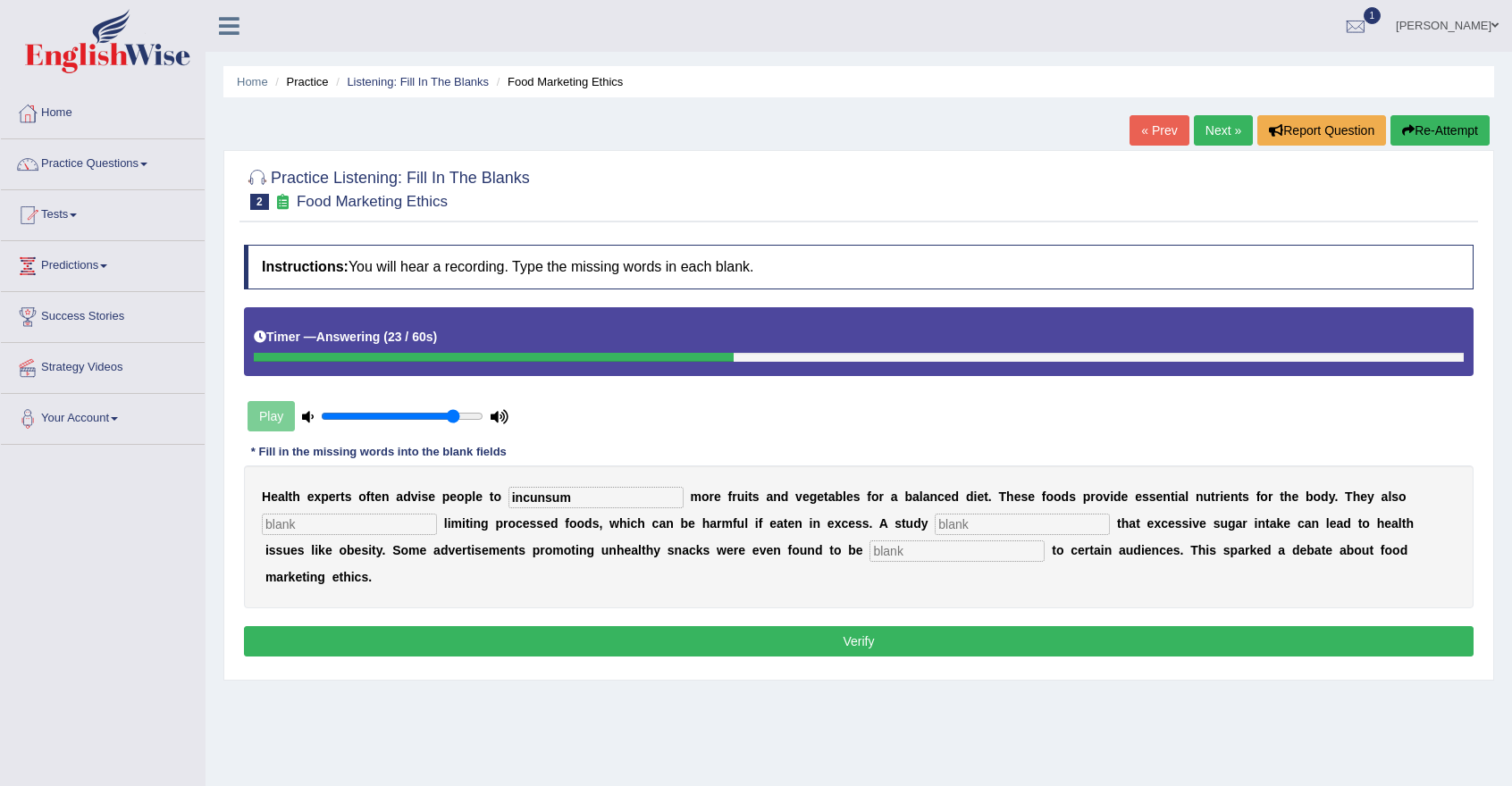type on "incunsum" 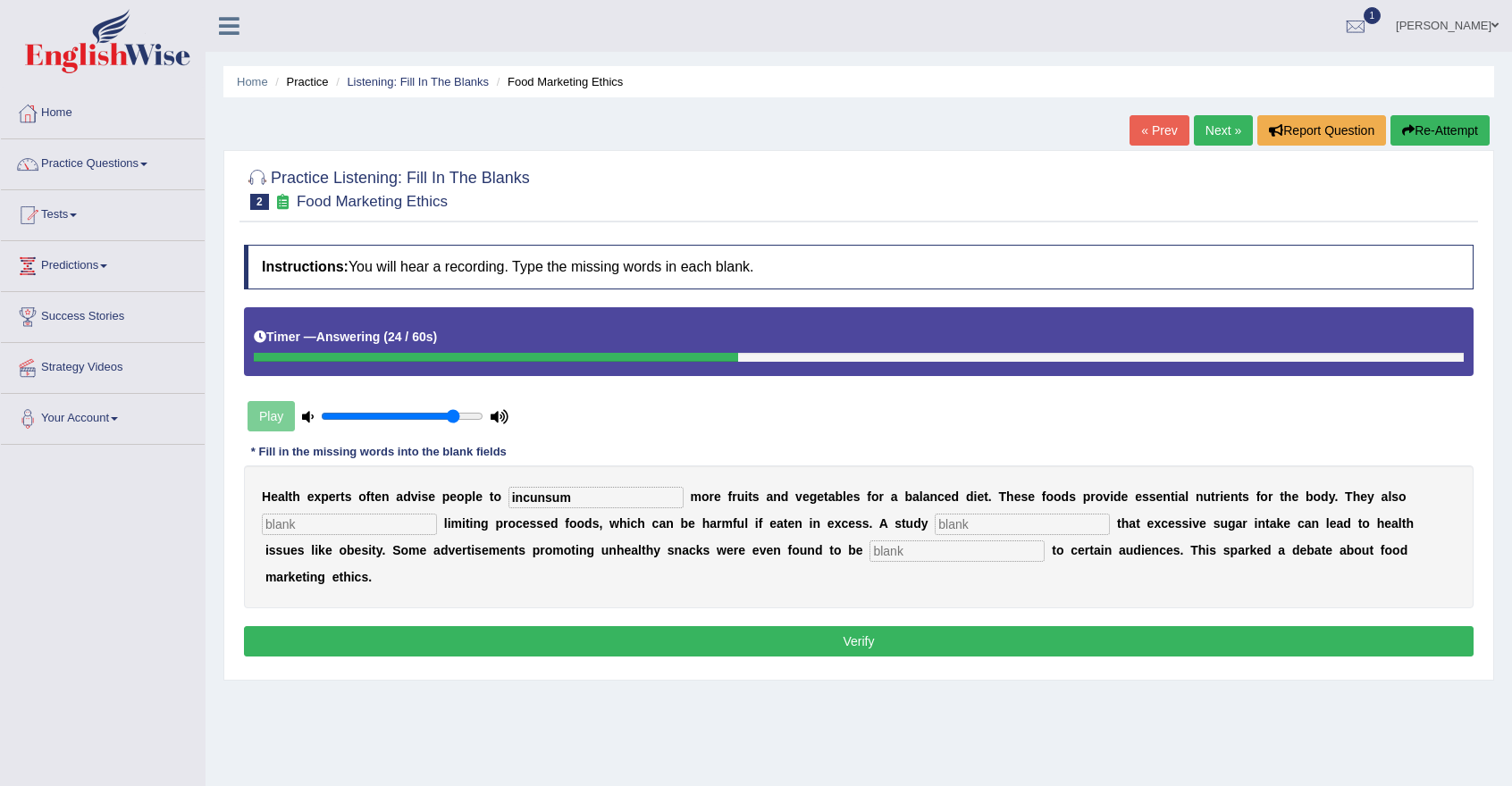 click at bounding box center (349, 524) 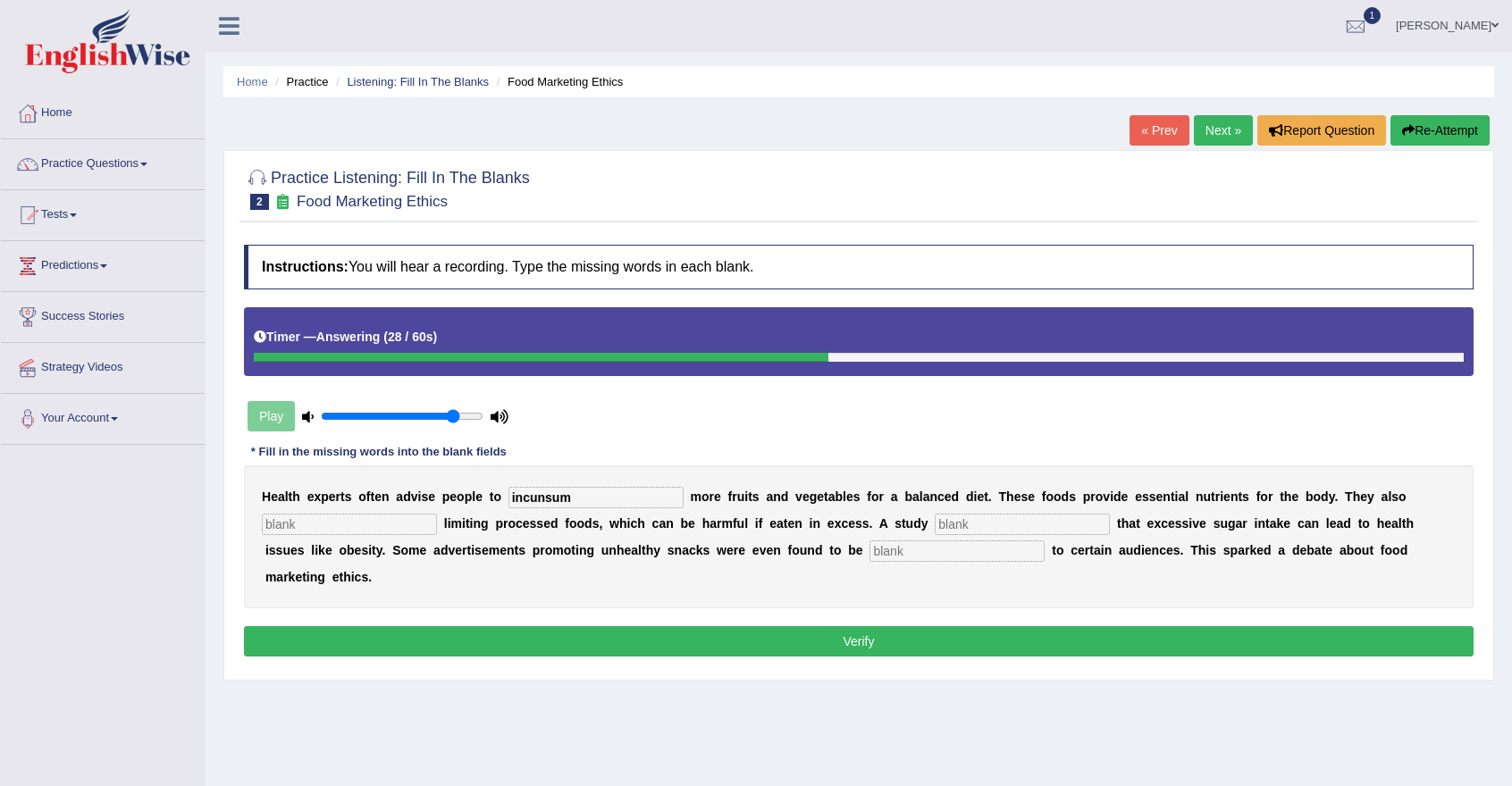 drag, startPoint x: 769, startPoint y: 542, endPoint x: 793, endPoint y: 551, distance: 25.63201 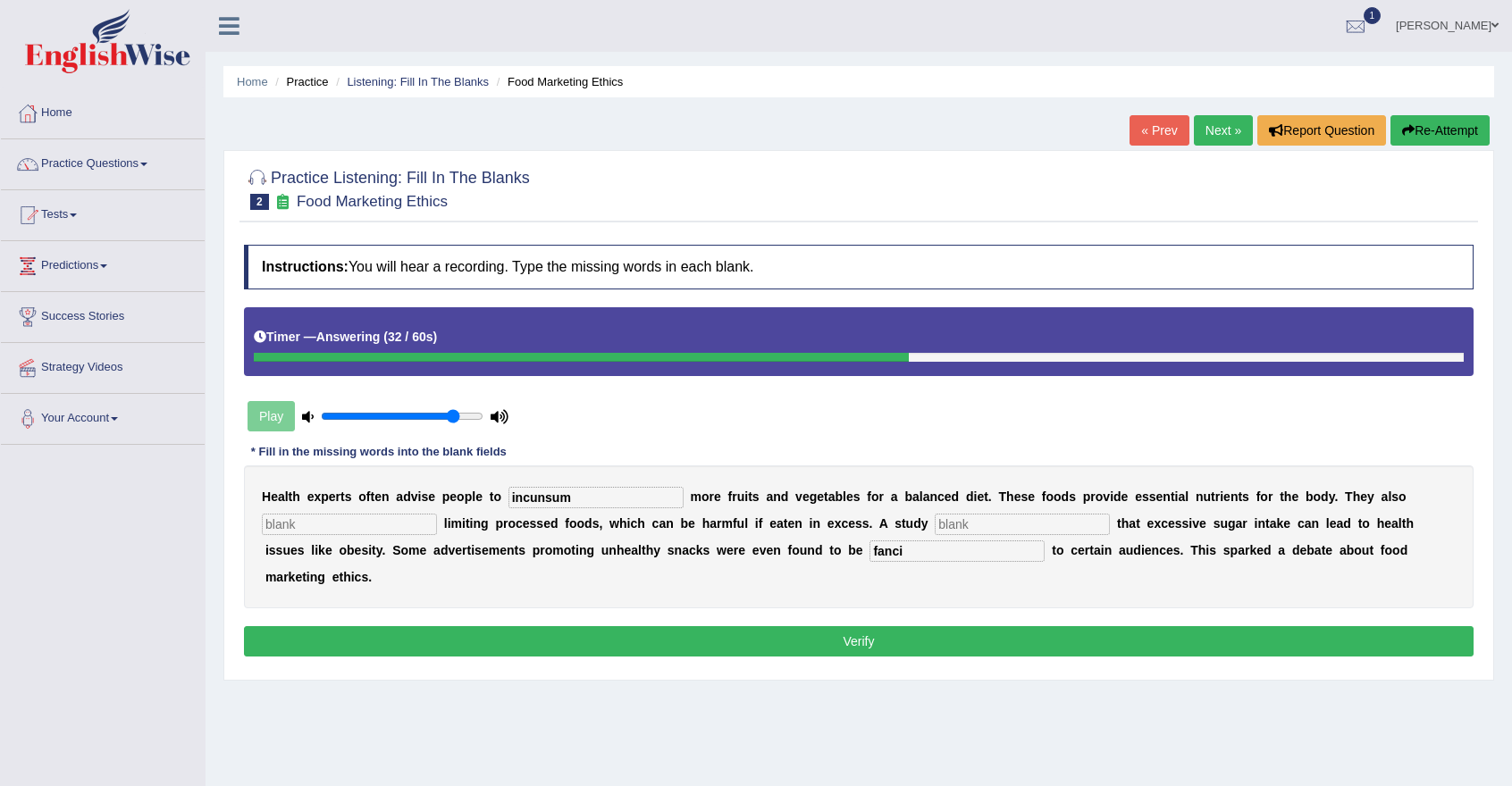 type on "fanci" 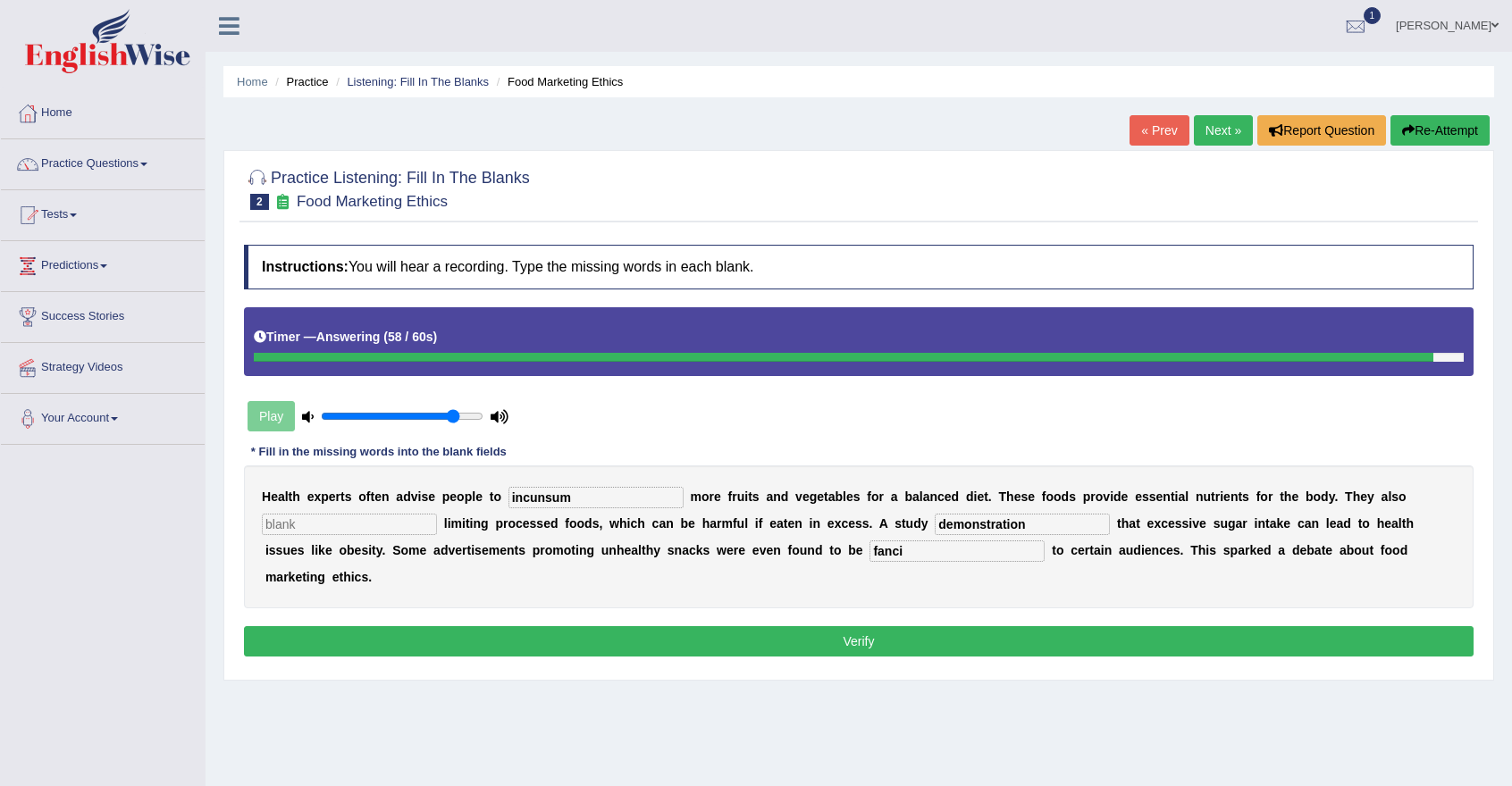type on "demonstration" 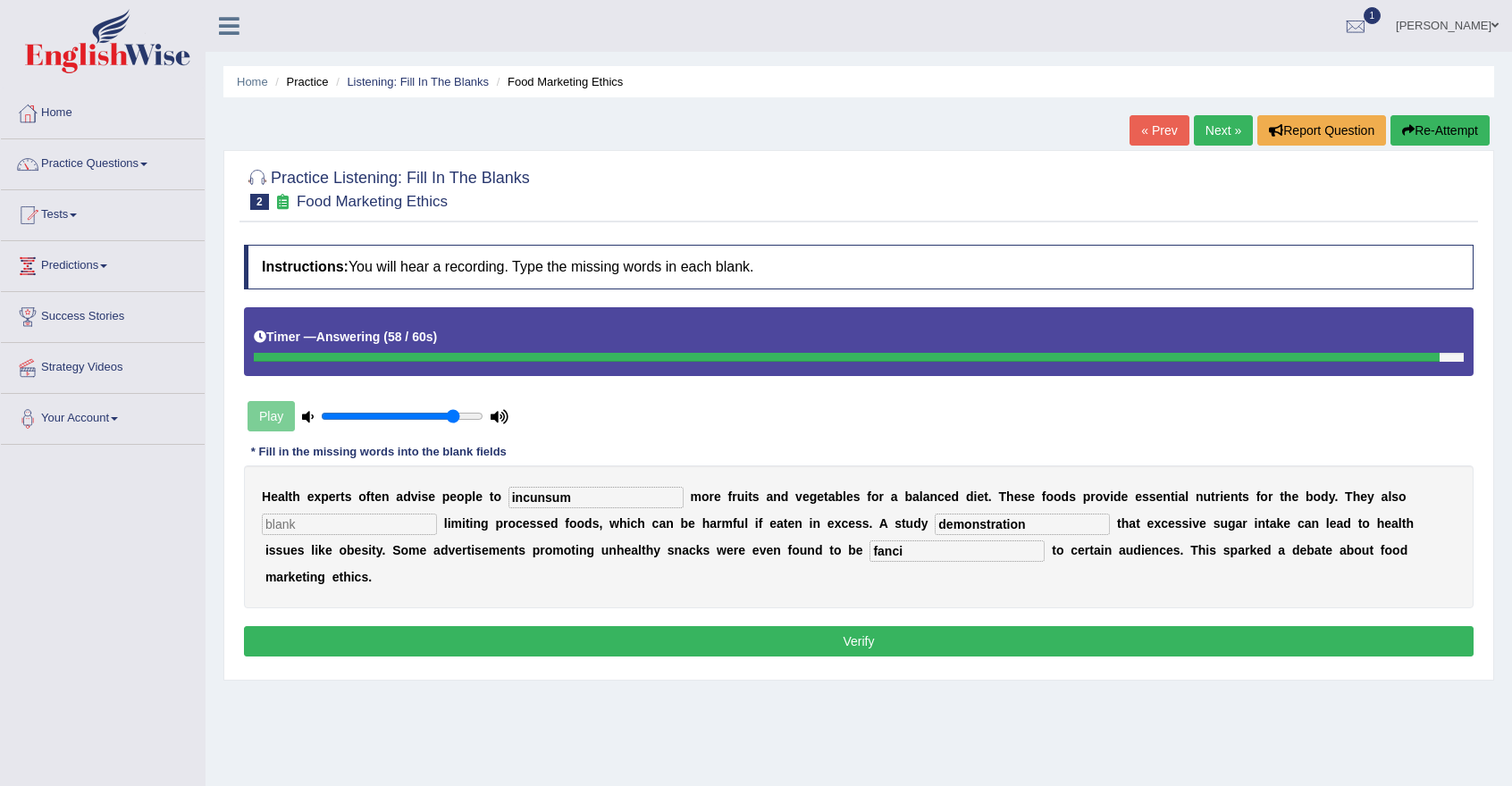 click on "incunsum" at bounding box center (596, 498) 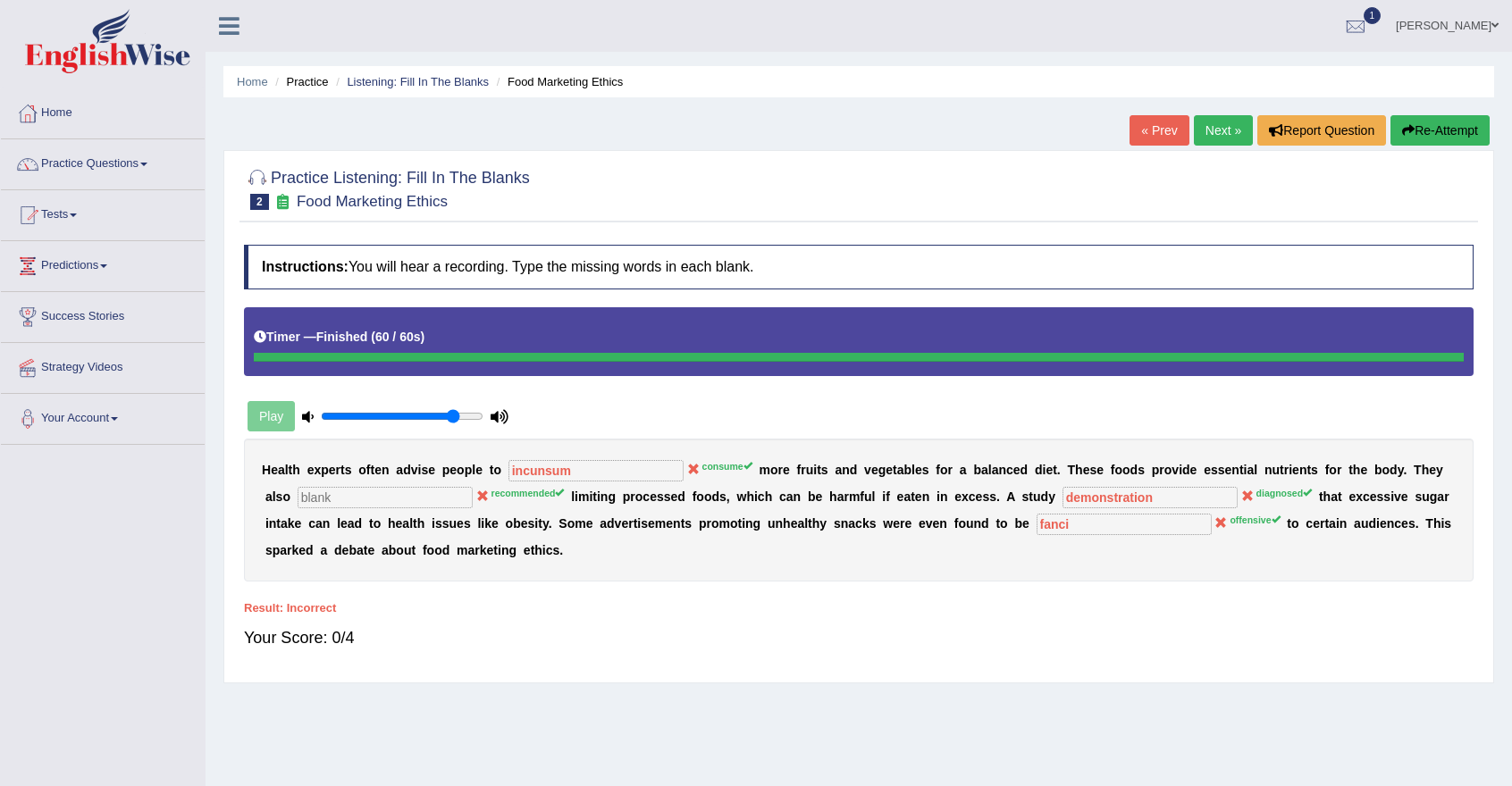 click on "Next »" at bounding box center [1223, 130] 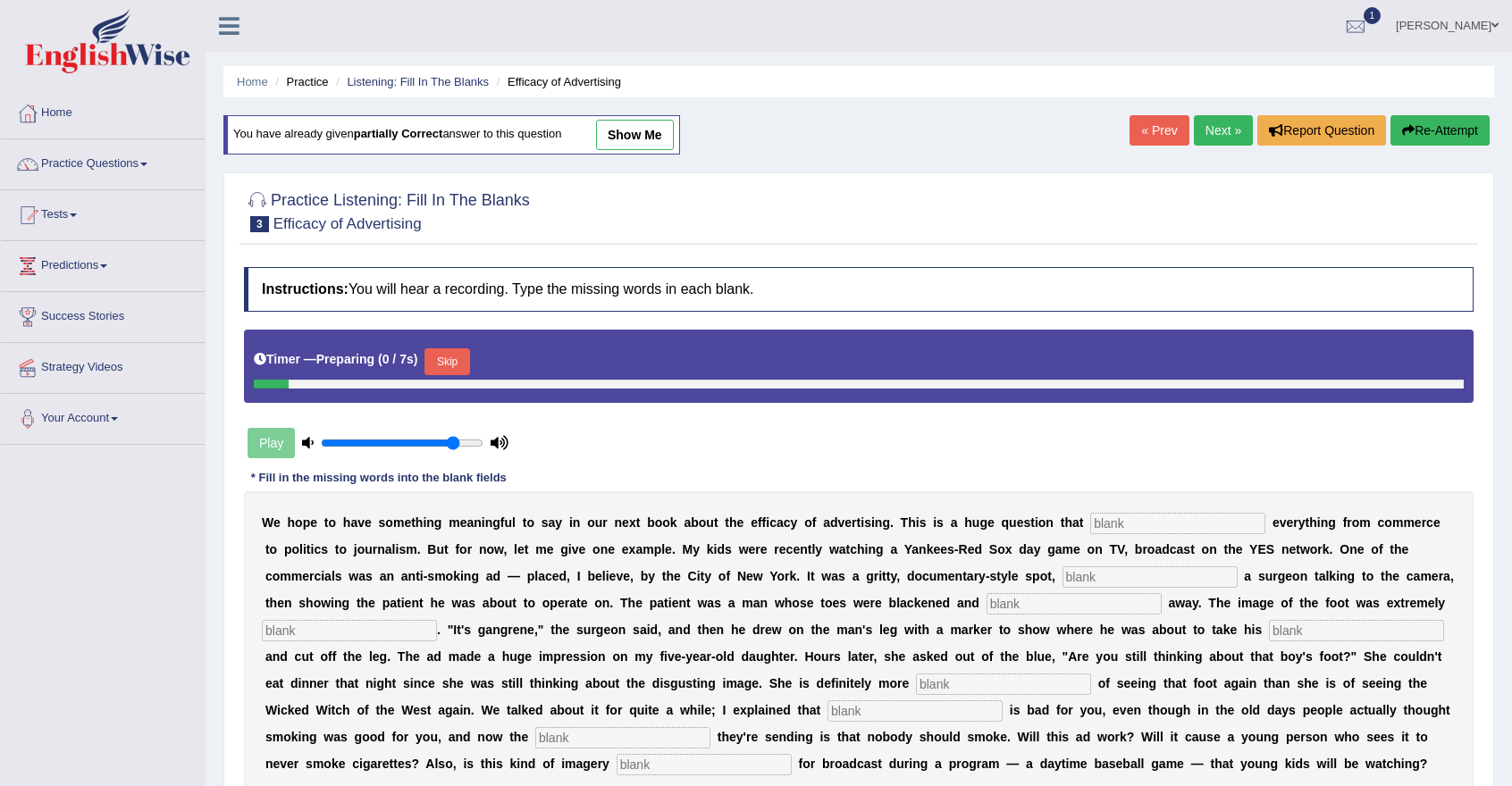 scroll, scrollTop: 0, scrollLeft: 0, axis: both 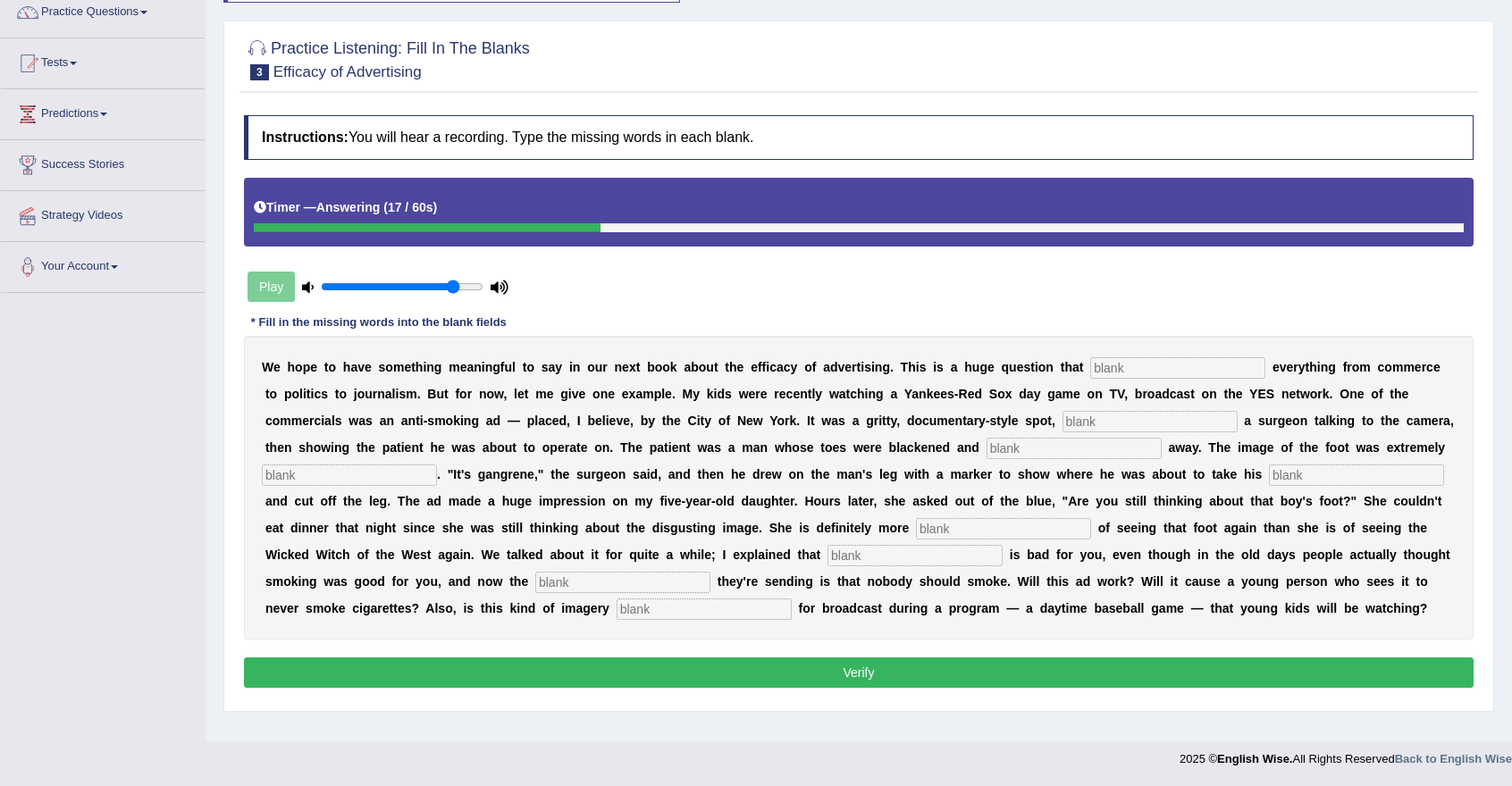 click at bounding box center (1178, 368) 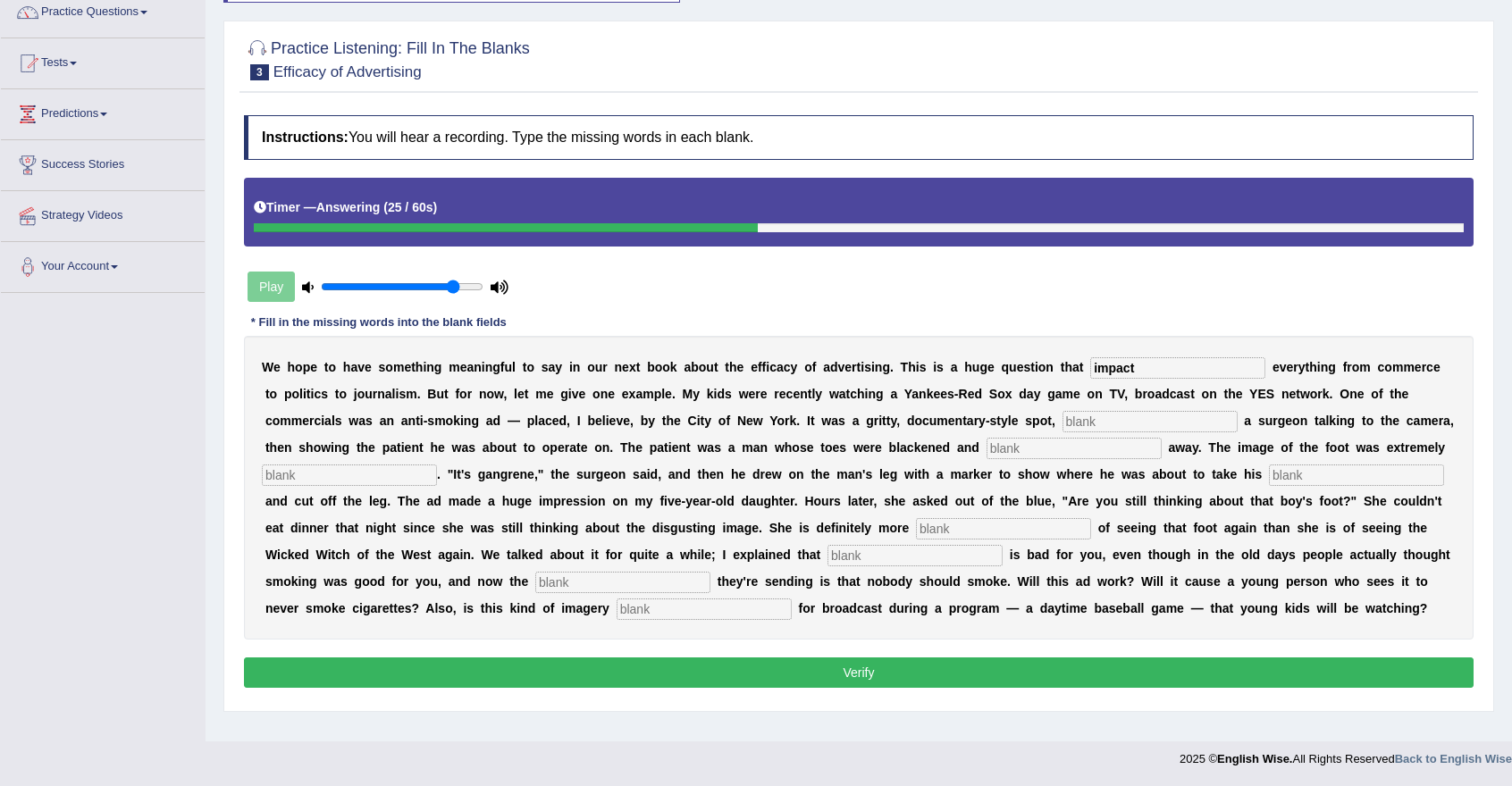 type on "impact" 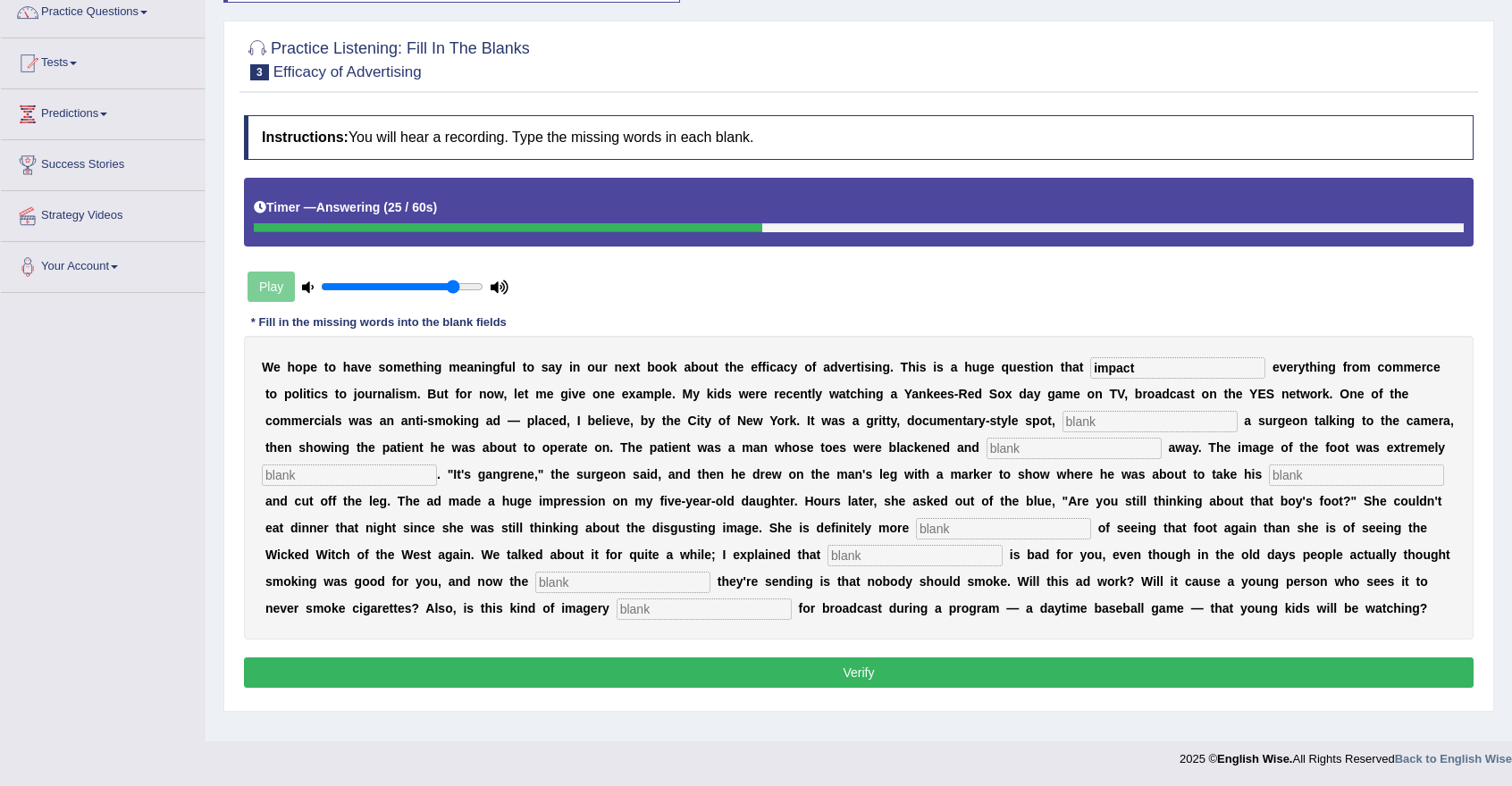 click at bounding box center (1150, 422) 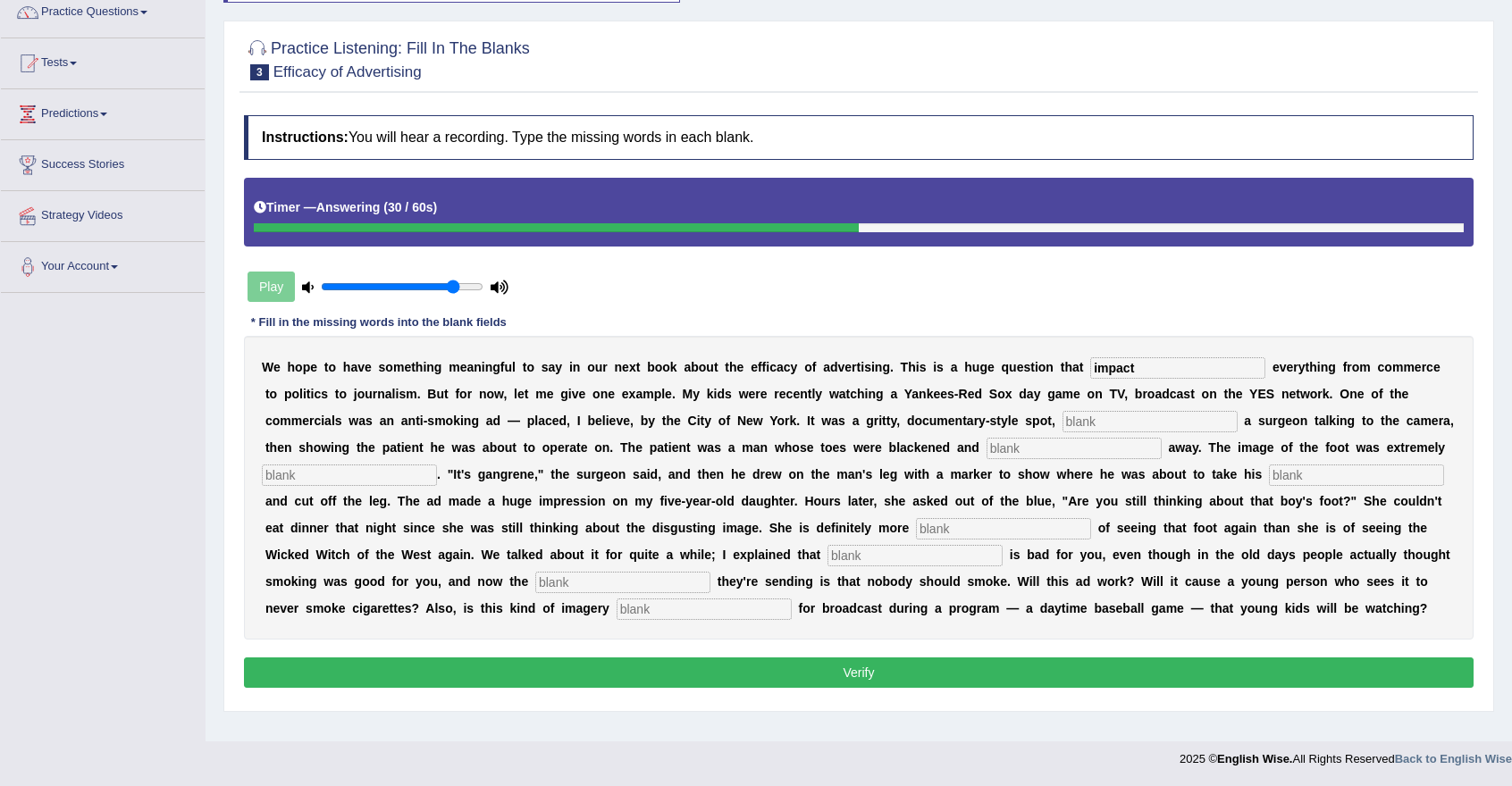 click at bounding box center (1074, 448) 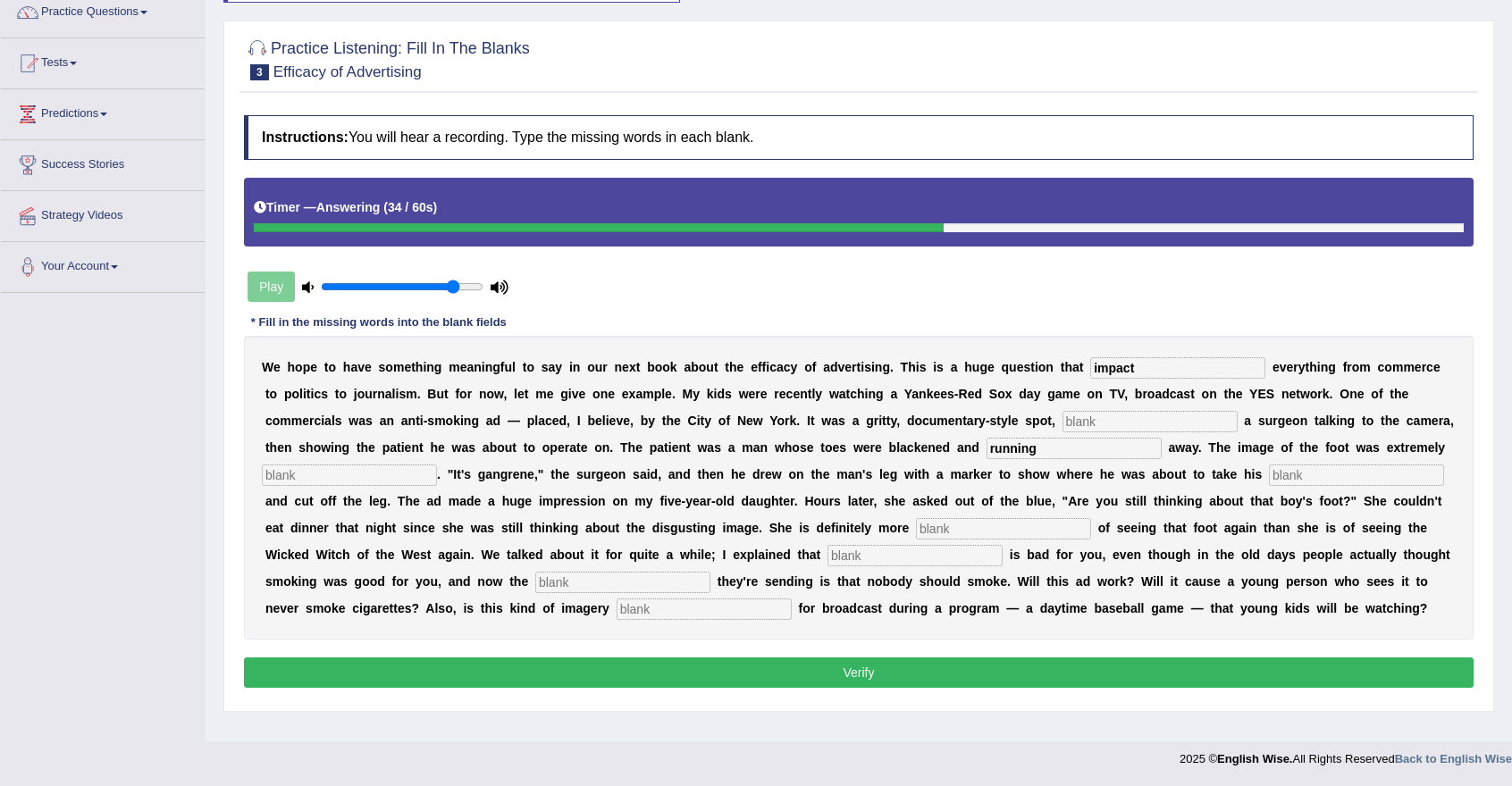 type on "running" 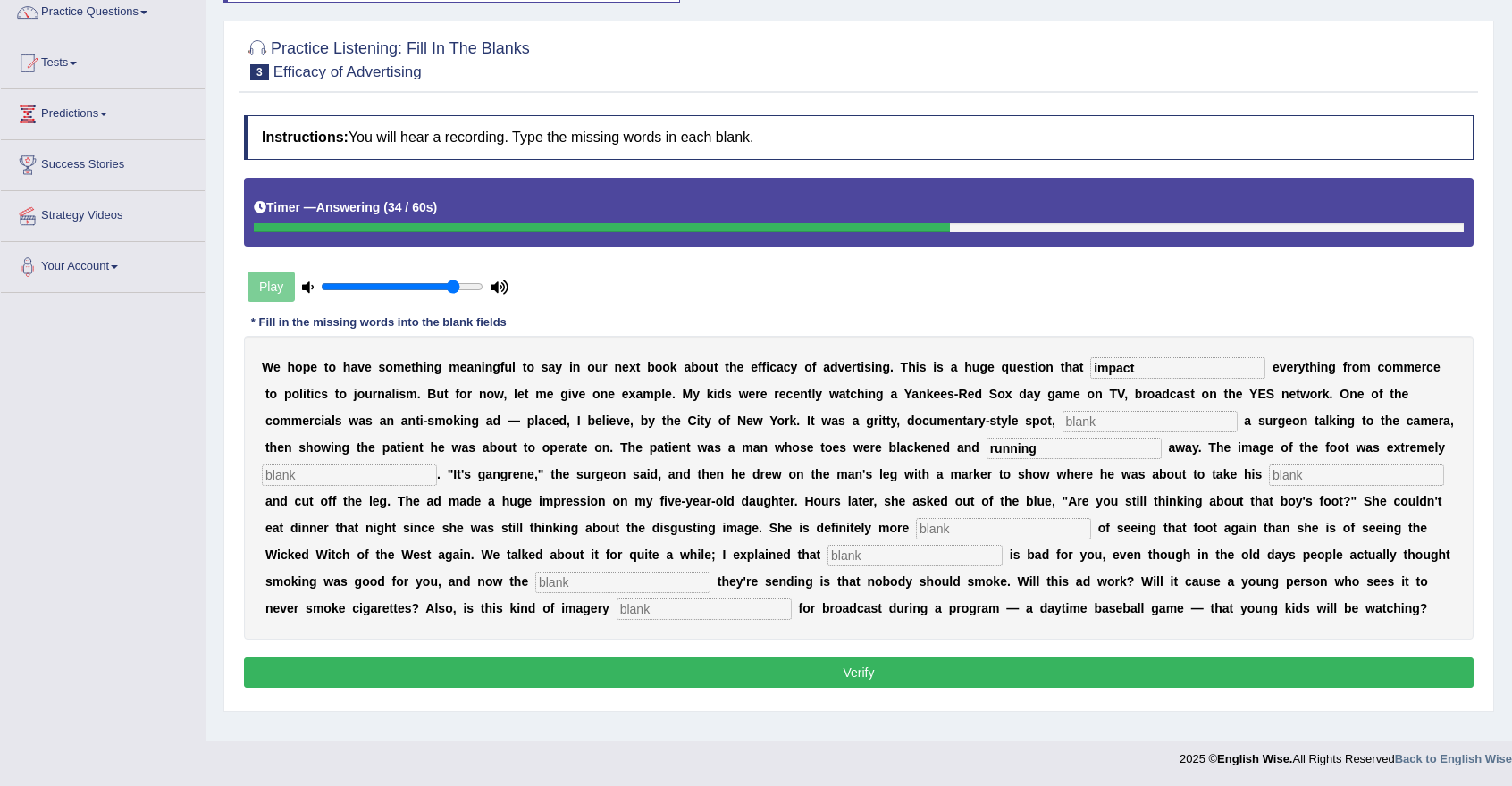 click at bounding box center [349, 475] 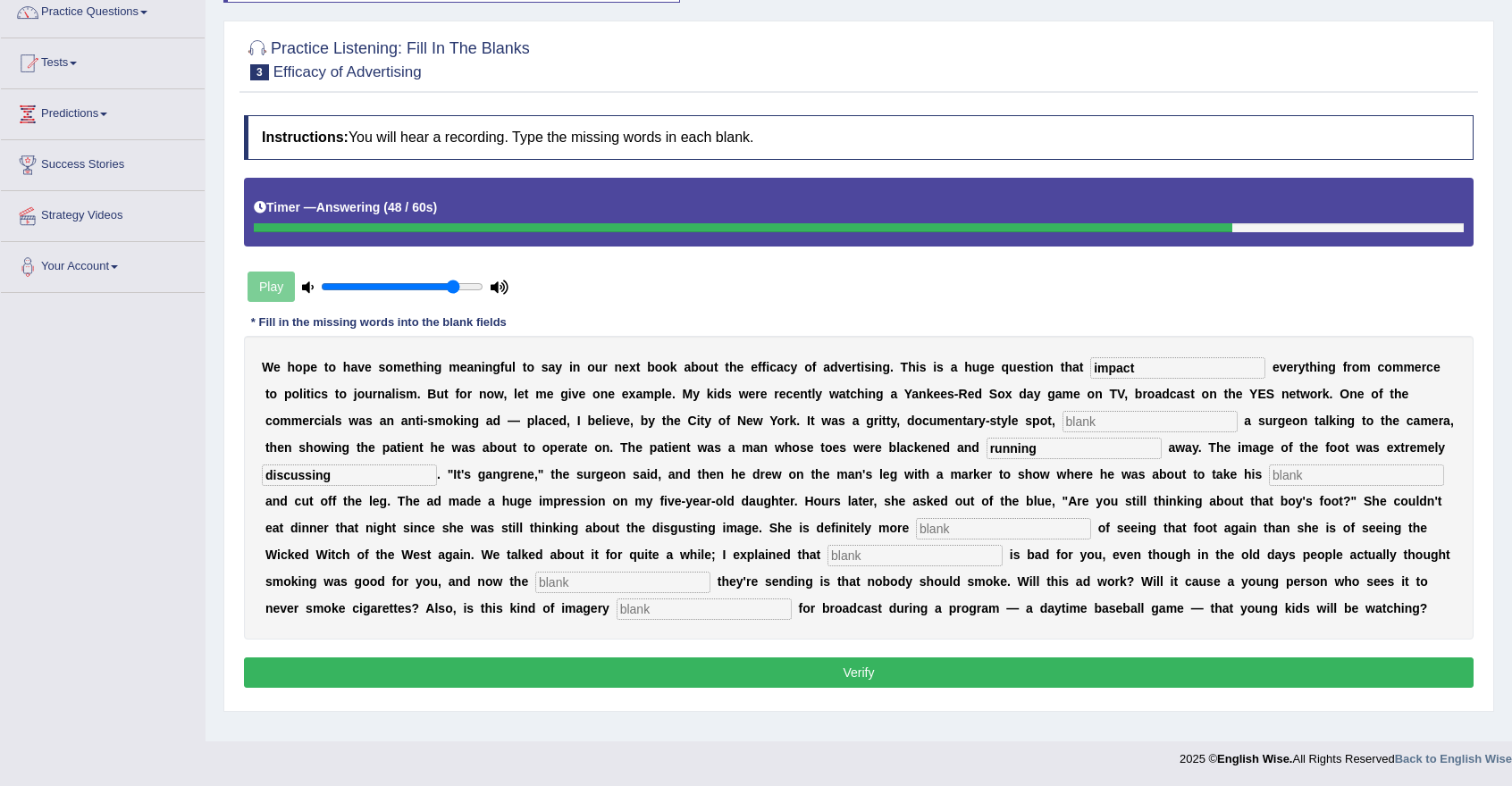 type on "discussing" 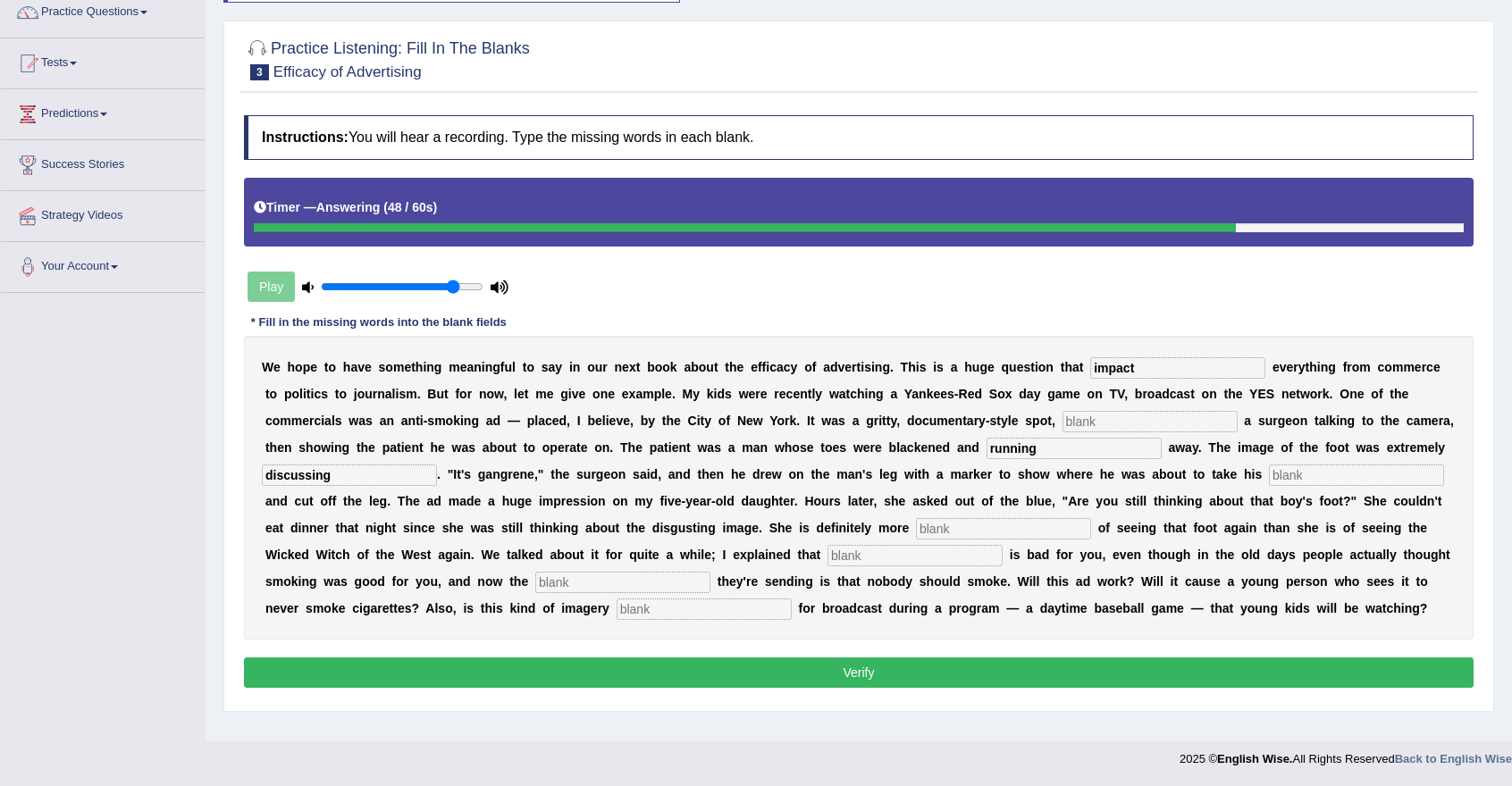 click at bounding box center (1357, 475) 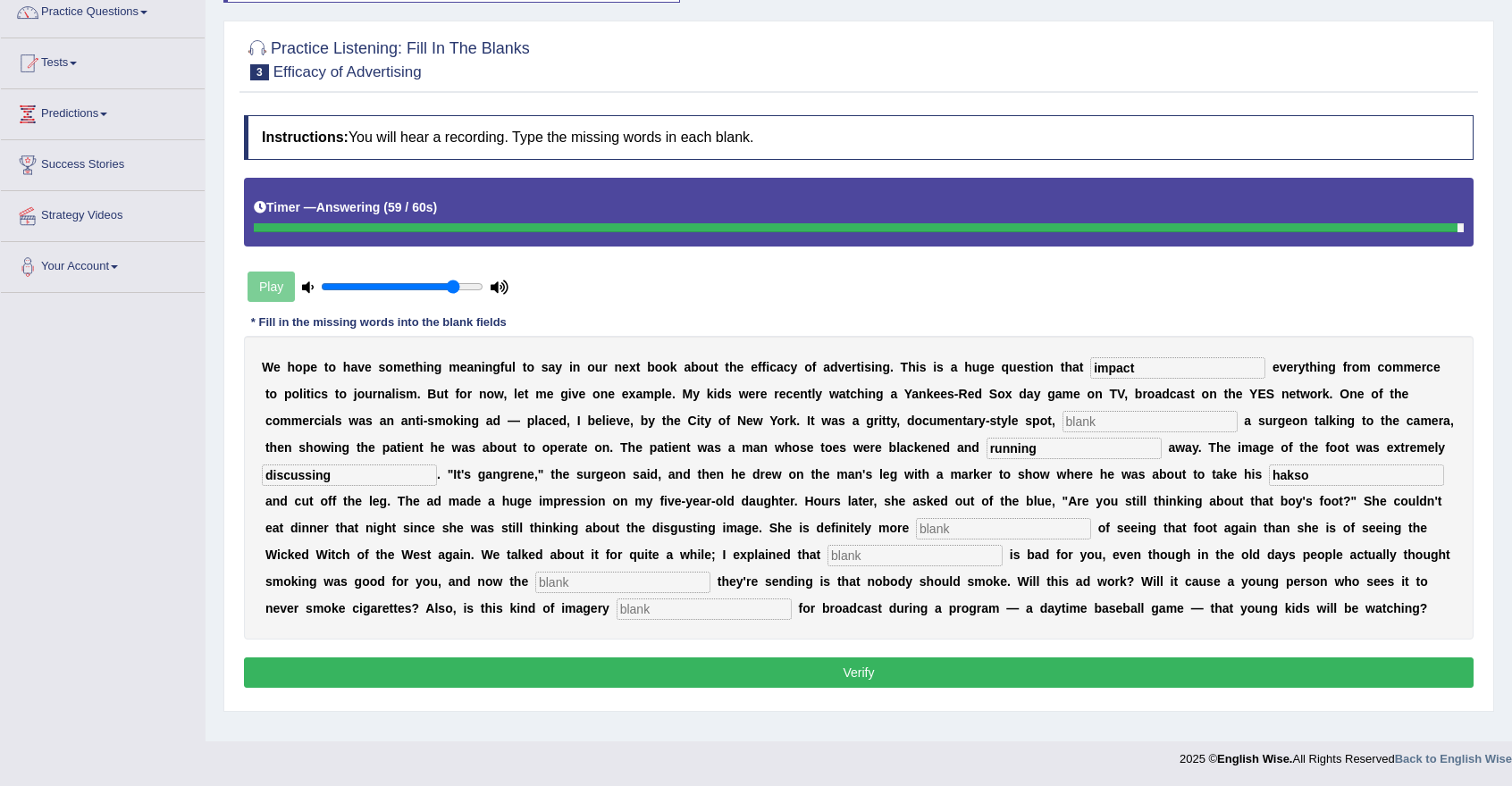 type on "hakso" 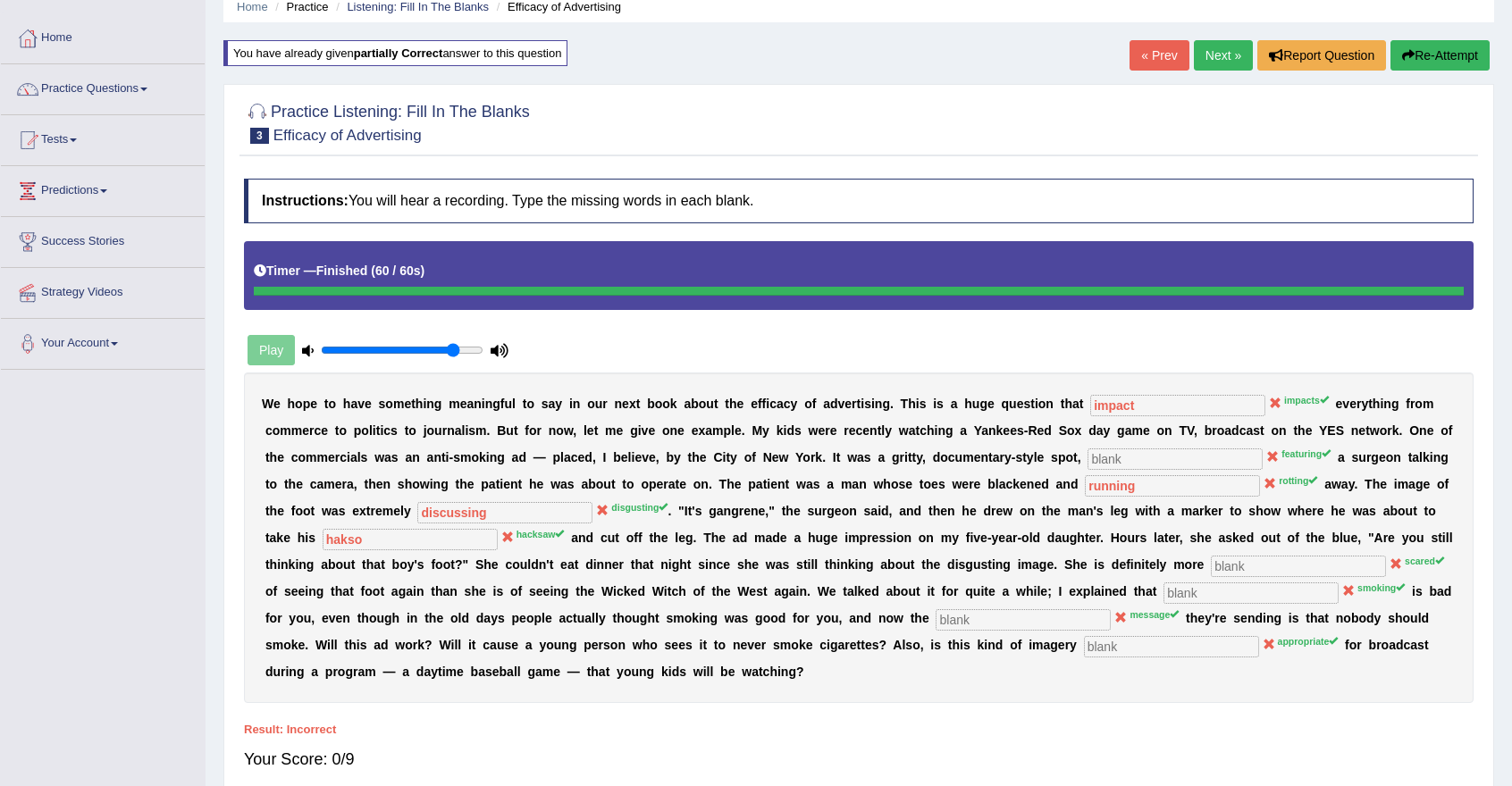 scroll, scrollTop: 63, scrollLeft: 0, axis: vertical 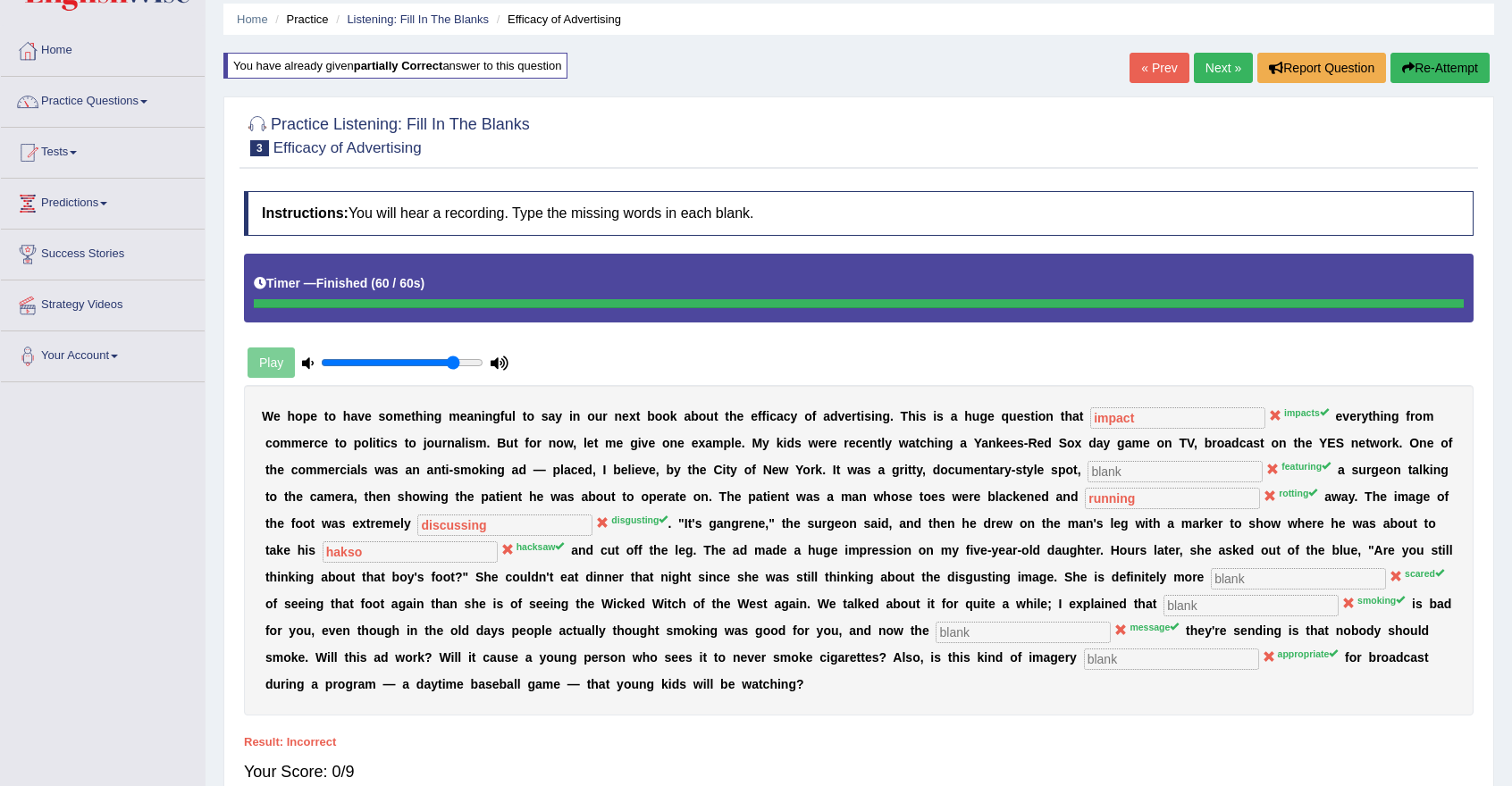 click on "Next »" at bounding box center (1223, 68) 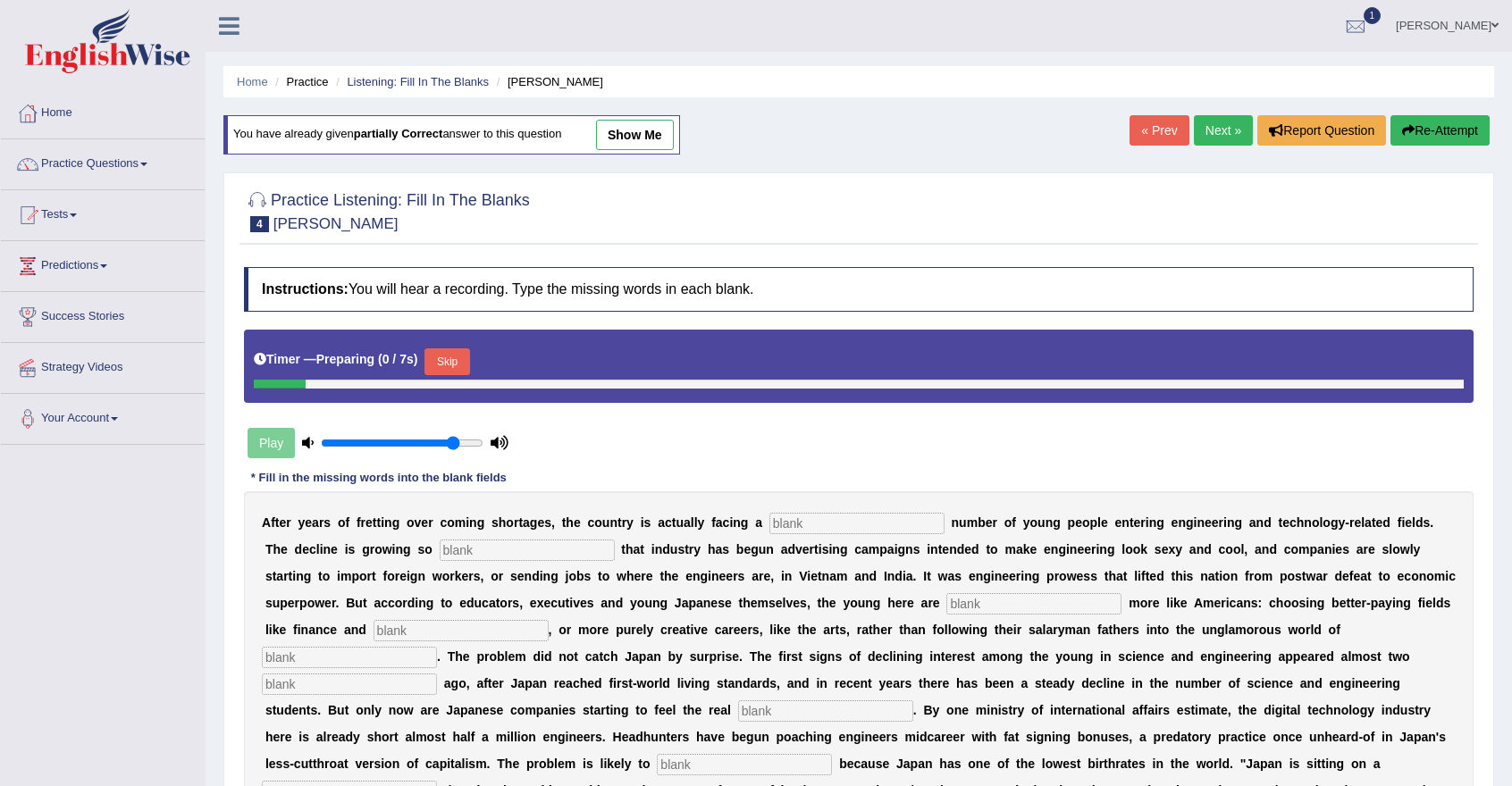 scroll, scrollTop: 0, scrollLeft: 0, axis: both 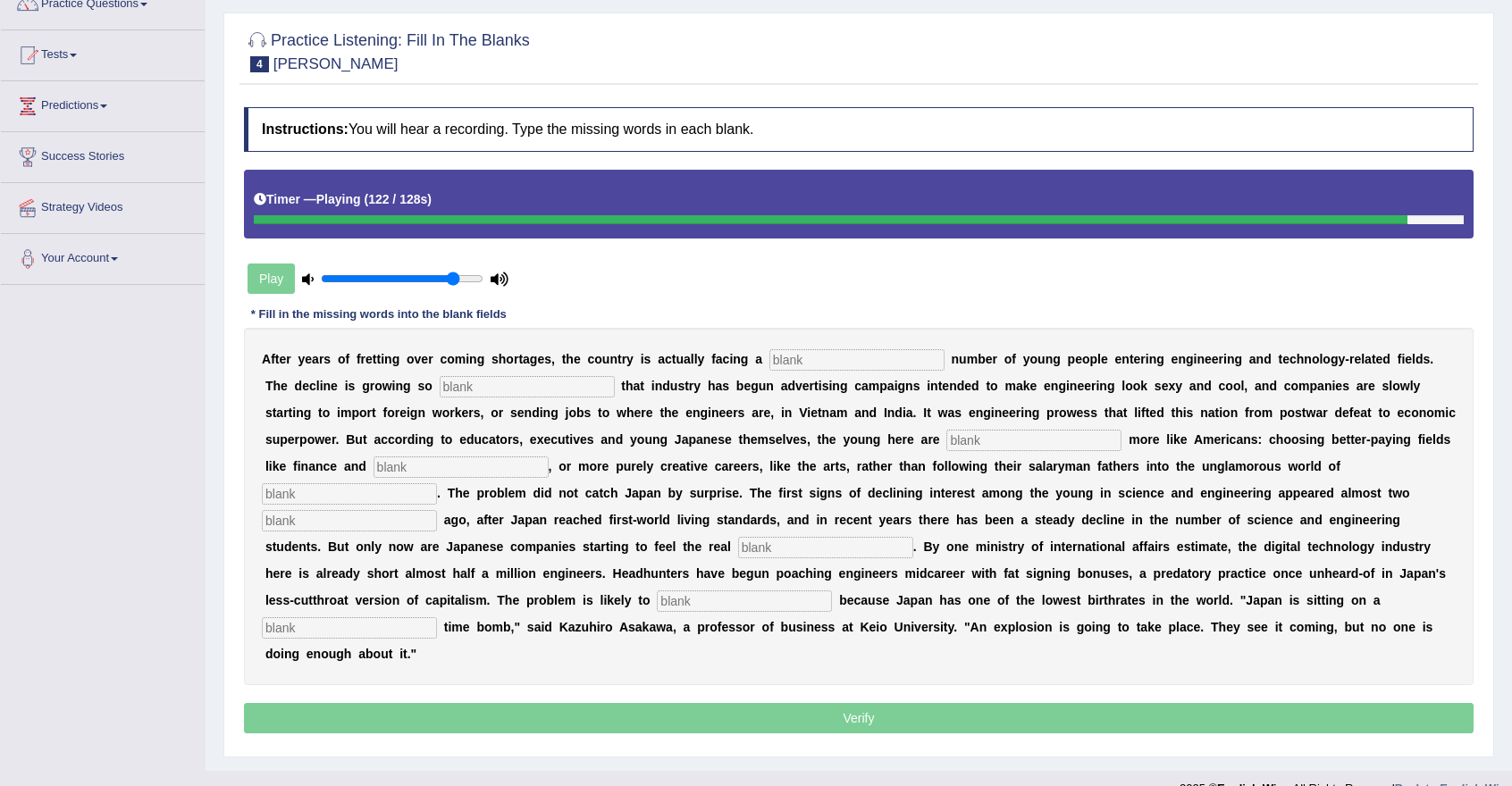 click at bounding box center [349, 628] 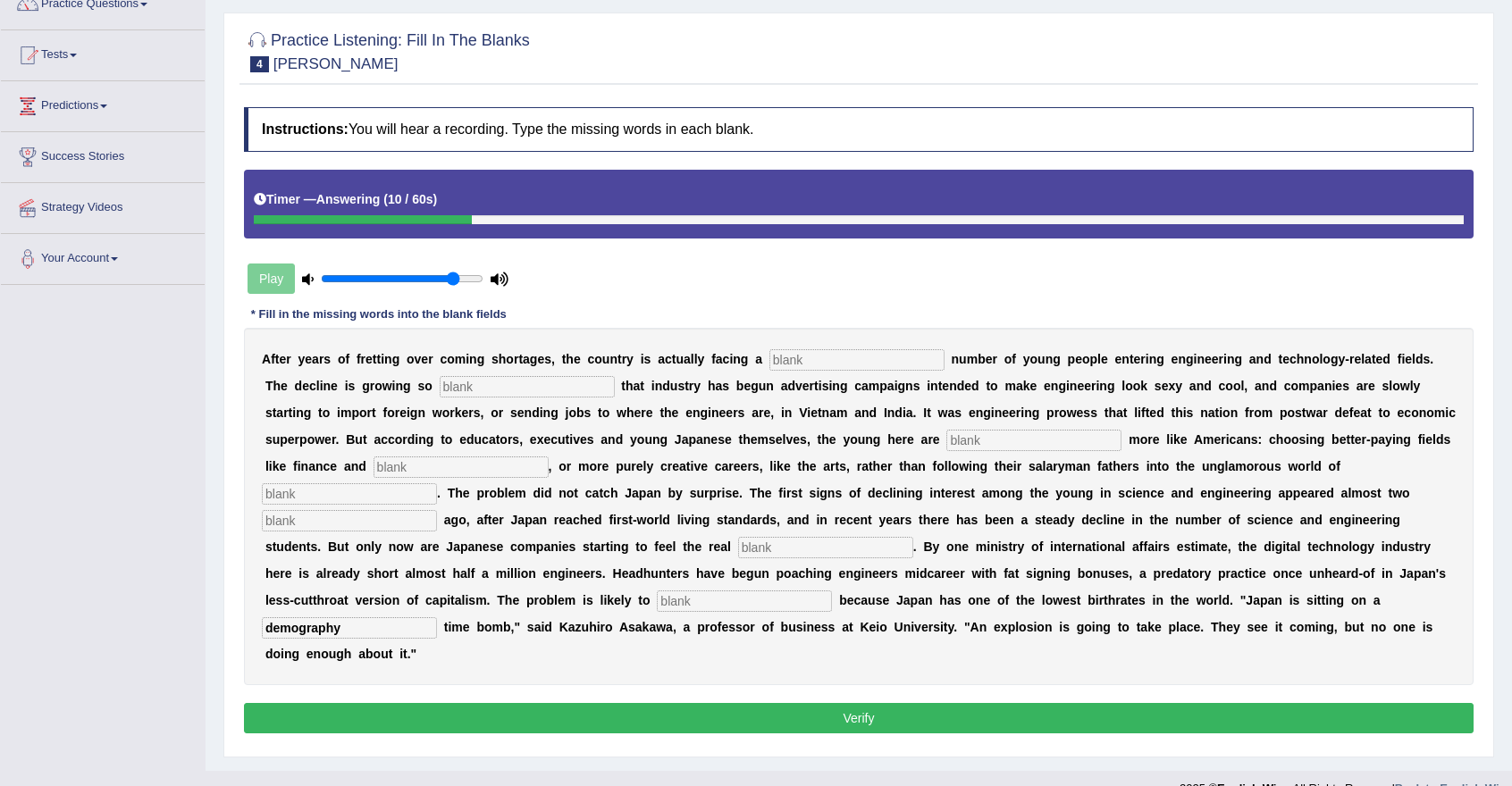 type on "demography" 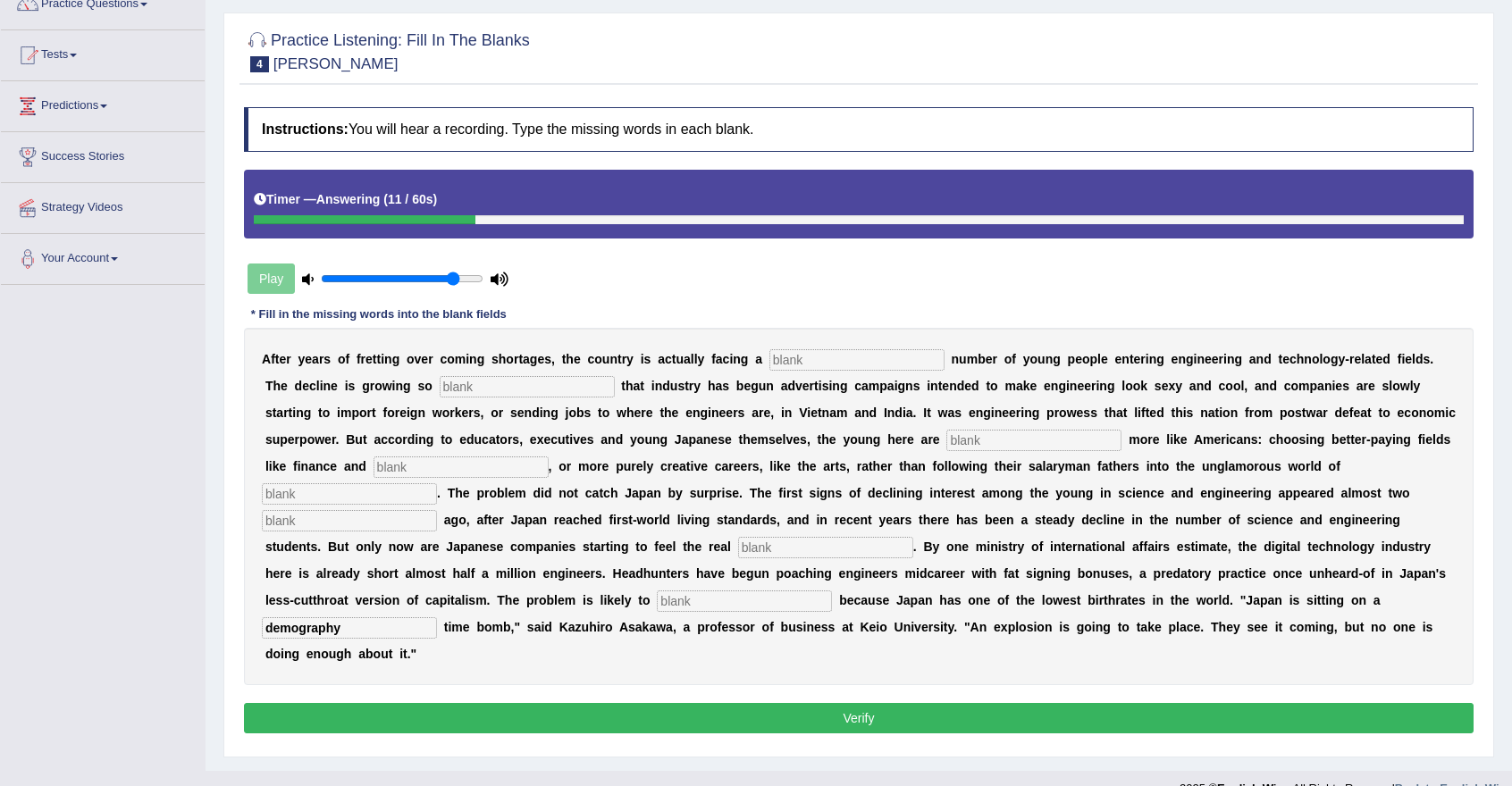 click at bounding box center [744, 601] 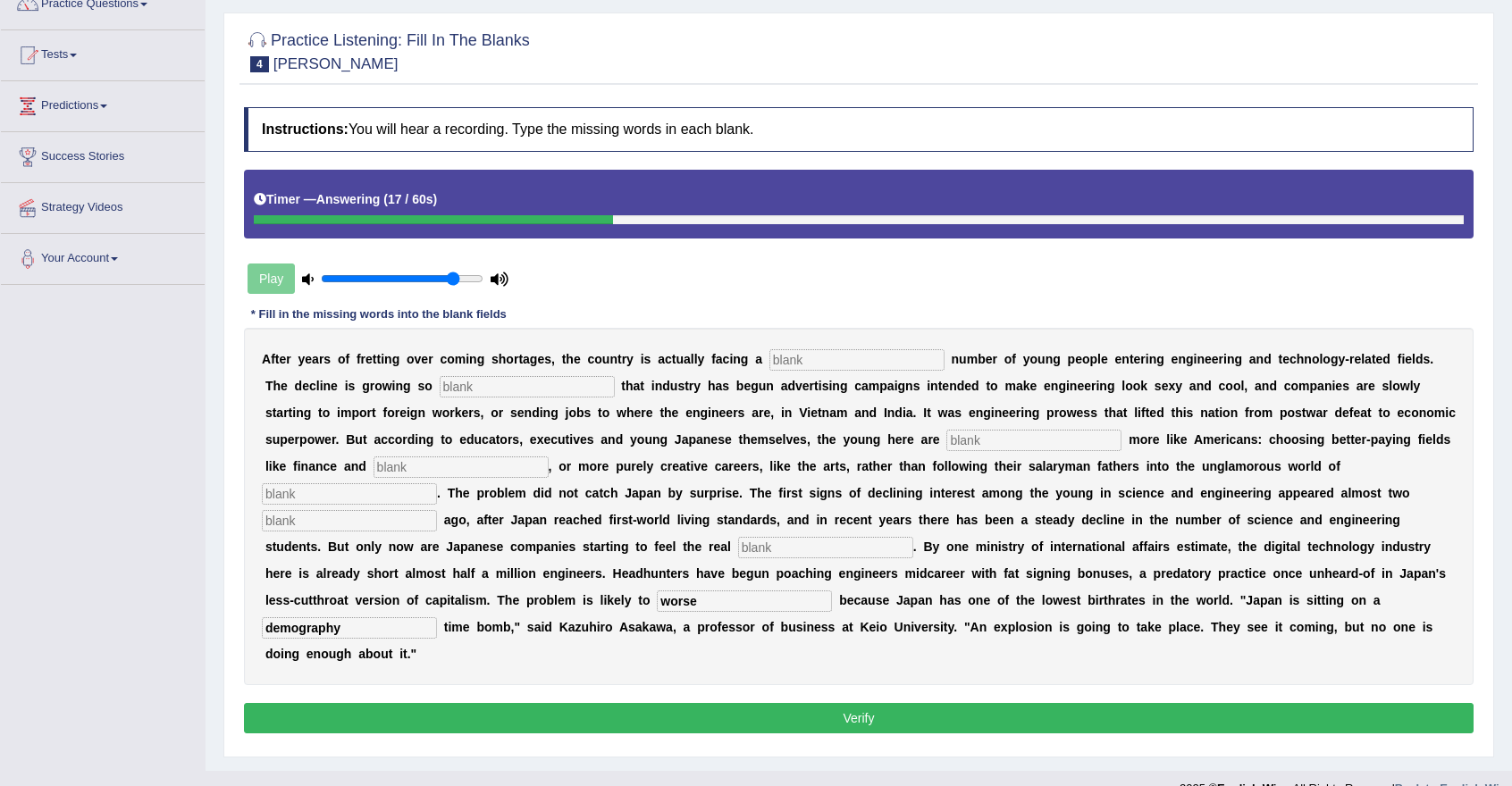 type on "worse" 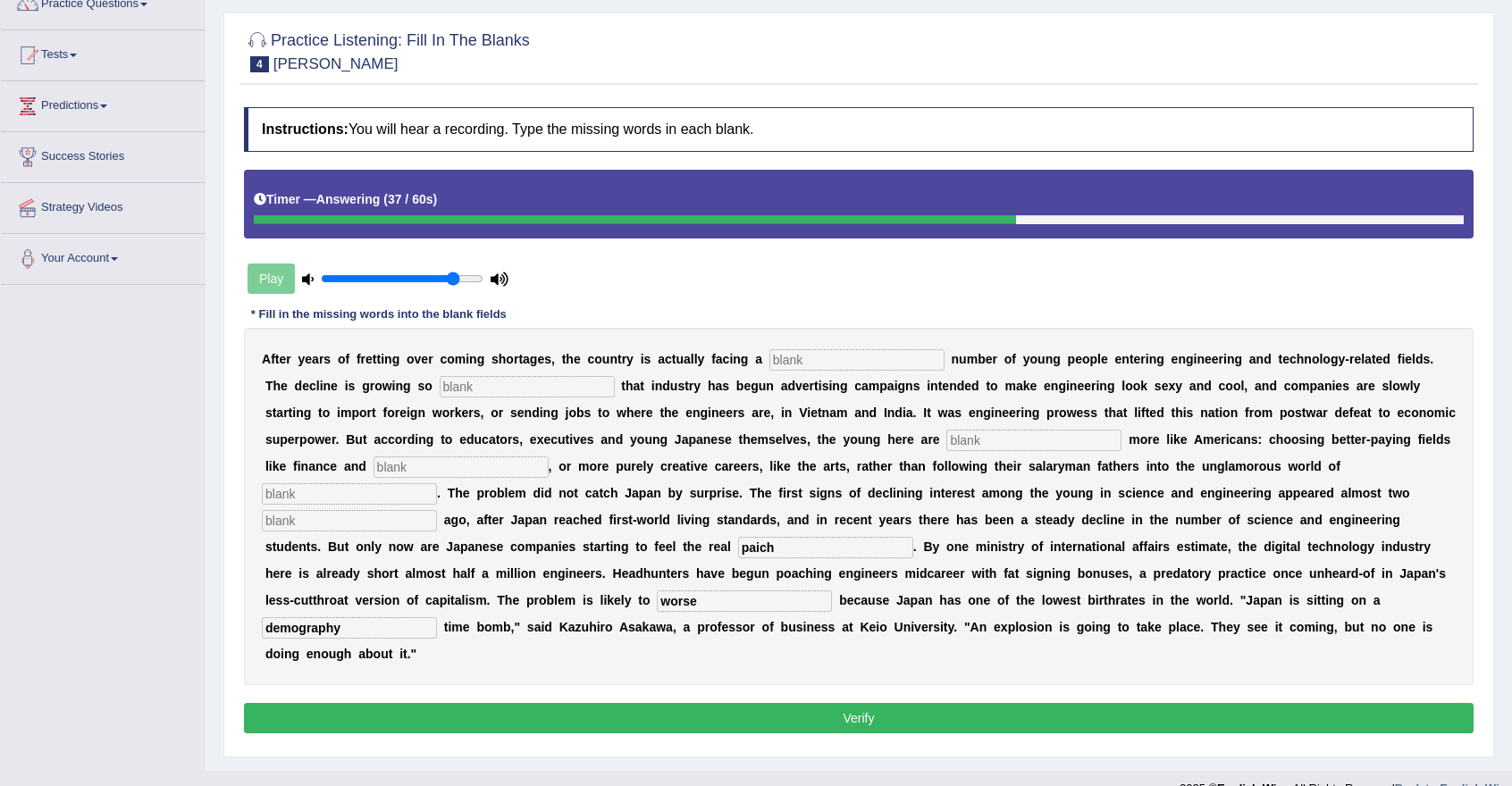 type on "paich" 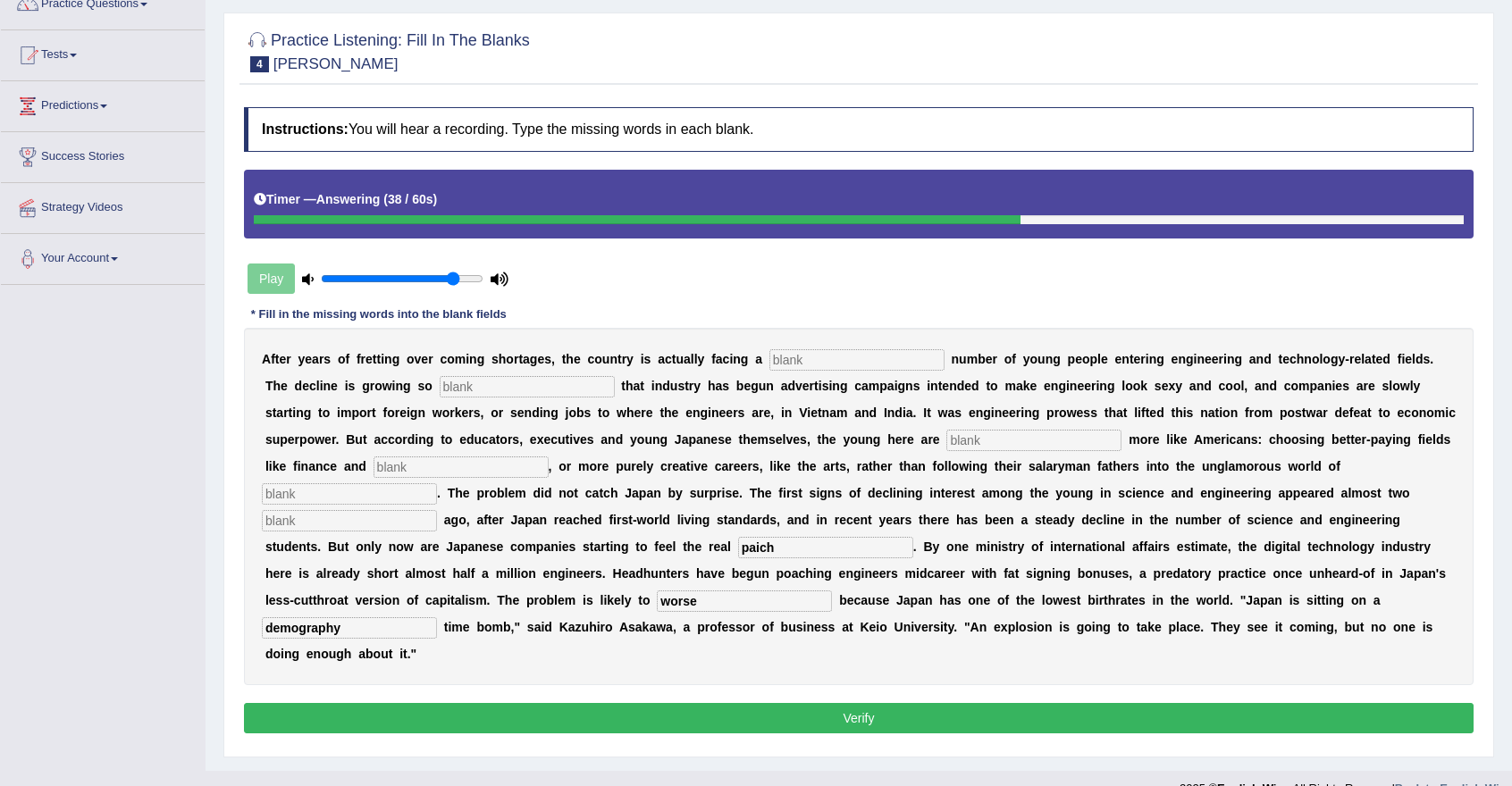 click at bounding box center [349, 521] 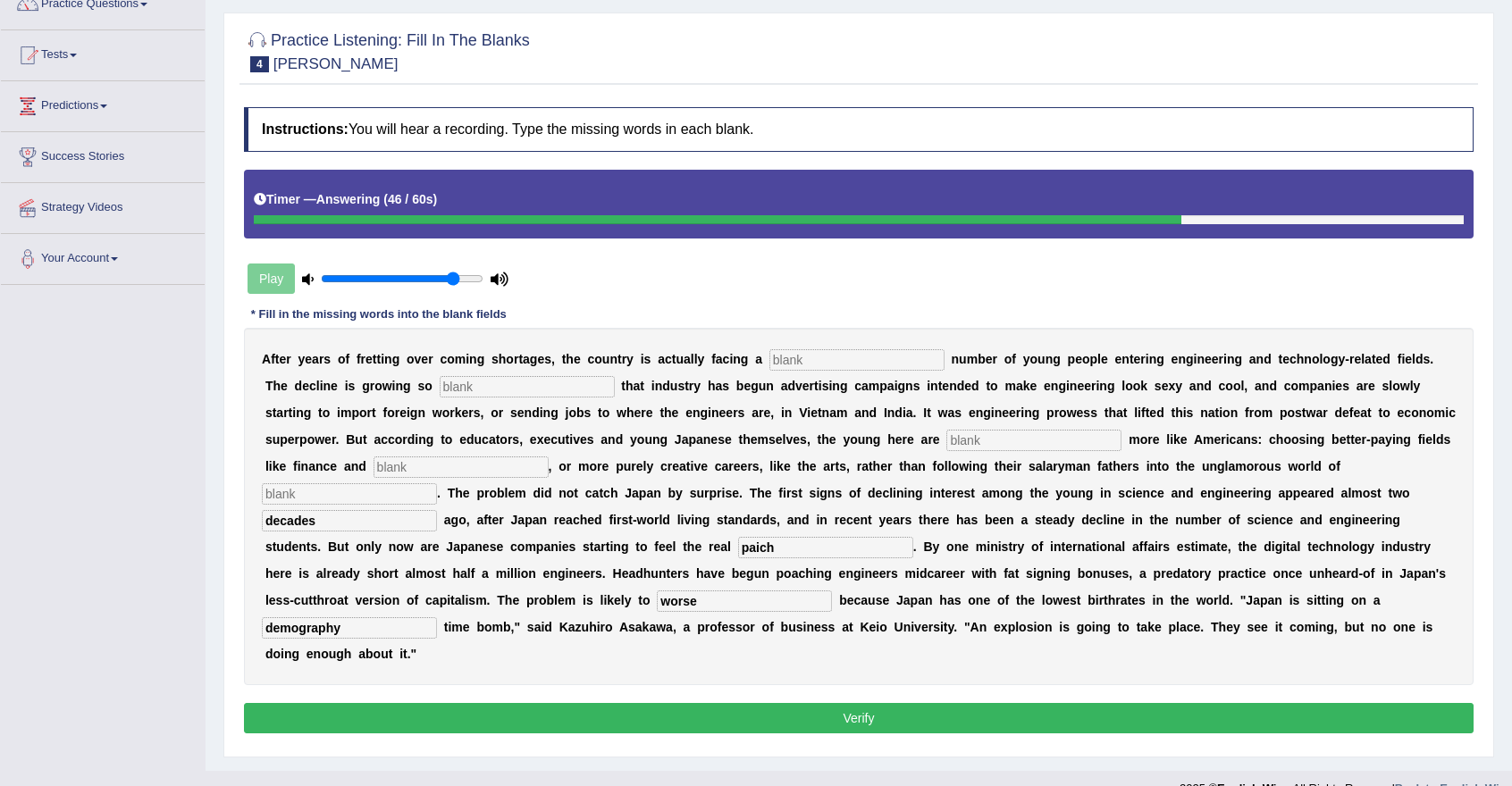 type on "decades" 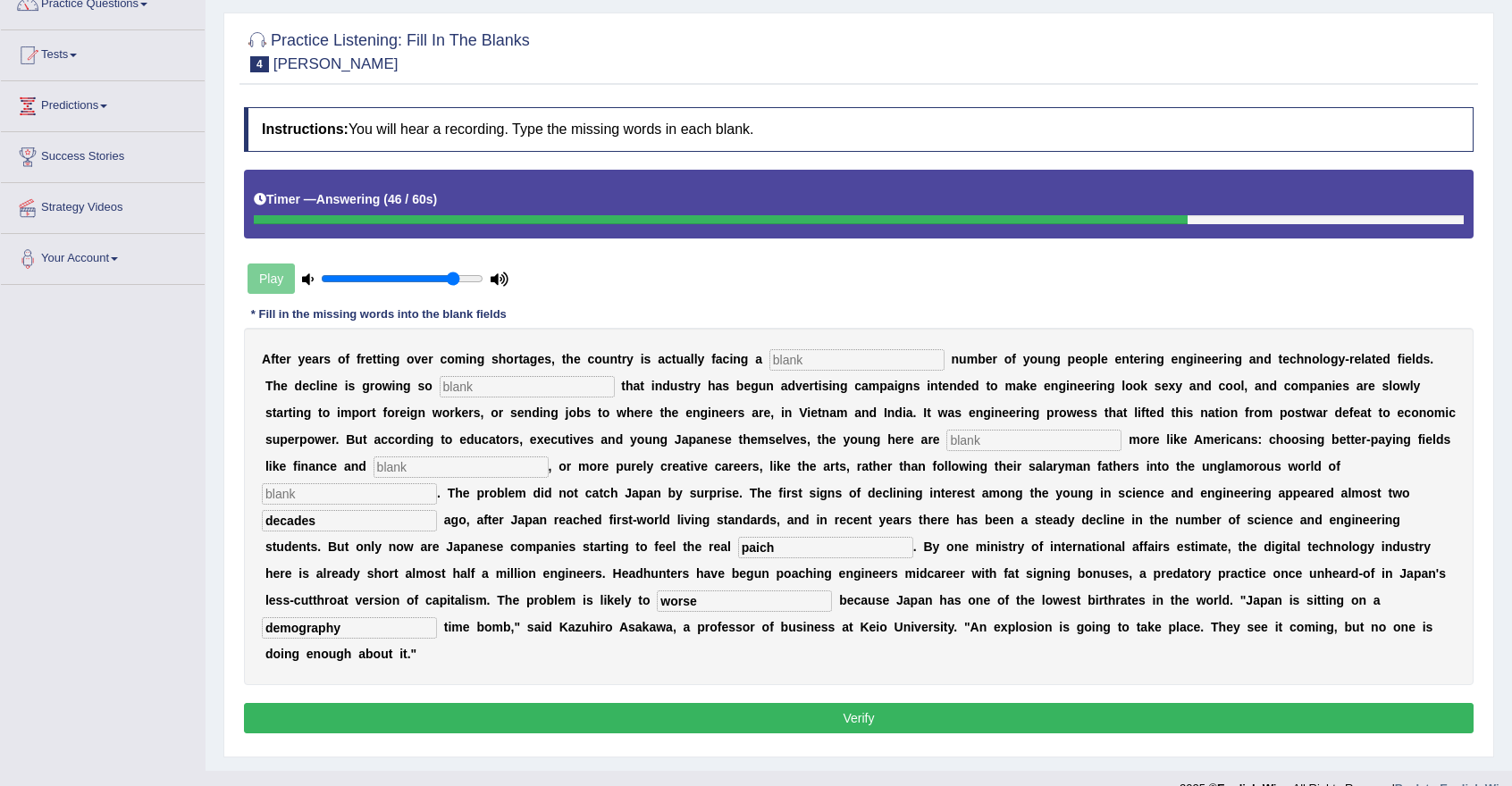 click at bounding box center [349, 494] 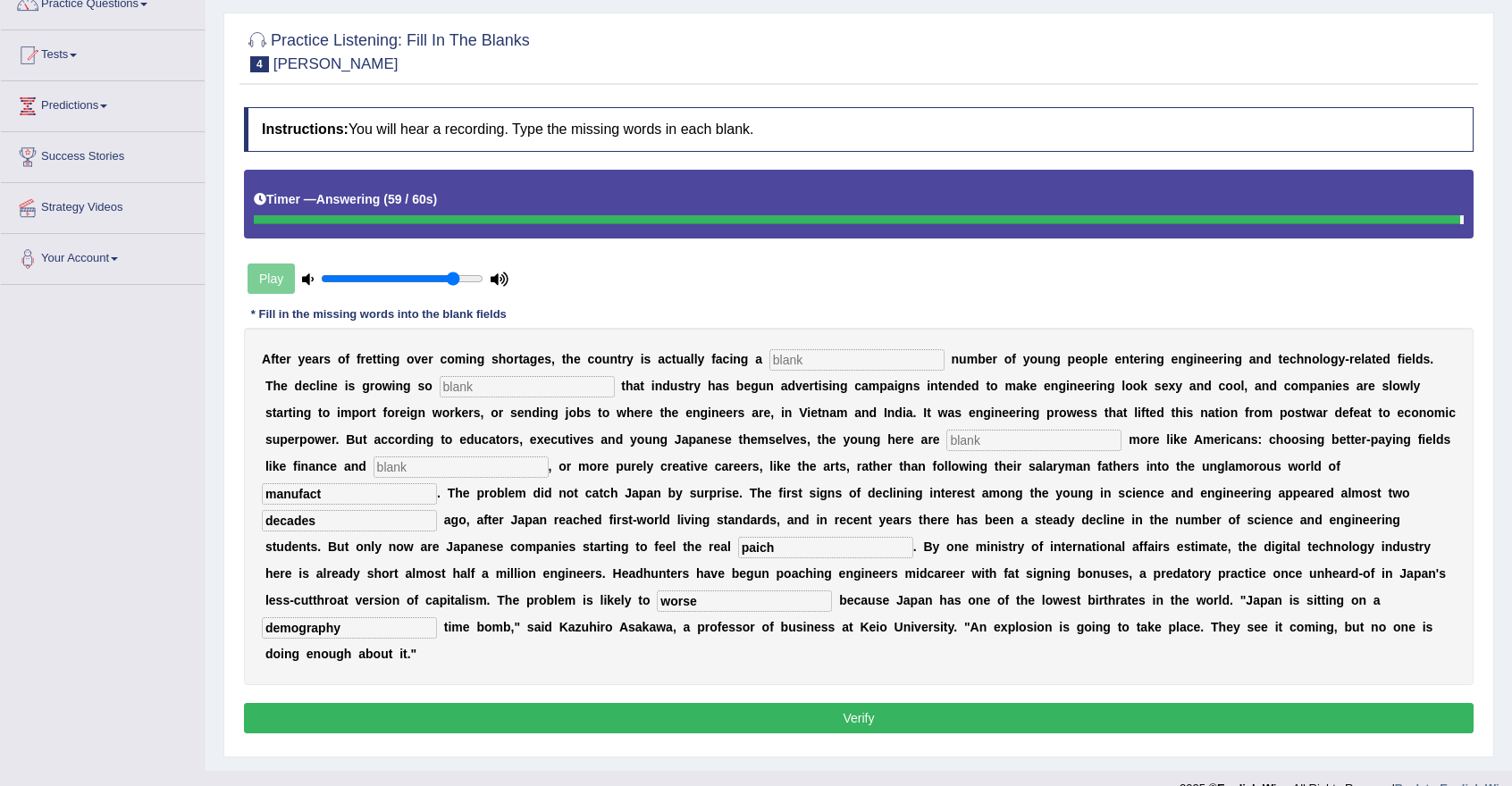 type on "manufact" 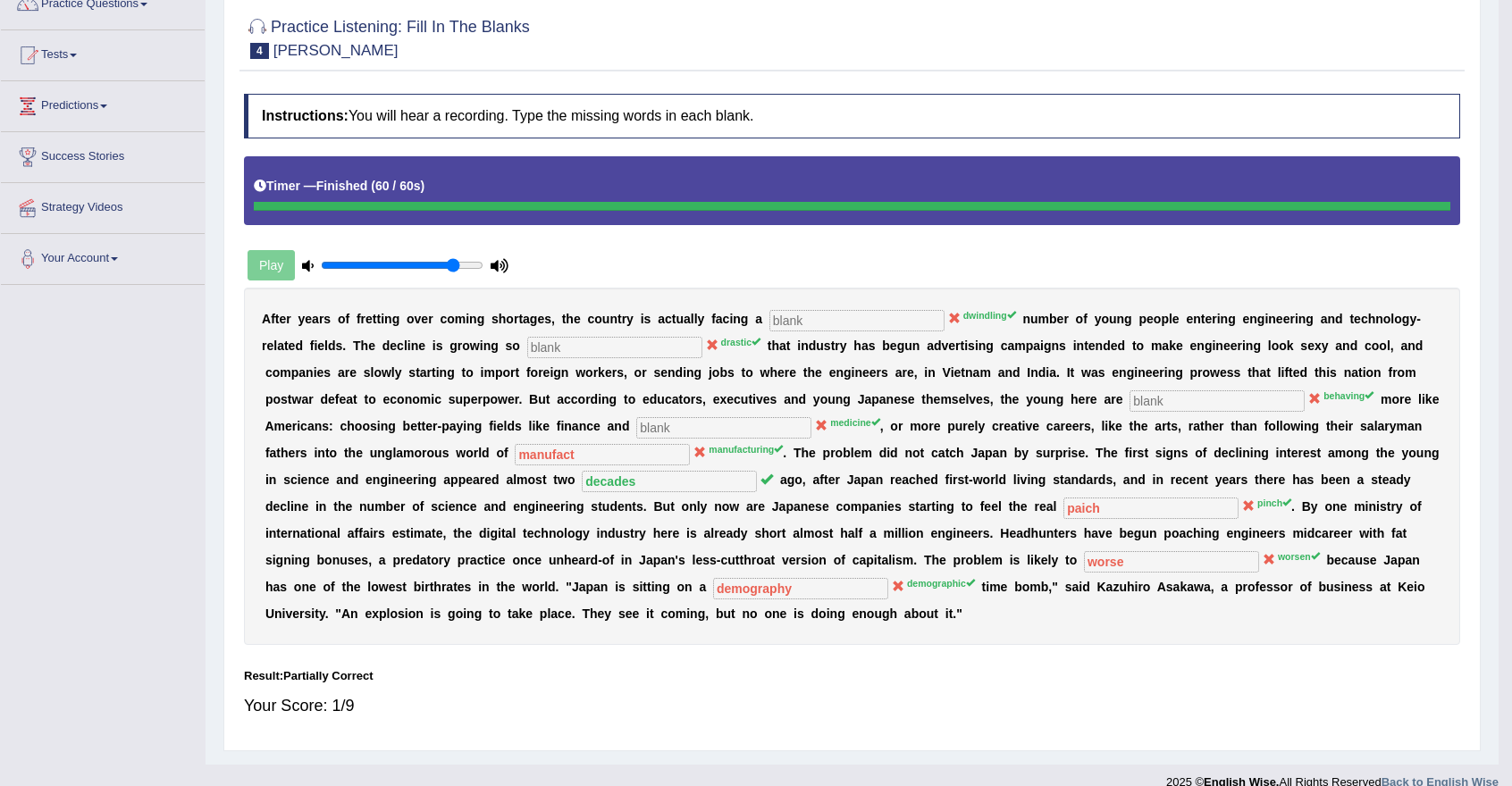 scroll, scrollTop: 152, scrollLeft: 0, axis: vertical 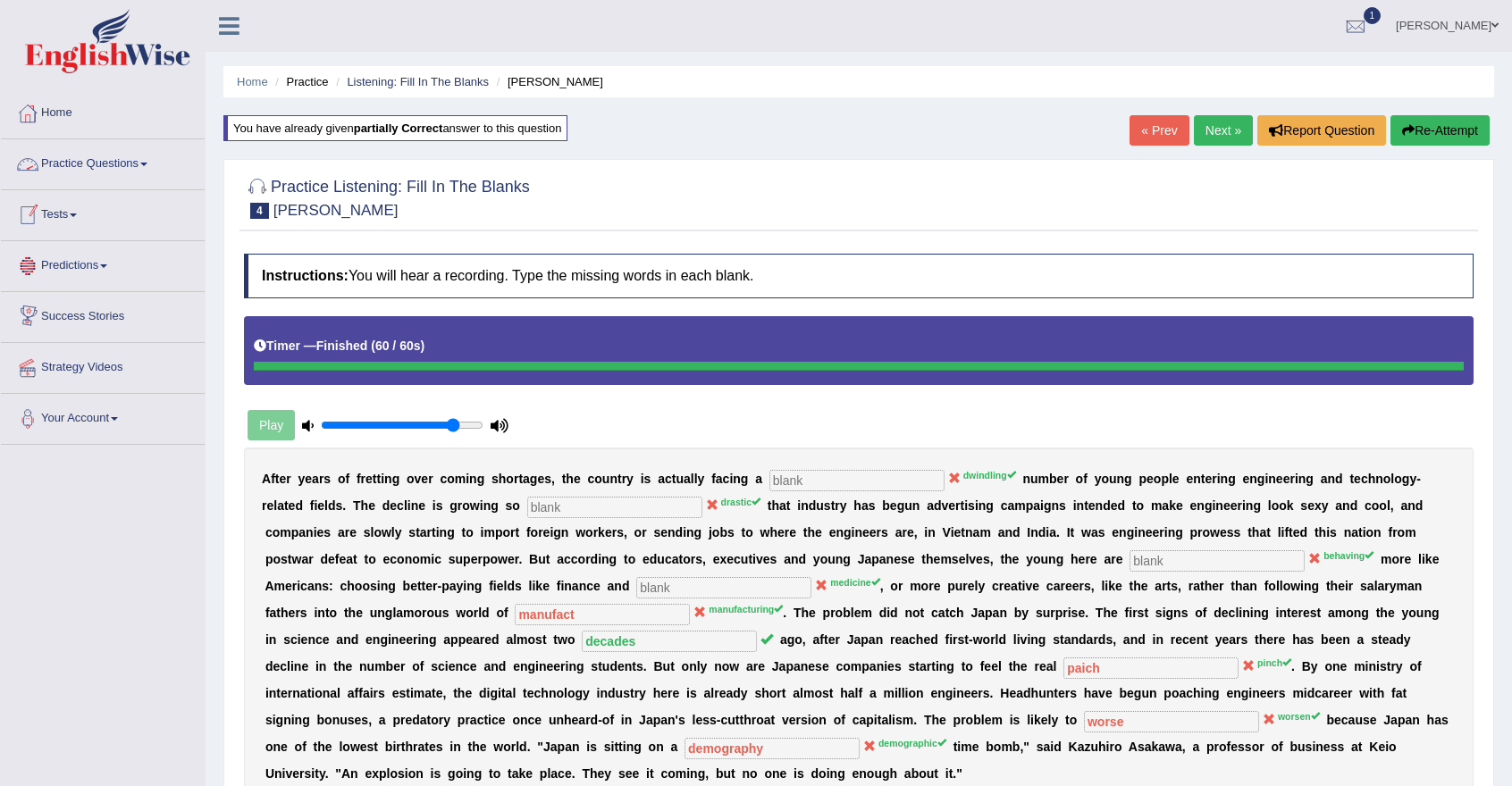 click at bounding box center (144, 164) 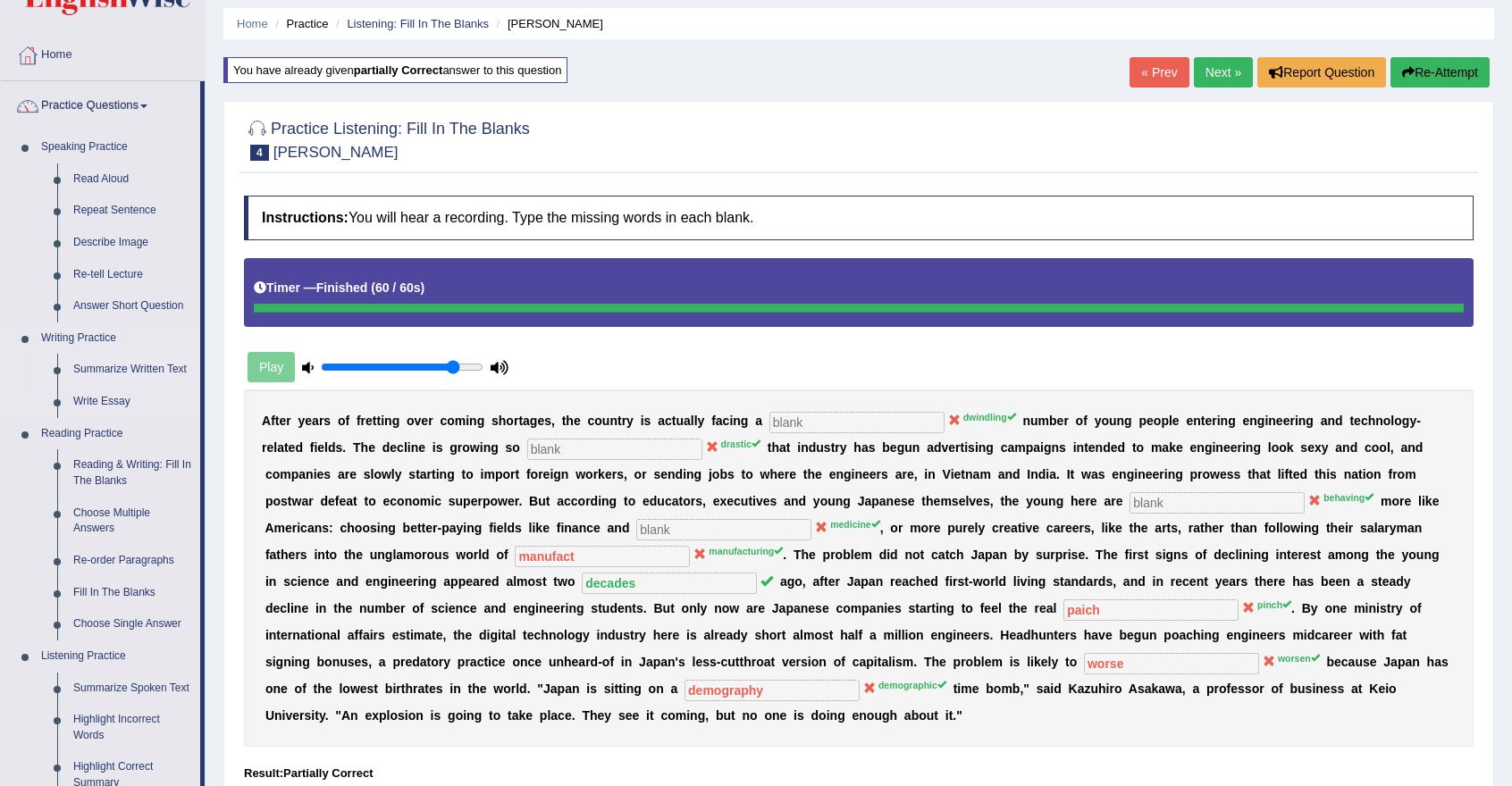 scroll, scrollTop: 0, scrollLeft: 0, axis: both 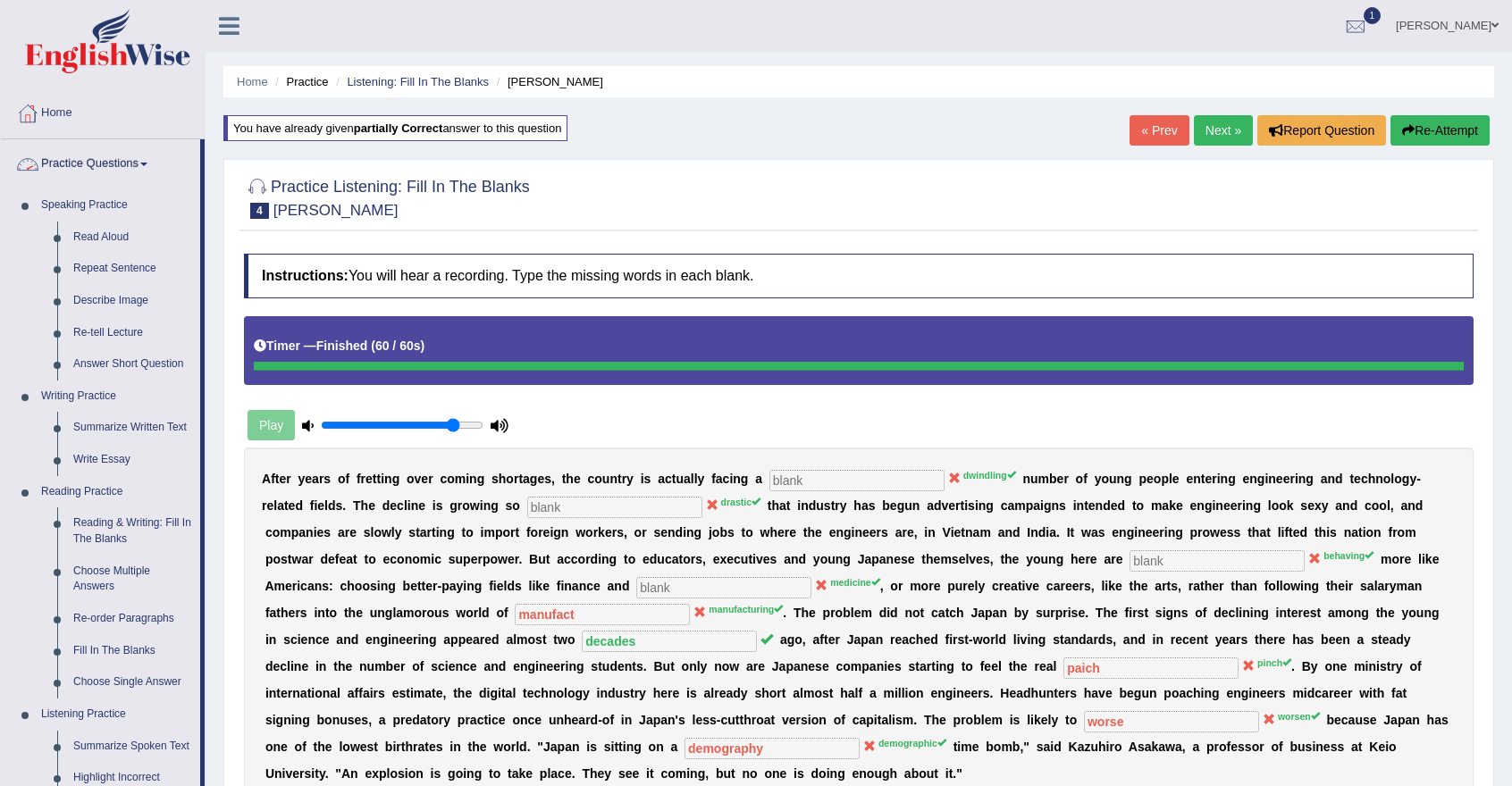 click on "Practice Questions" at bounding box center (100, 162) 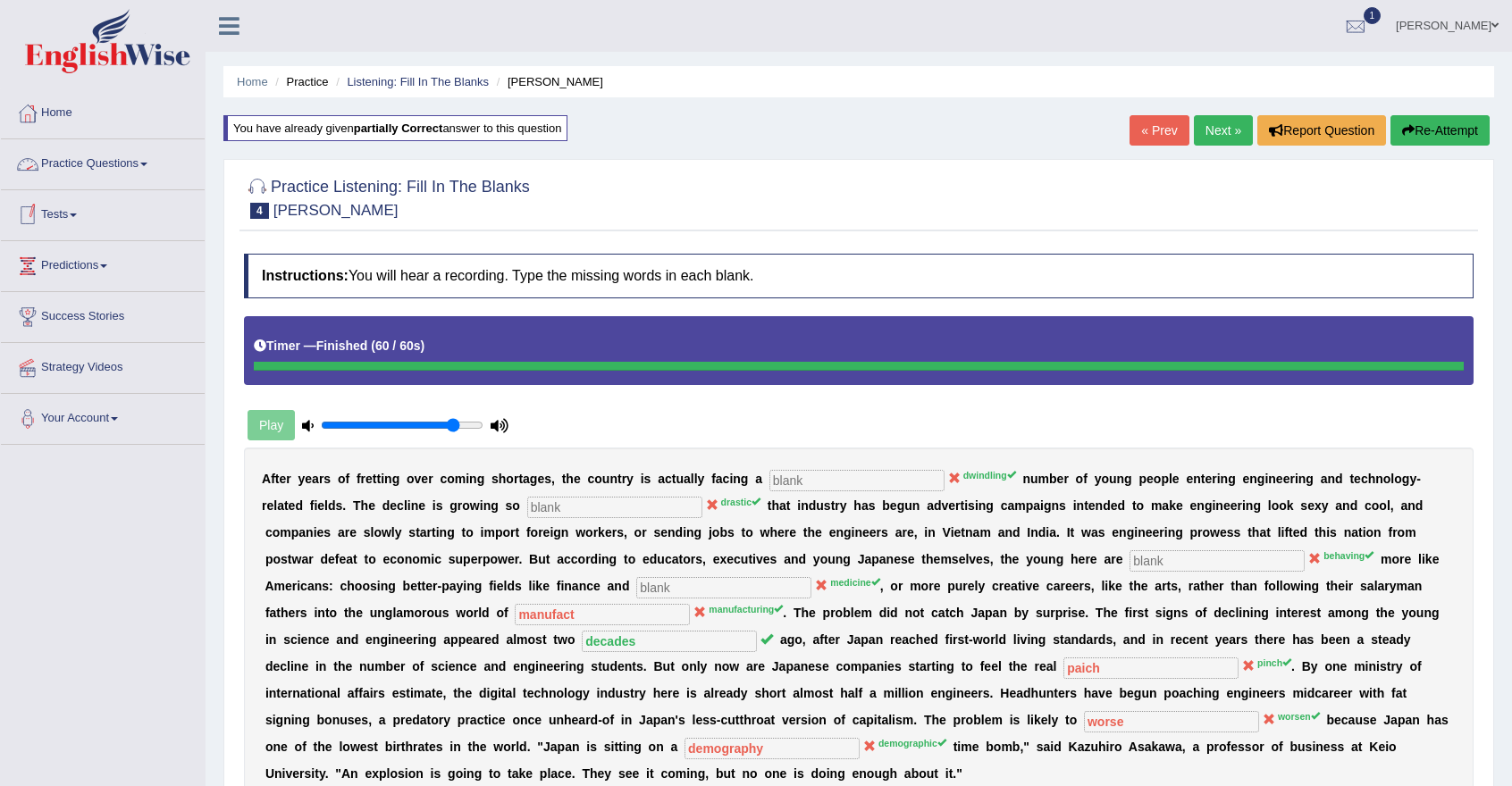 click at bounding box center [144, 164] 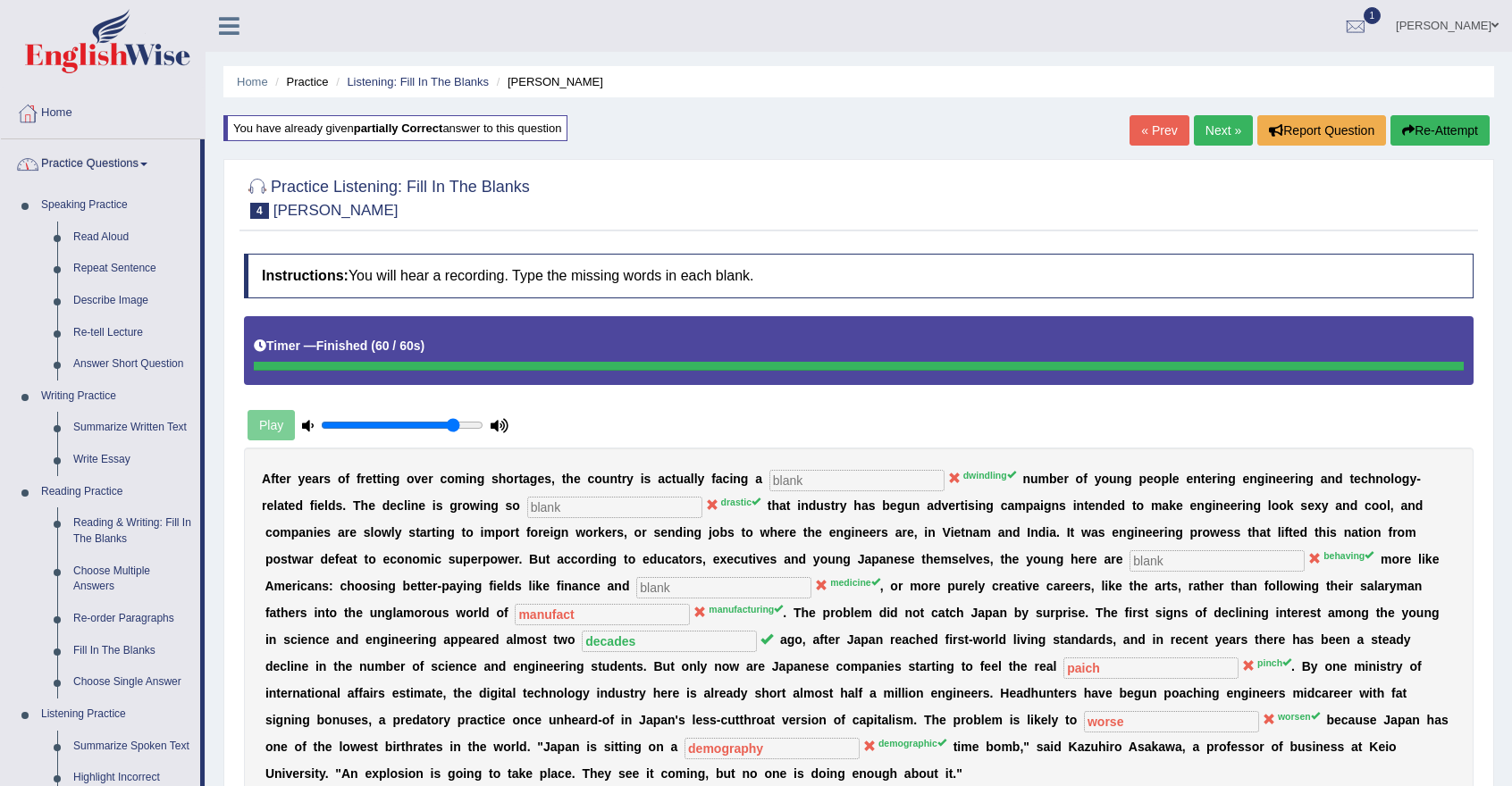 click at bounding box center (144, 164) 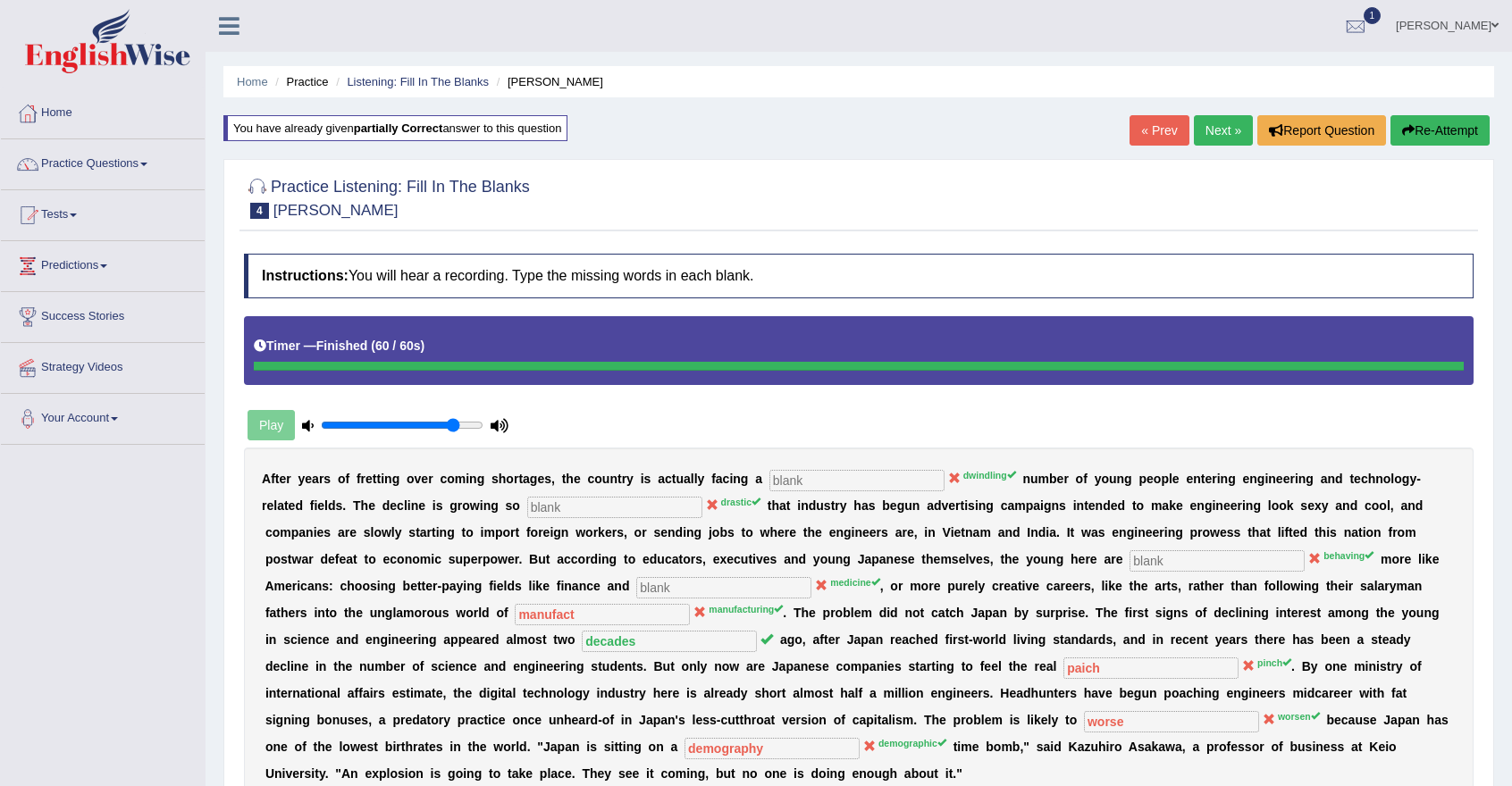 click at bounding box center (104, 266) 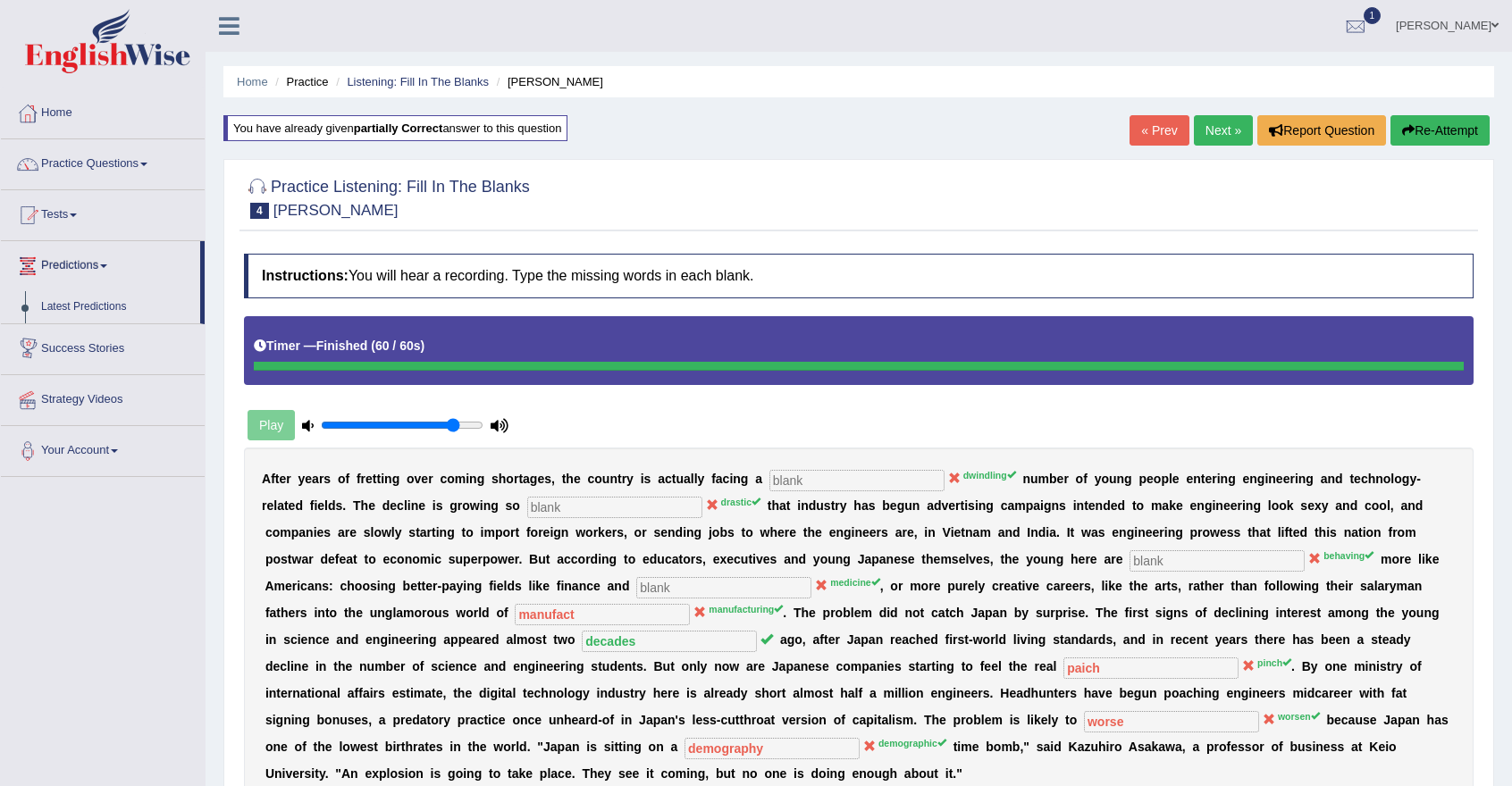 click at bounding box center [104, 266] 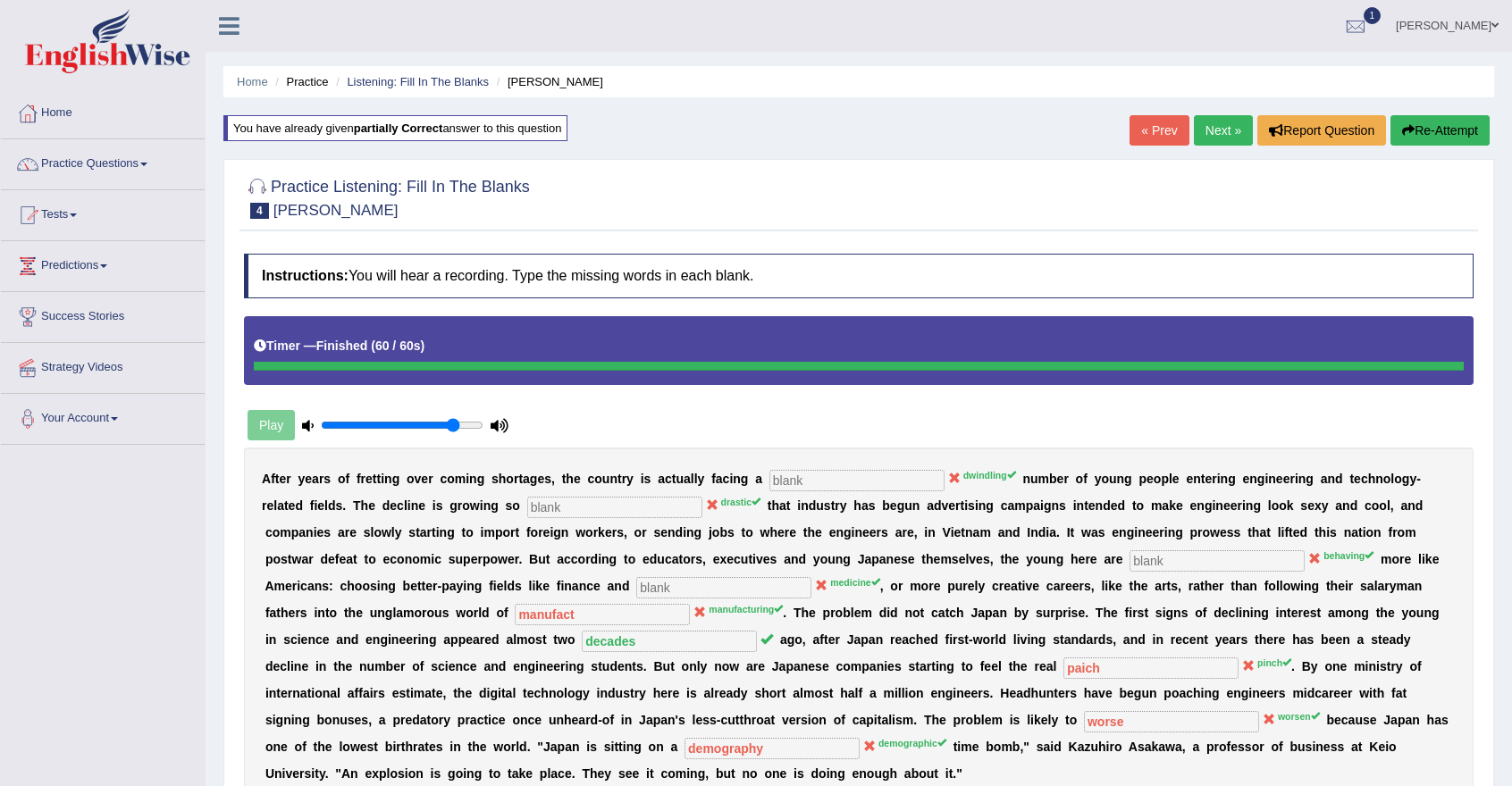 click on "Home
Practice
Listening: Fill In The [PERSON_NAME]
You have already given  partially correct  answer to this question
« Prev Next »  Report Question  Re-Attempt
Practice Listening: Fill In The Blanks
4
[PERSON_NAME]
Instructions:  You will hear a recording. Type the missing words in each blank.
Timer —  Finished   ( 60 / 60s ) Play * Fill in the missing words into the blank fields A f t e r    y e a r s    o f    f r e t t i n g    o v e r    c o m i n g    s h o r t a g e s ,    t h e    c o u n t r y    i s    a c t u a l l y    f a c i n g    a      dwindling    n u m b e r    o f    y o u n g    p e o p l e    e n t e r i n g    e n g i n e e r i n g    a n d    t e c h n o l o g y - r e l a t e d    f i e l d s .    T h e    d e c l i n e    i s    g r" at bounding box center [859, 460] 